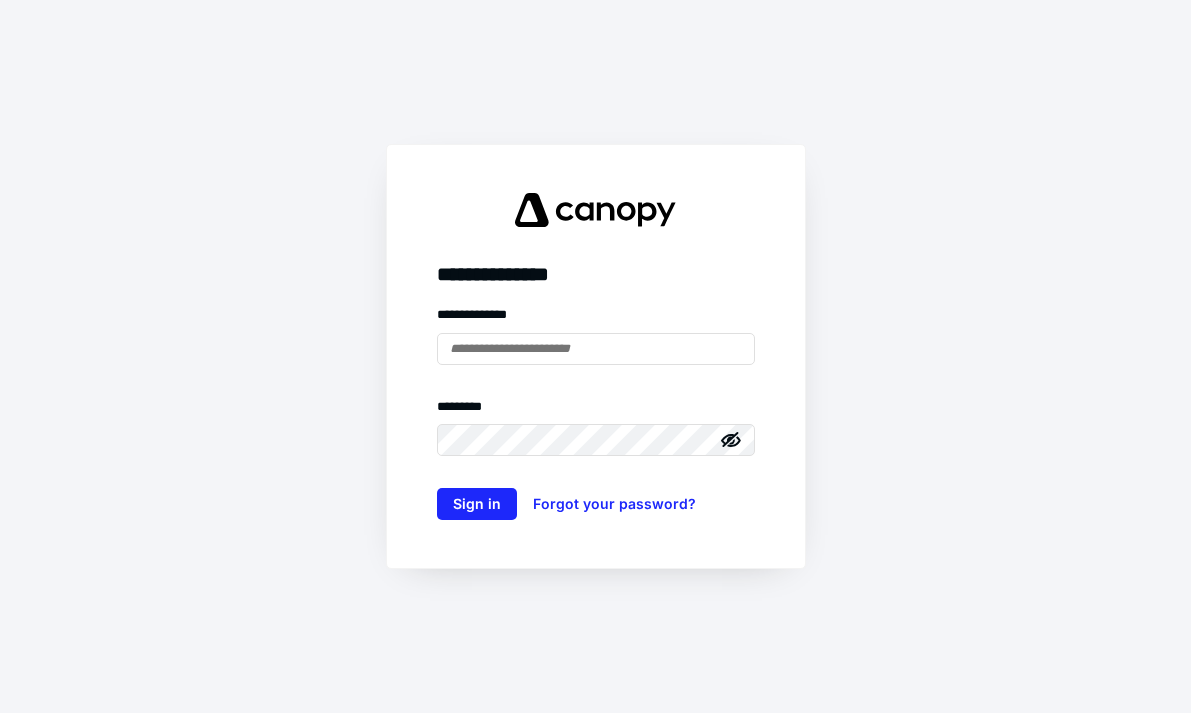 scroll, scrollTop: 0, scrollLeft: 0, axis: both 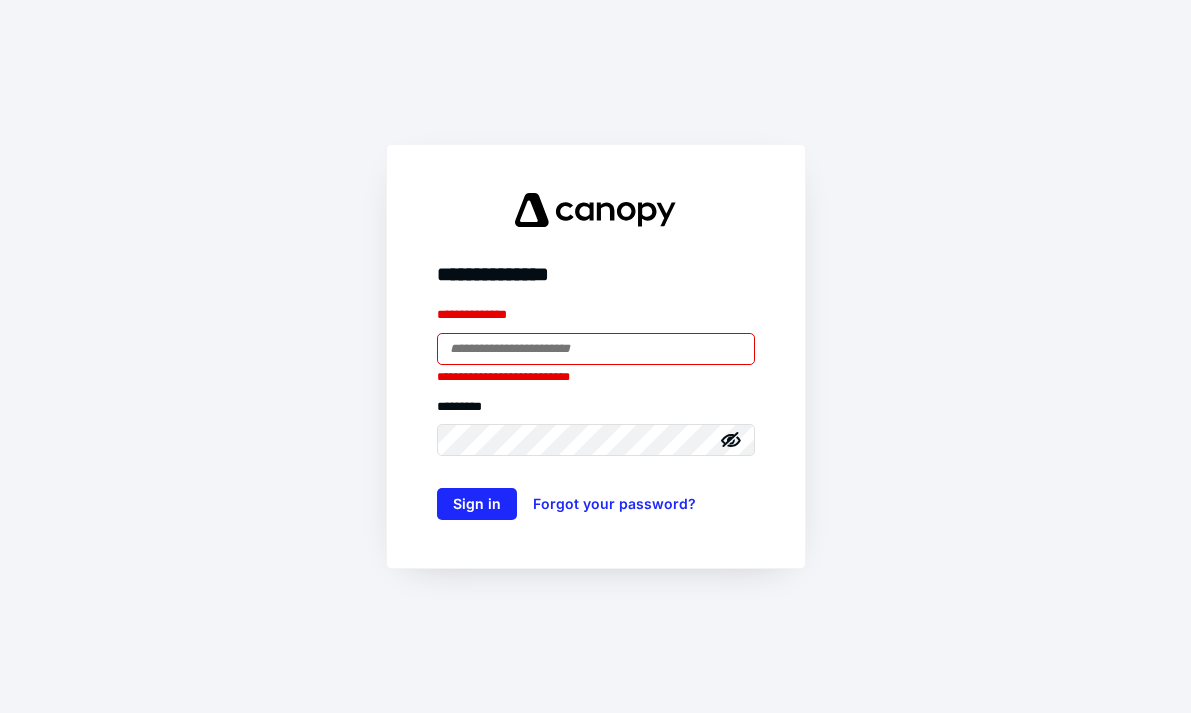 type on "**********" 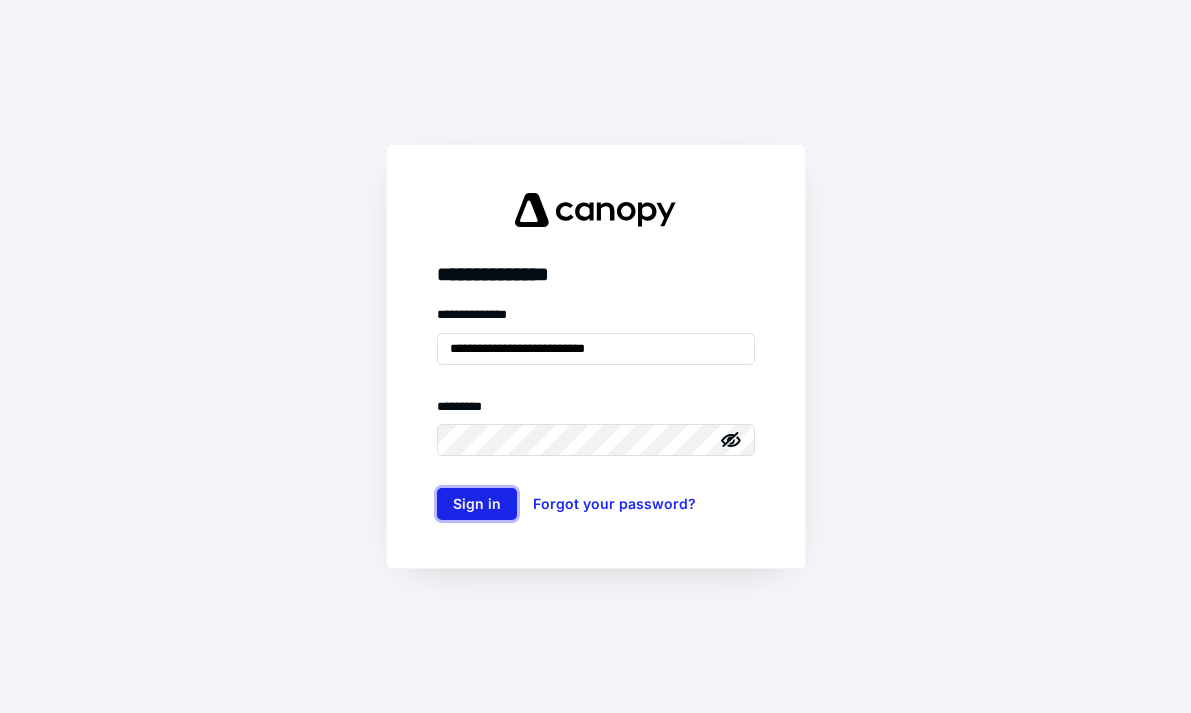 click on "Sign in" at bounding box center (477, 504) 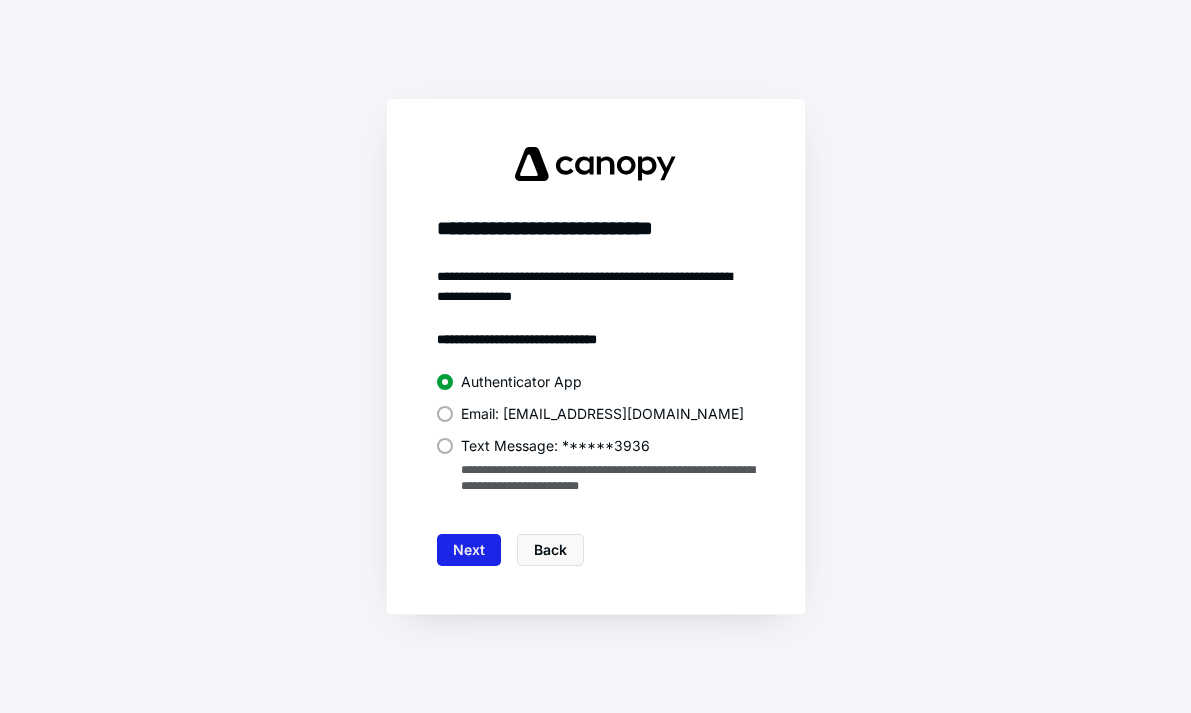 click on "Next" at bounding box center (469, 550) 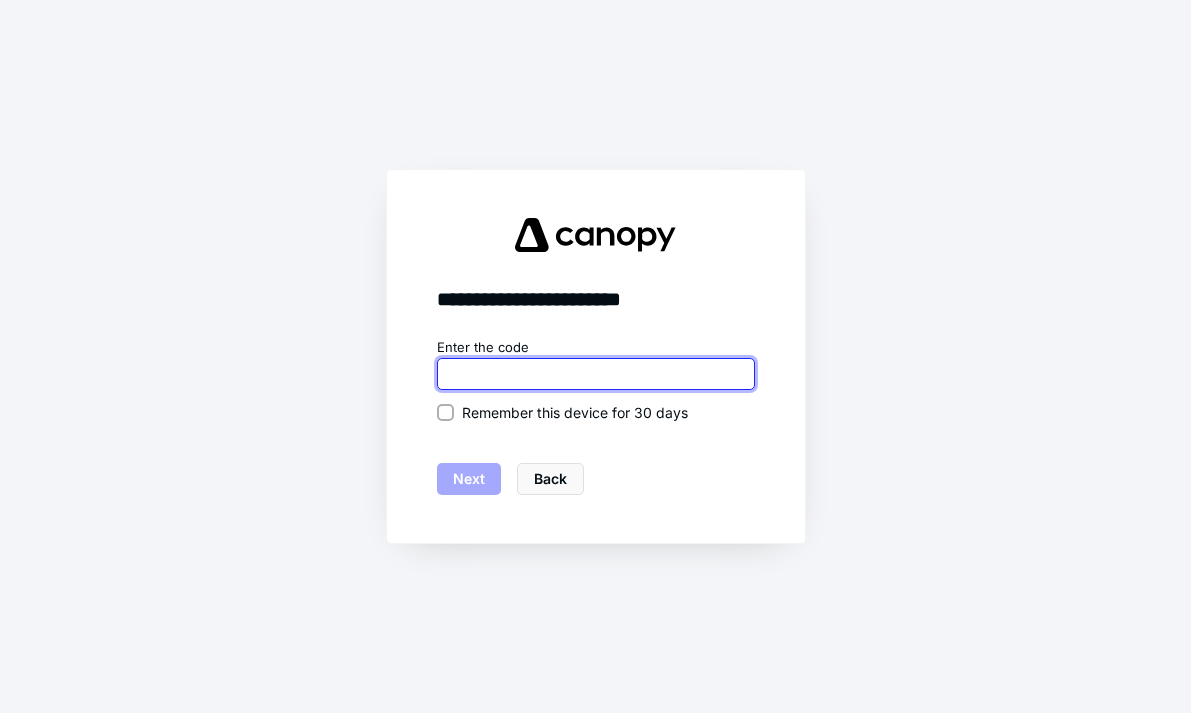 click at bounding box center (596, 374) 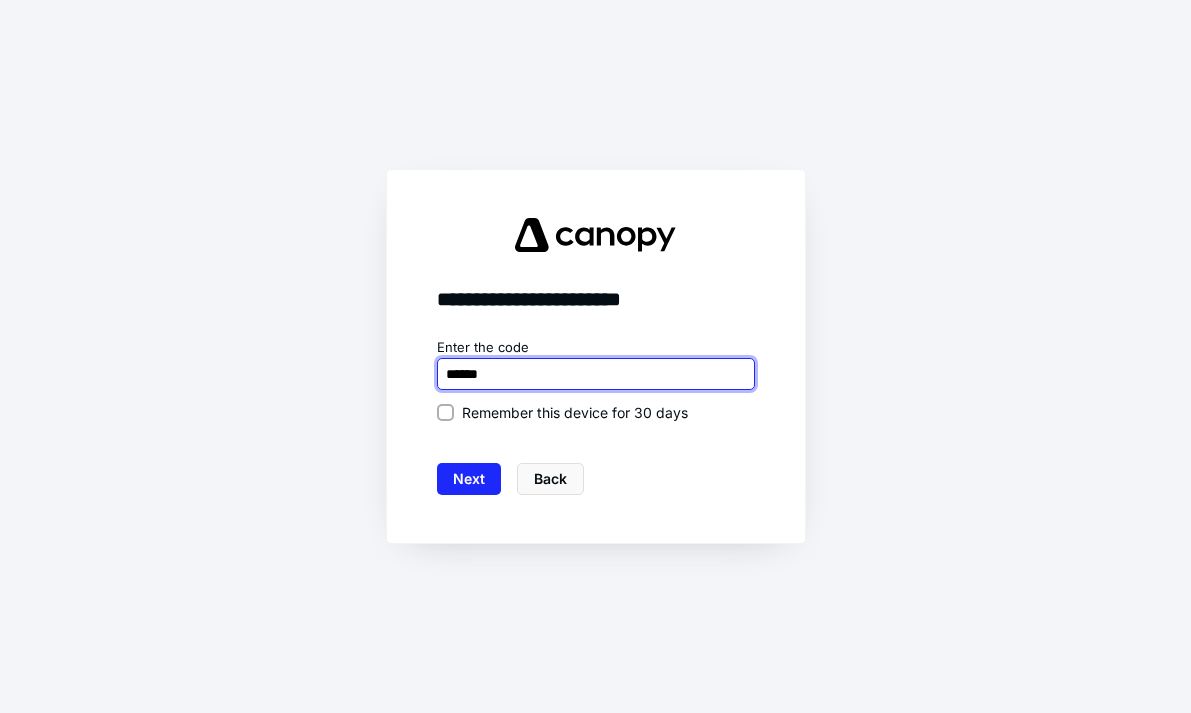 type on "******" 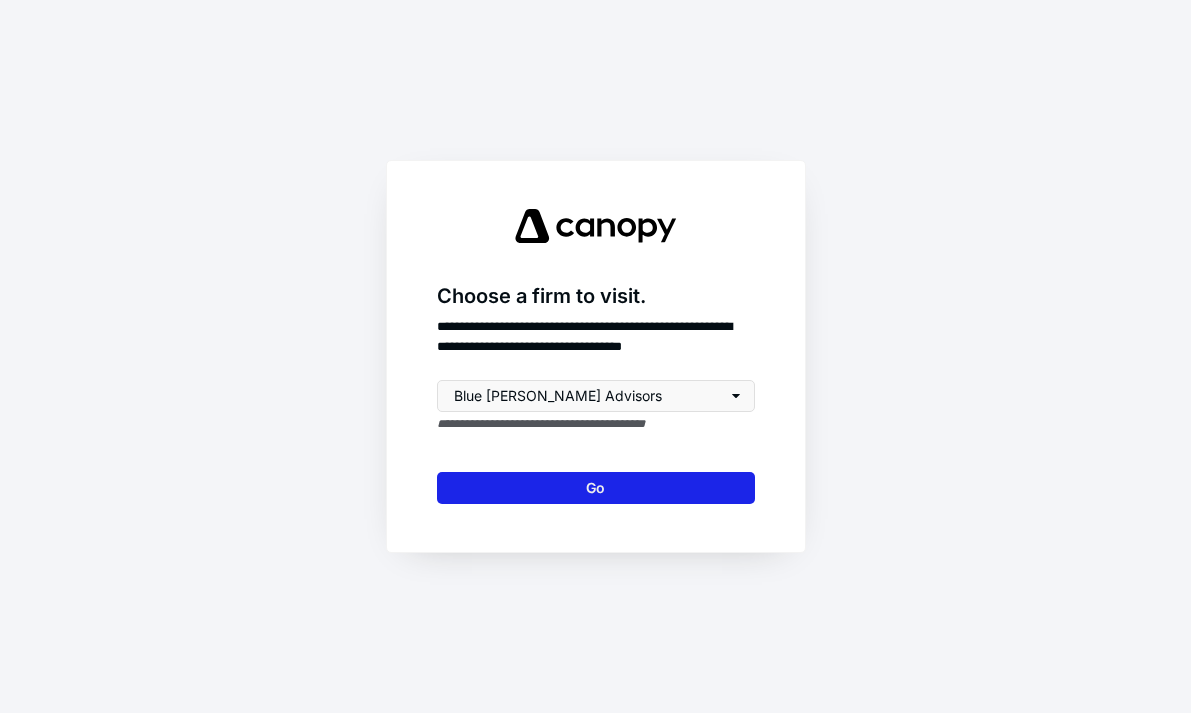 click on "Go" at bounding box center (596, 488) 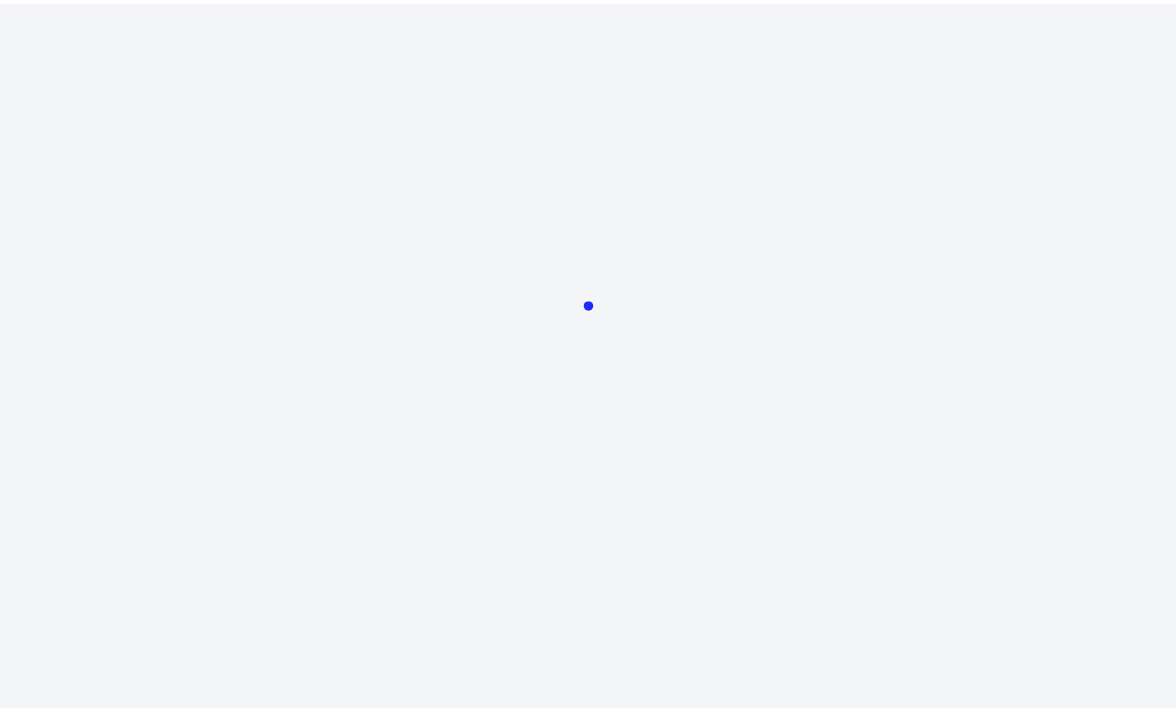 scroll, scrollTop: 0, scrollLeft: 0, axis: both 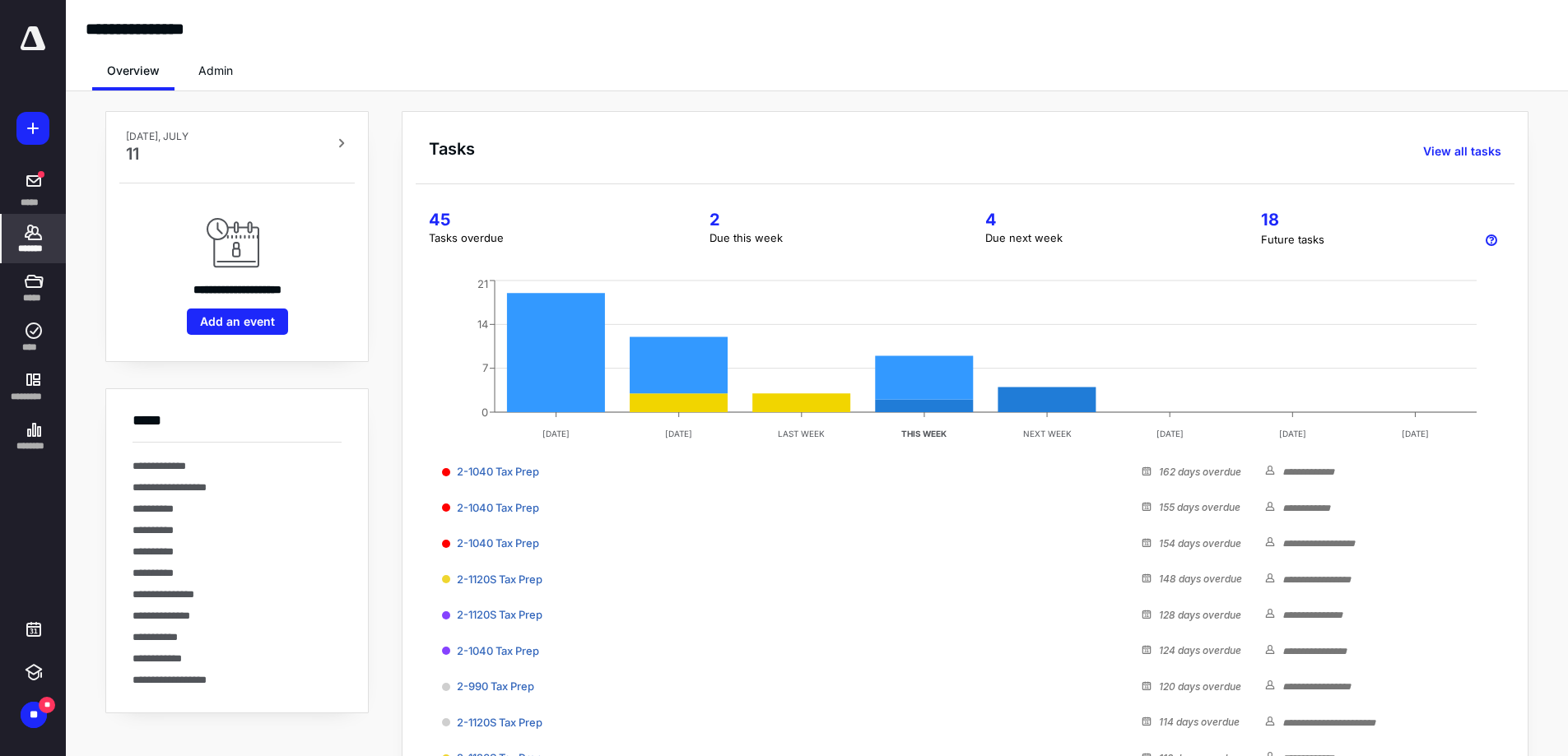 click 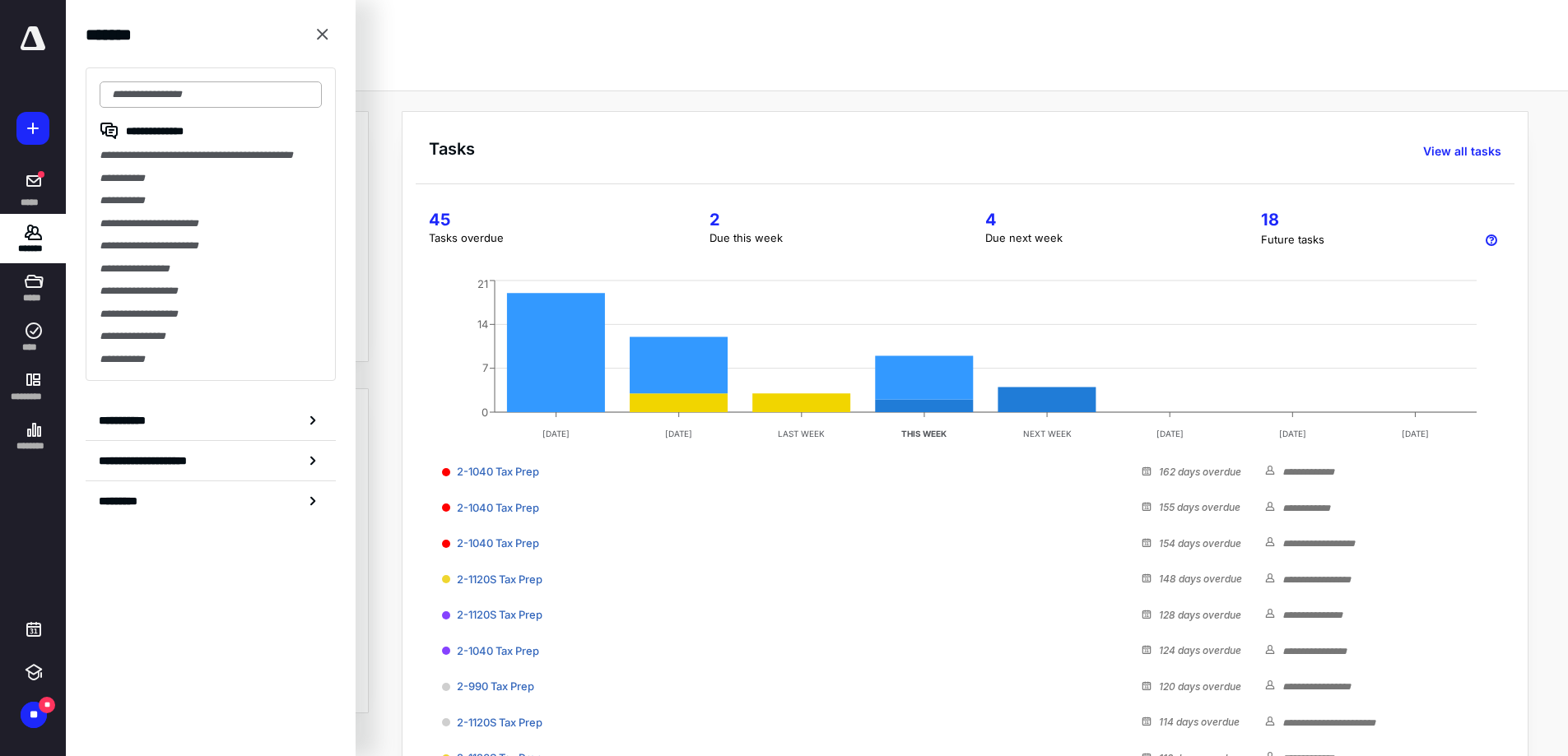 click at bounding box center (211, 95) 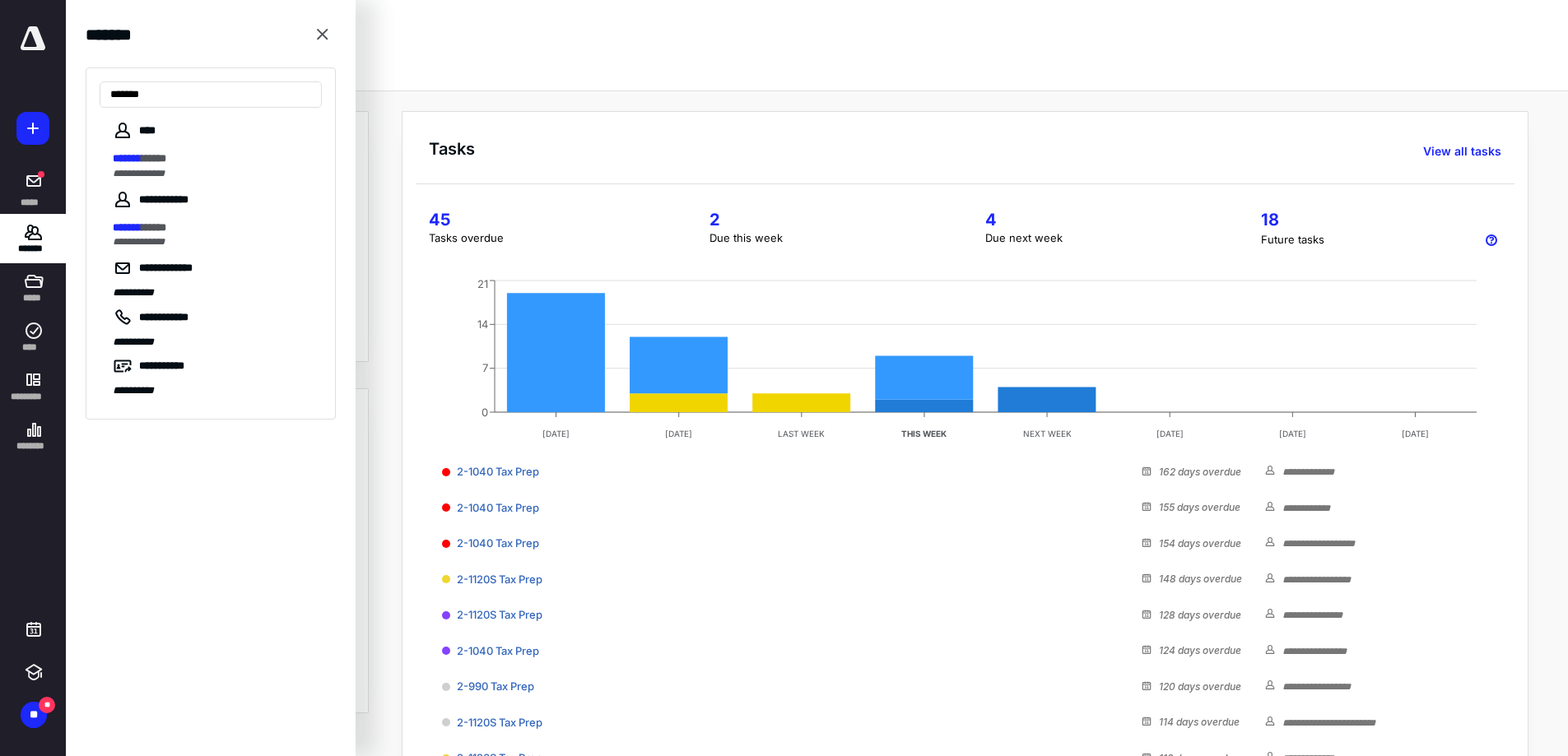 type on "*******" 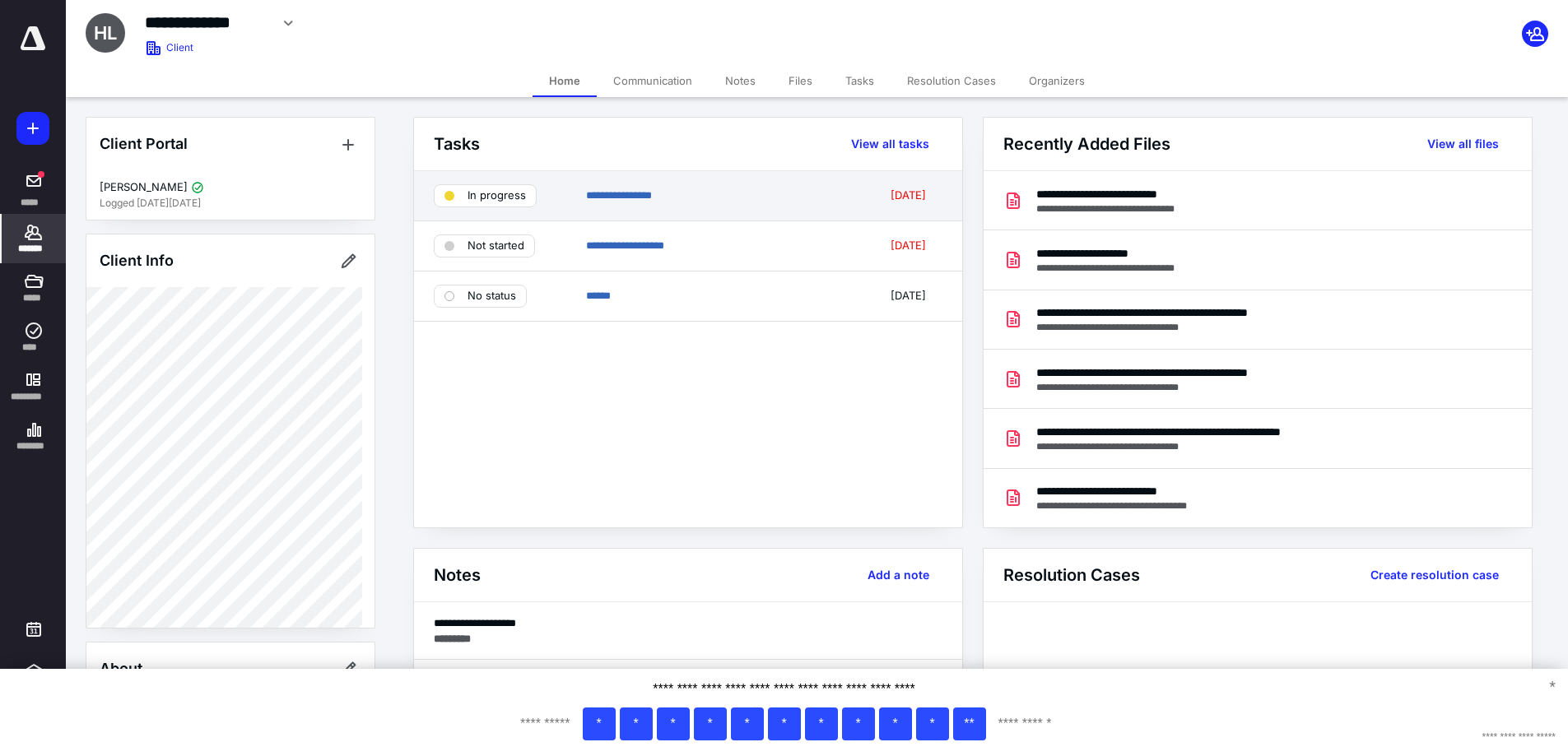 click on "In progress" at bounding box center (485, 196) 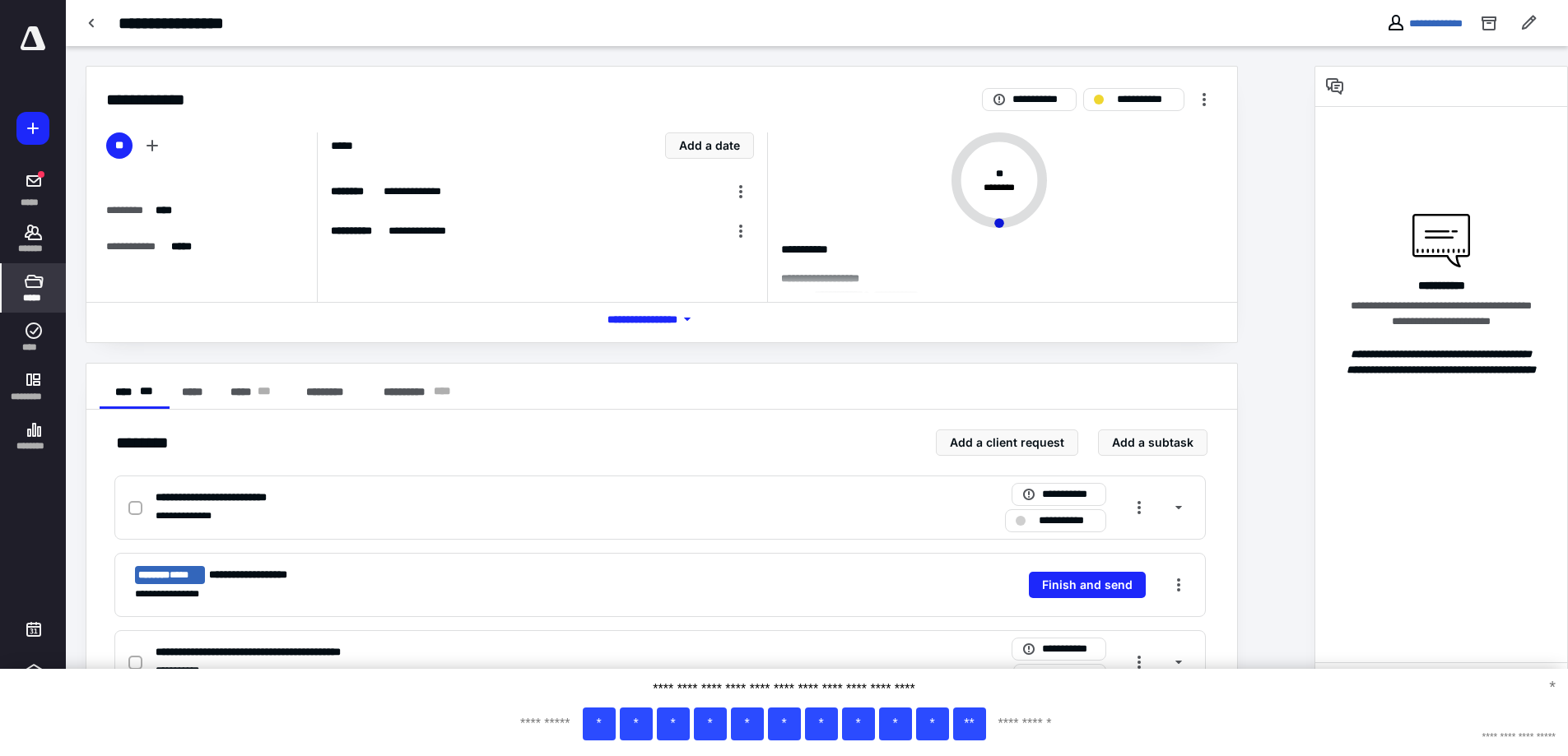 click on "*****" at bounding box center [34, 288] 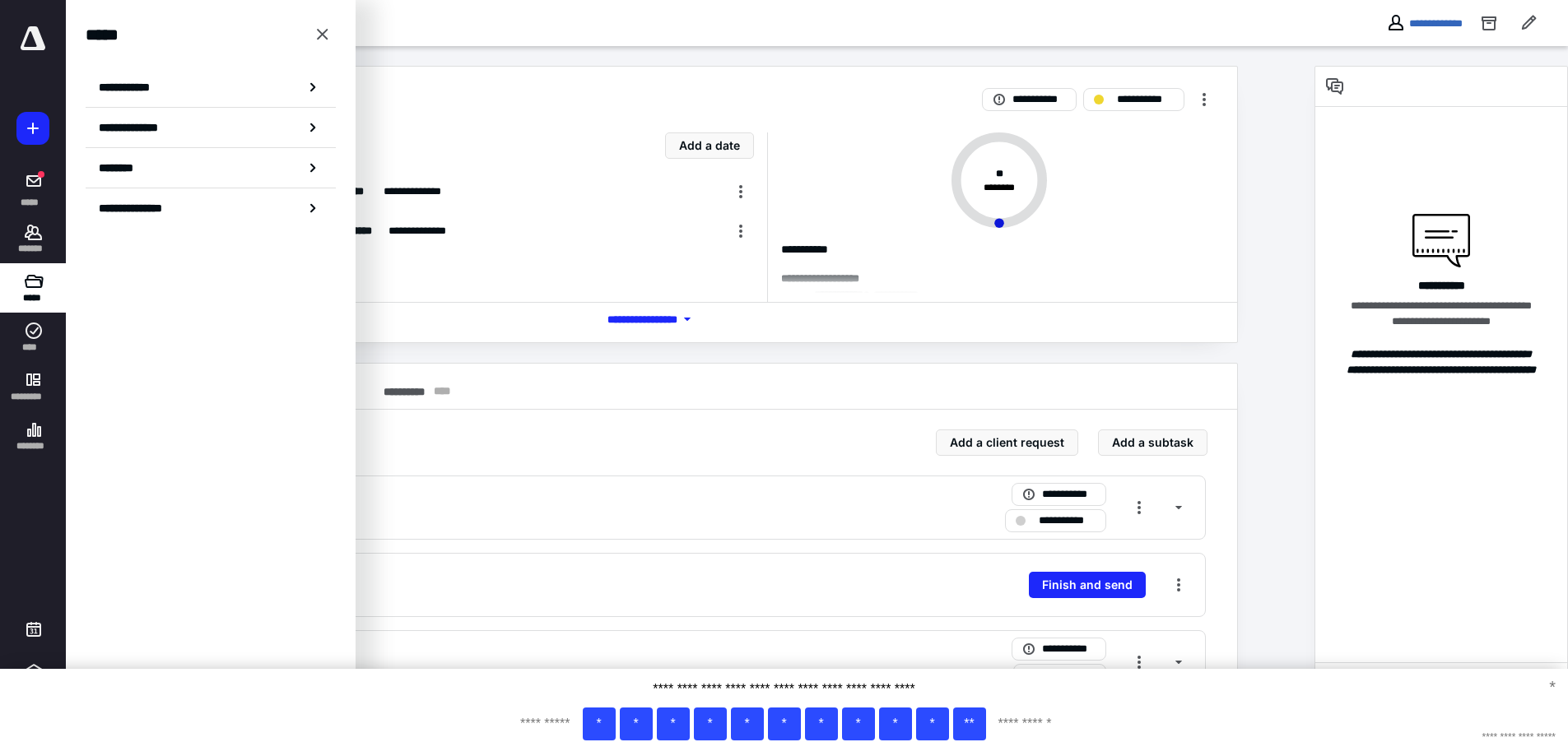 click on "**********" at bounding box center (690, 583) 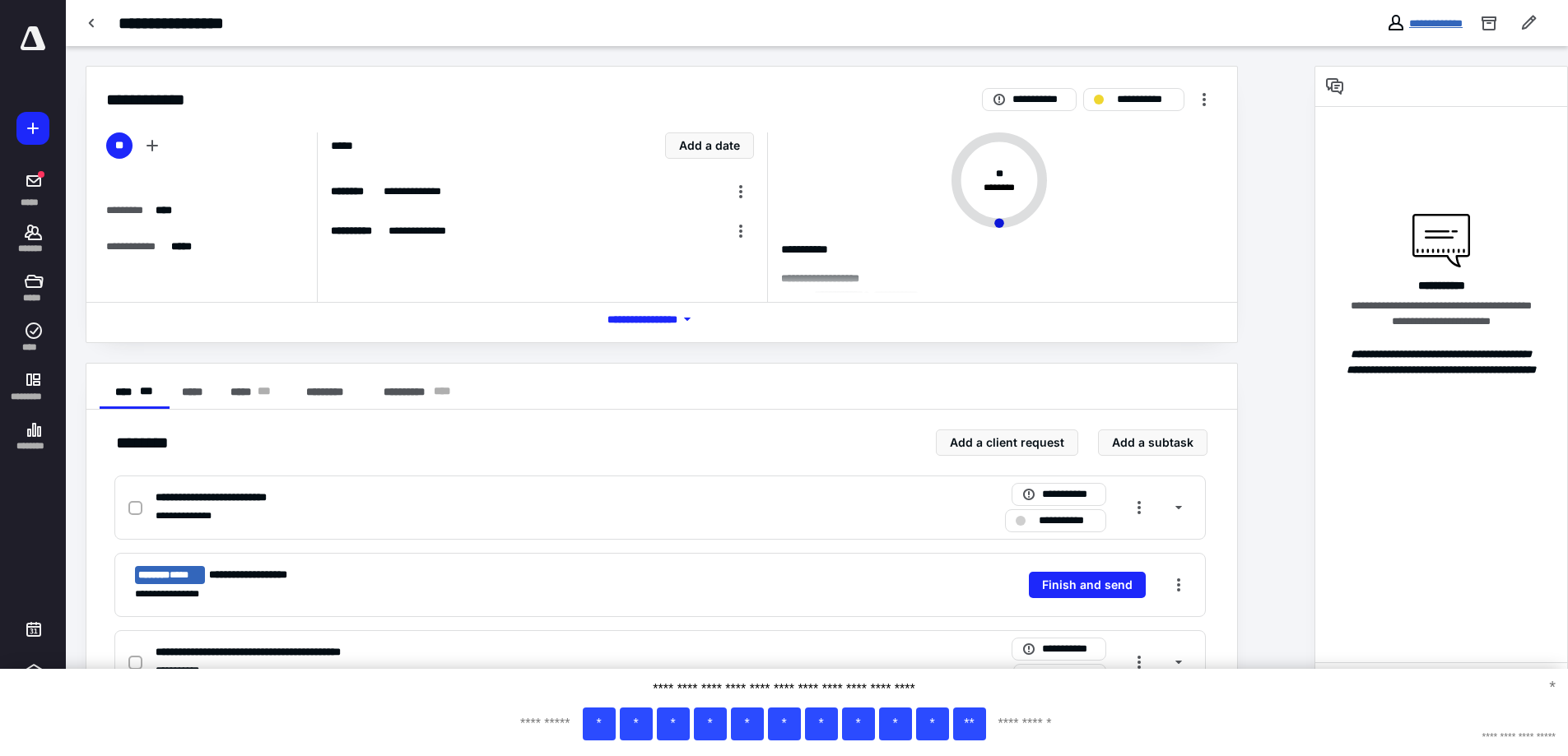click on "**********" at bounding box center [1435, 23] 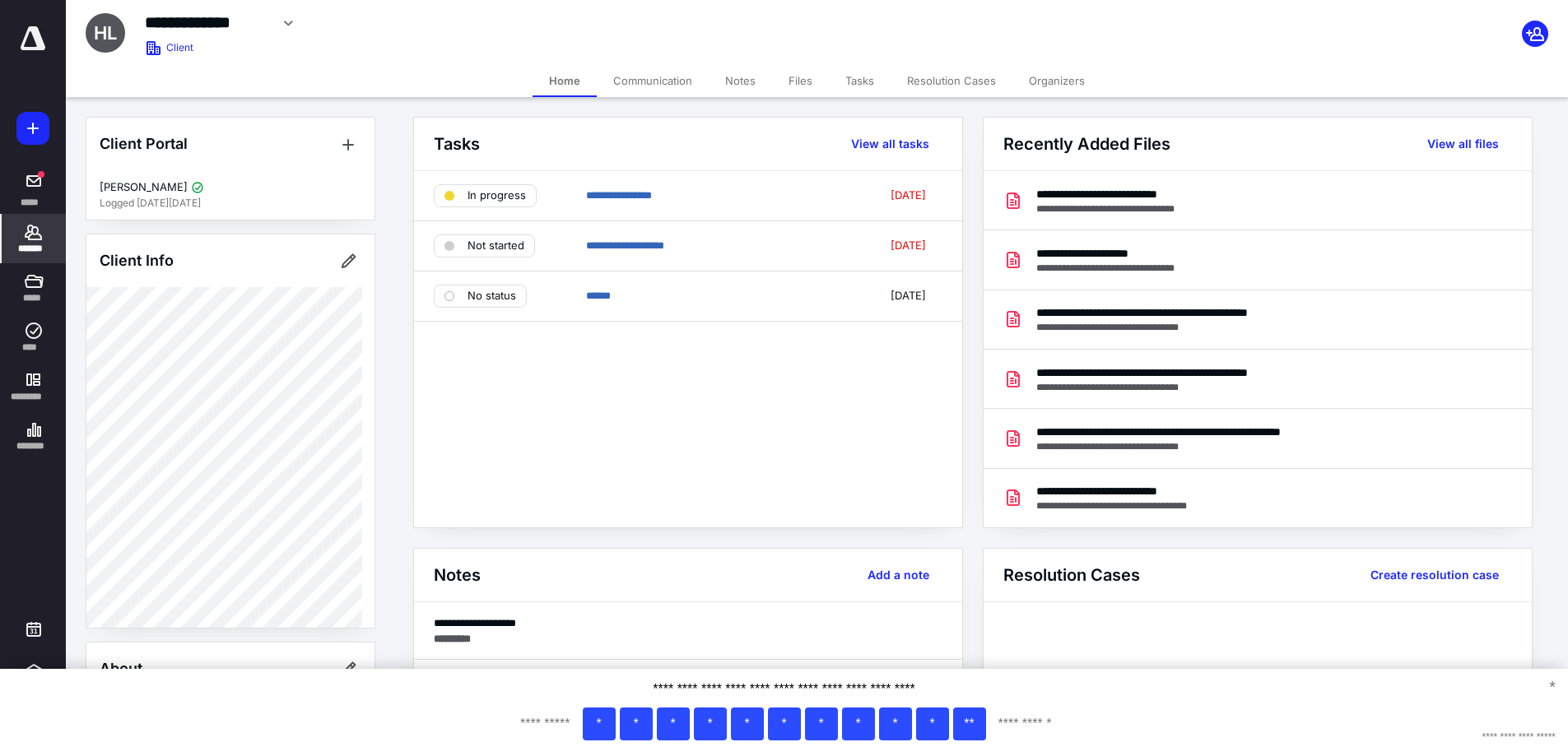 click on "Files" at bounding box center [800, 81] 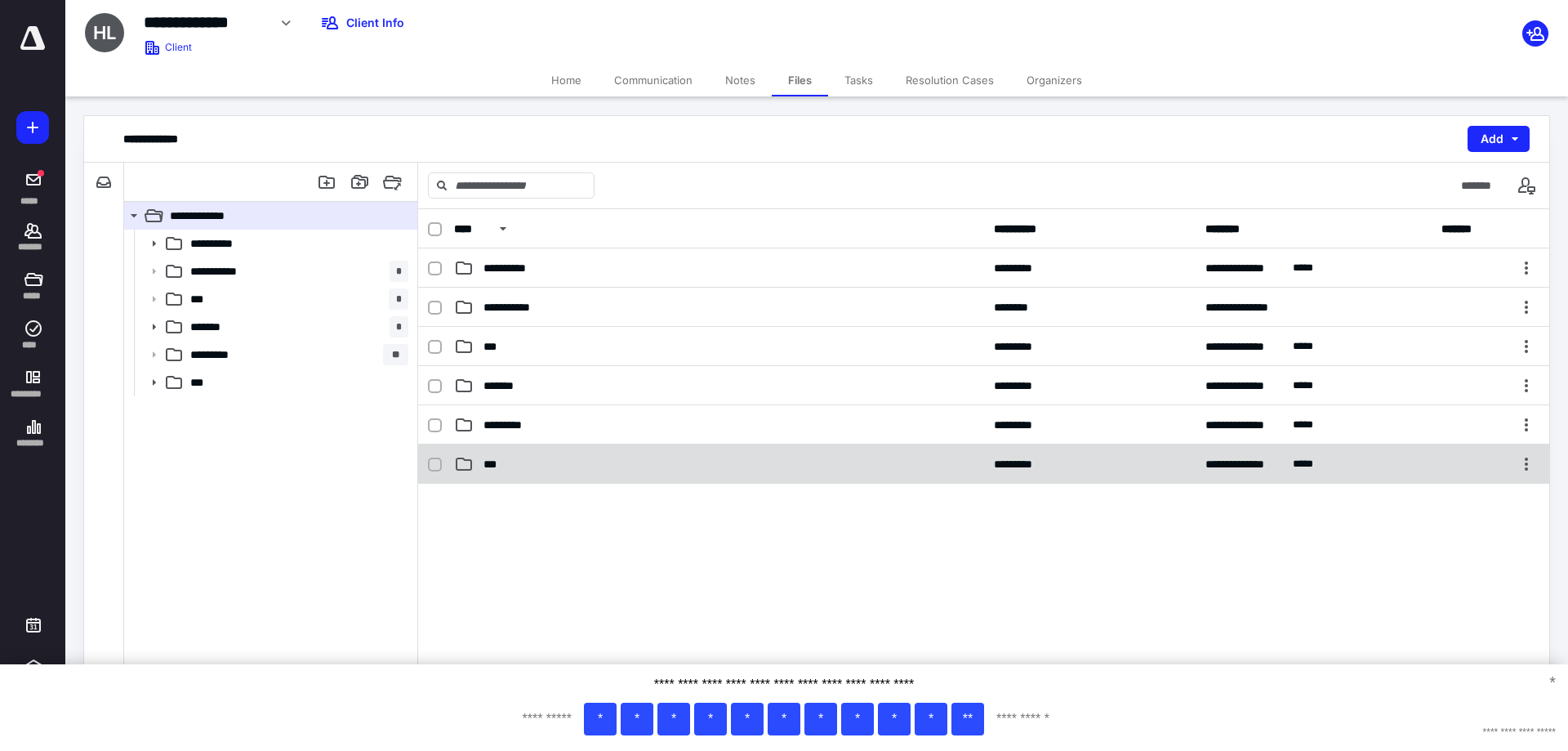 click on "***" at bounding box center [719, 464] 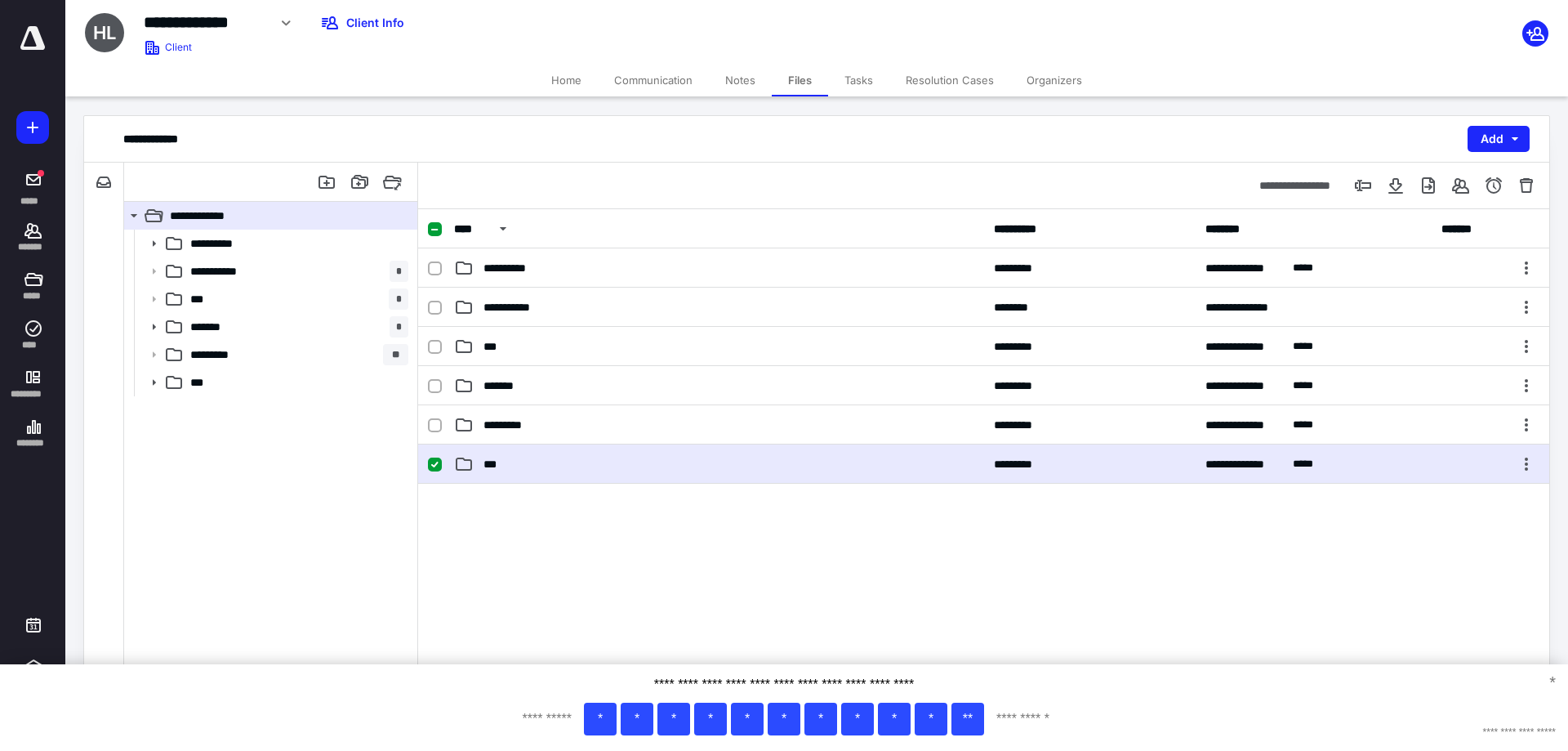 click on "***" at bounding box center [719, 464] 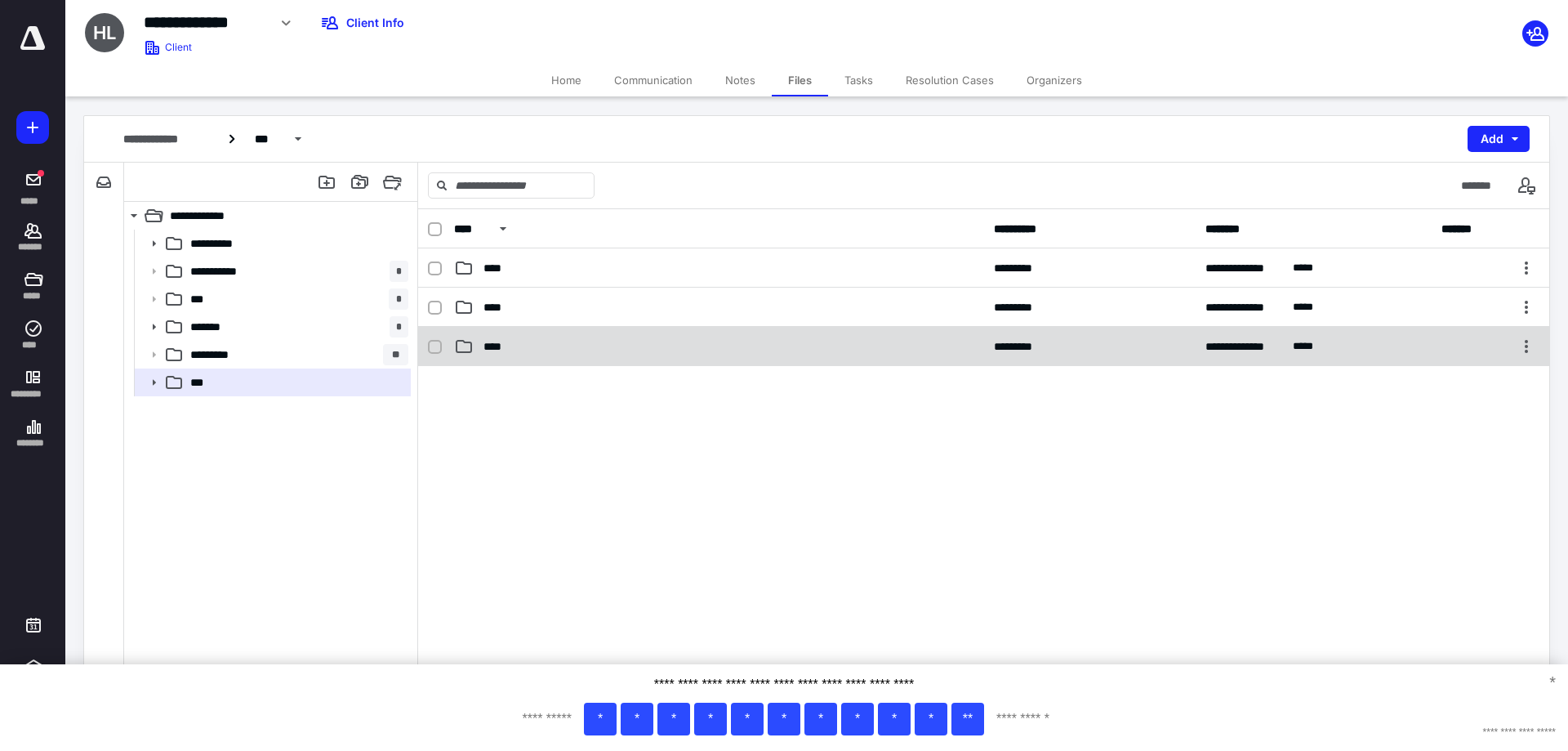 click on "****" at bounding box center [719, 346] 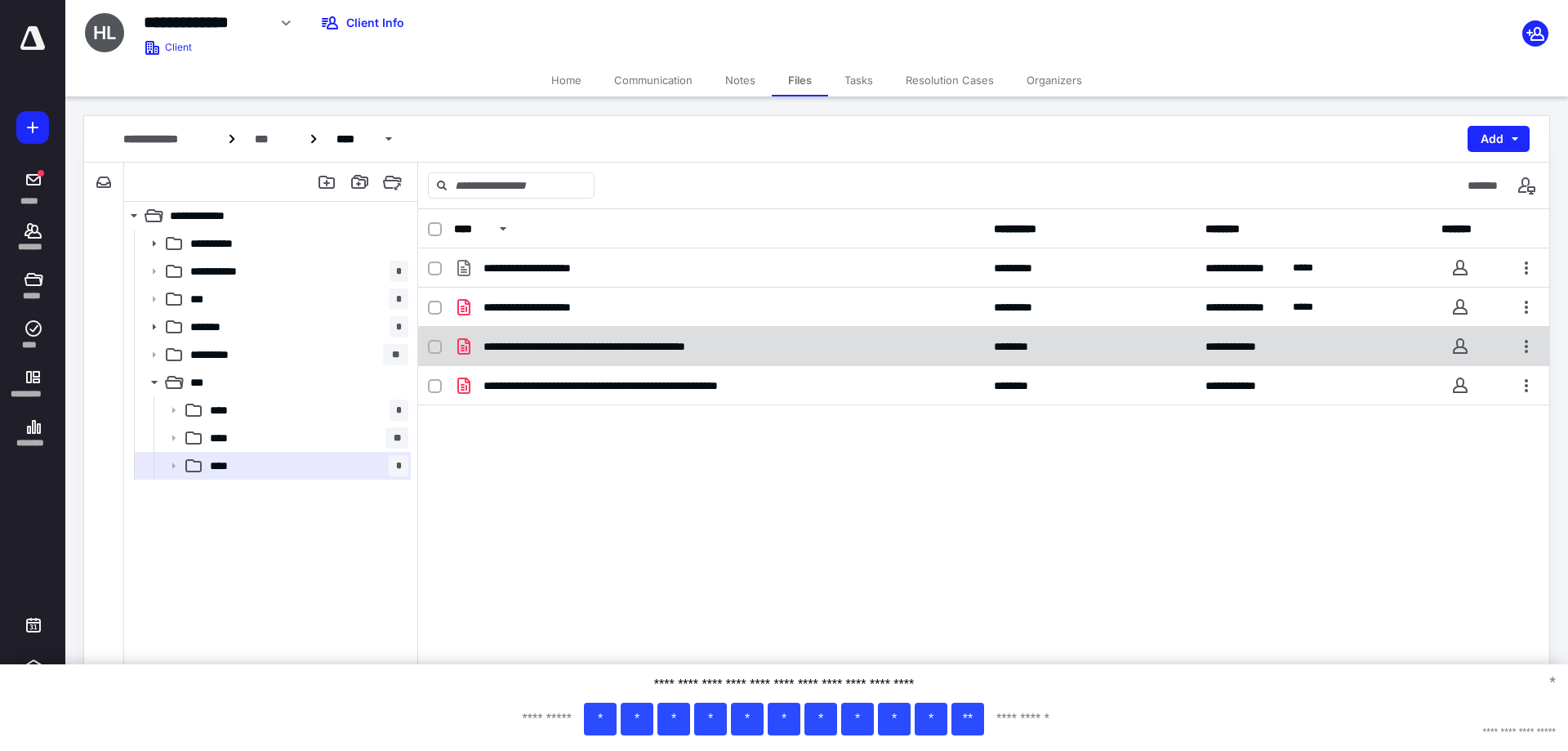 click on "**********" at bounding box center [719, 346] 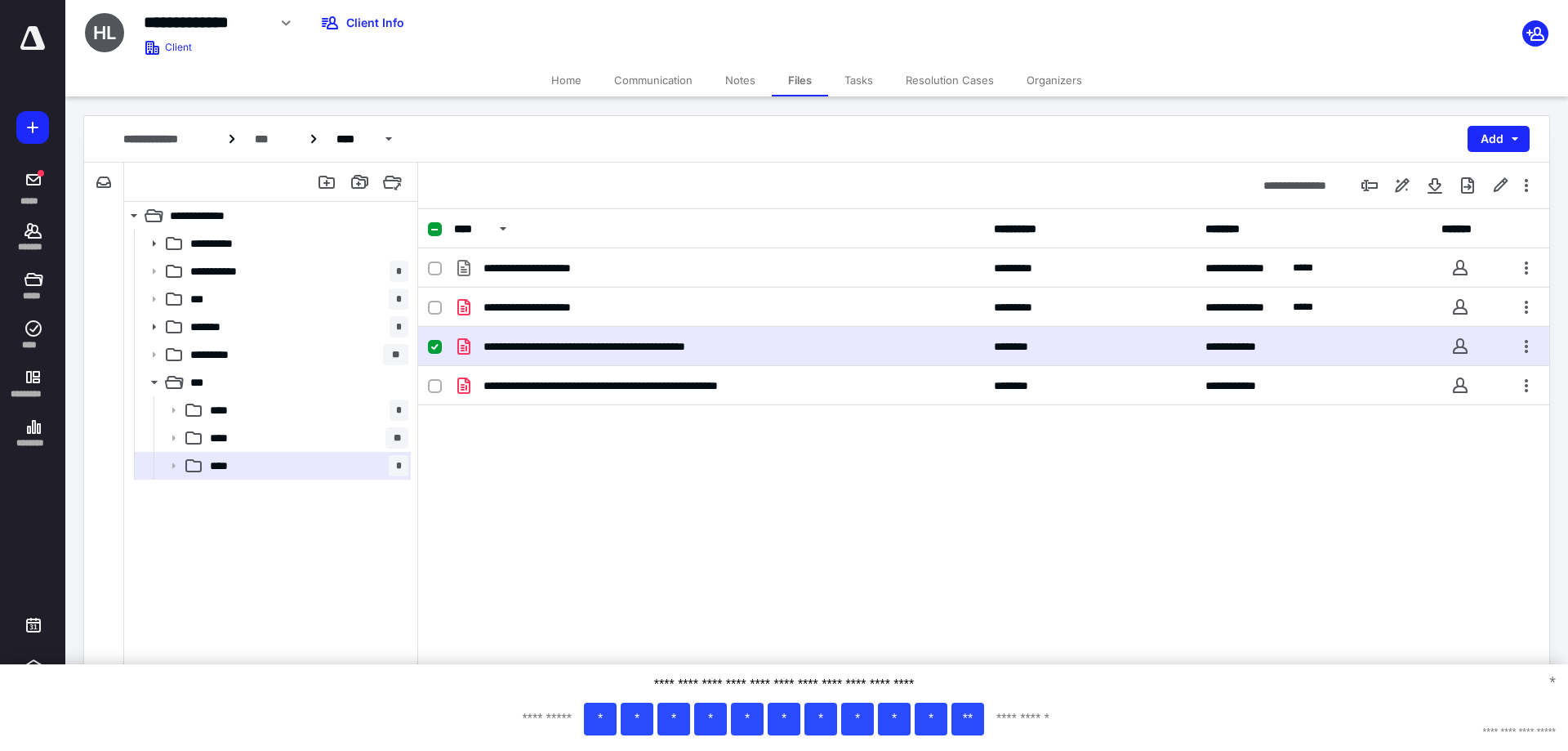 click on "**********" at bounding box center [719, 346] 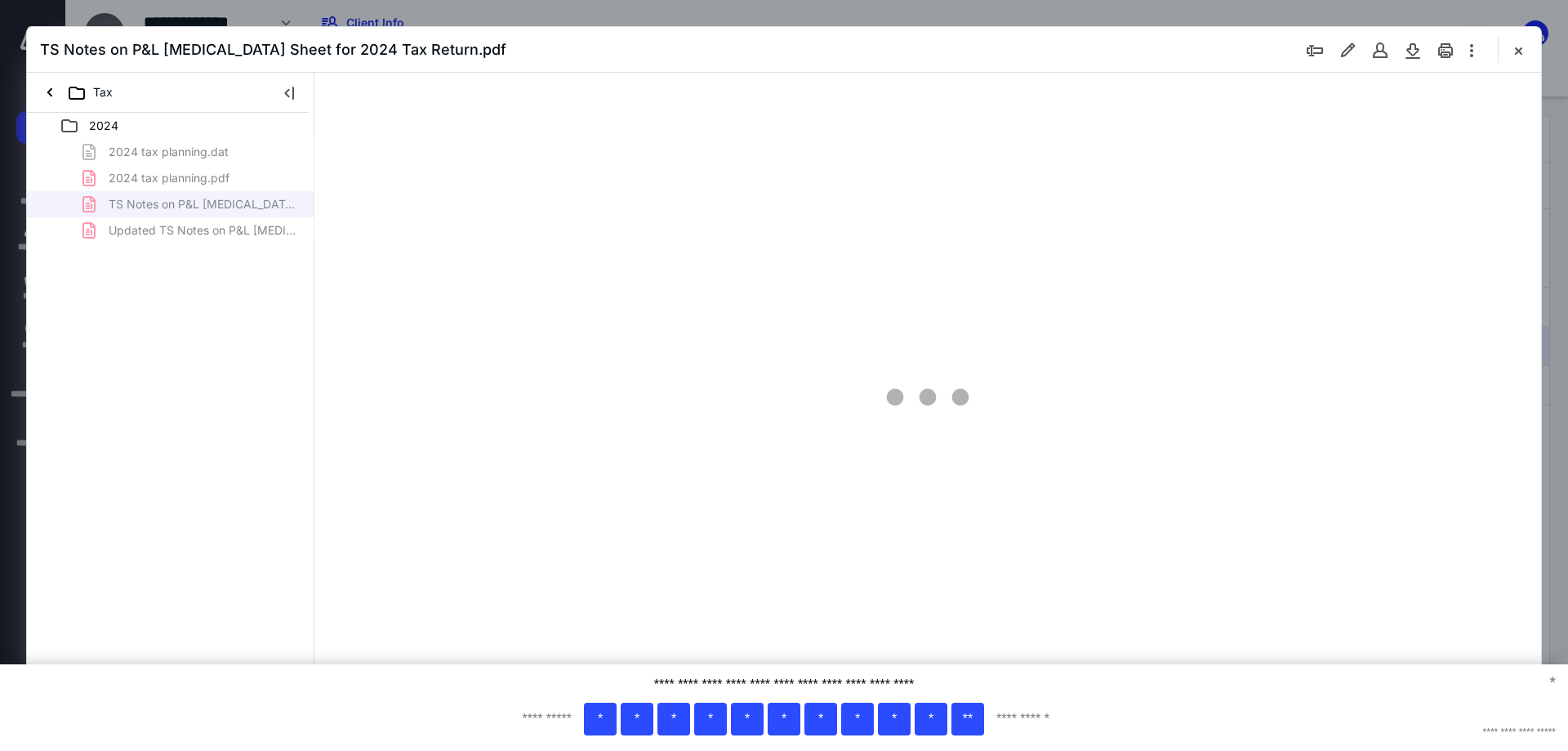 scroll, scrollTop: 0, scrollLeft: 0, axis: both 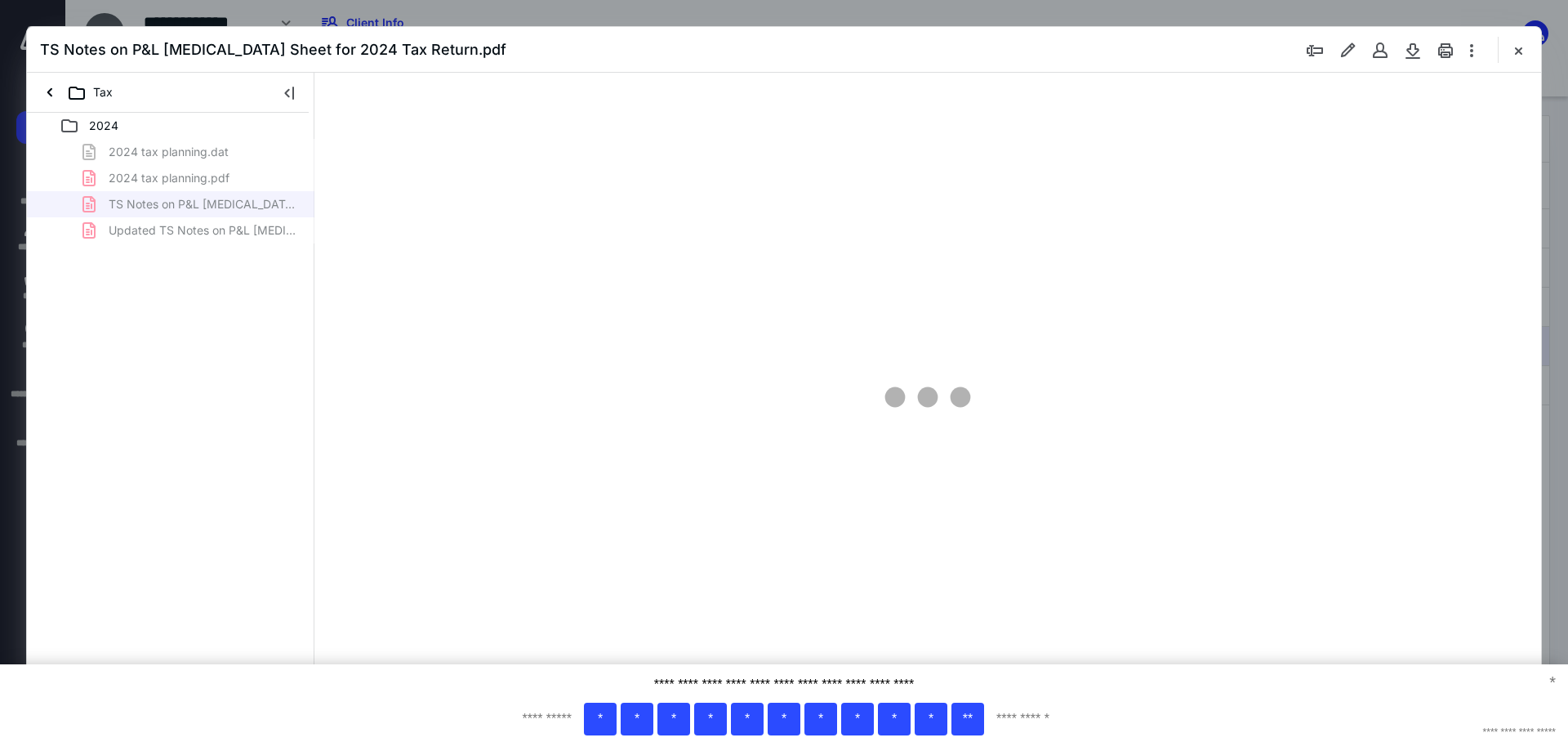 type on "241" 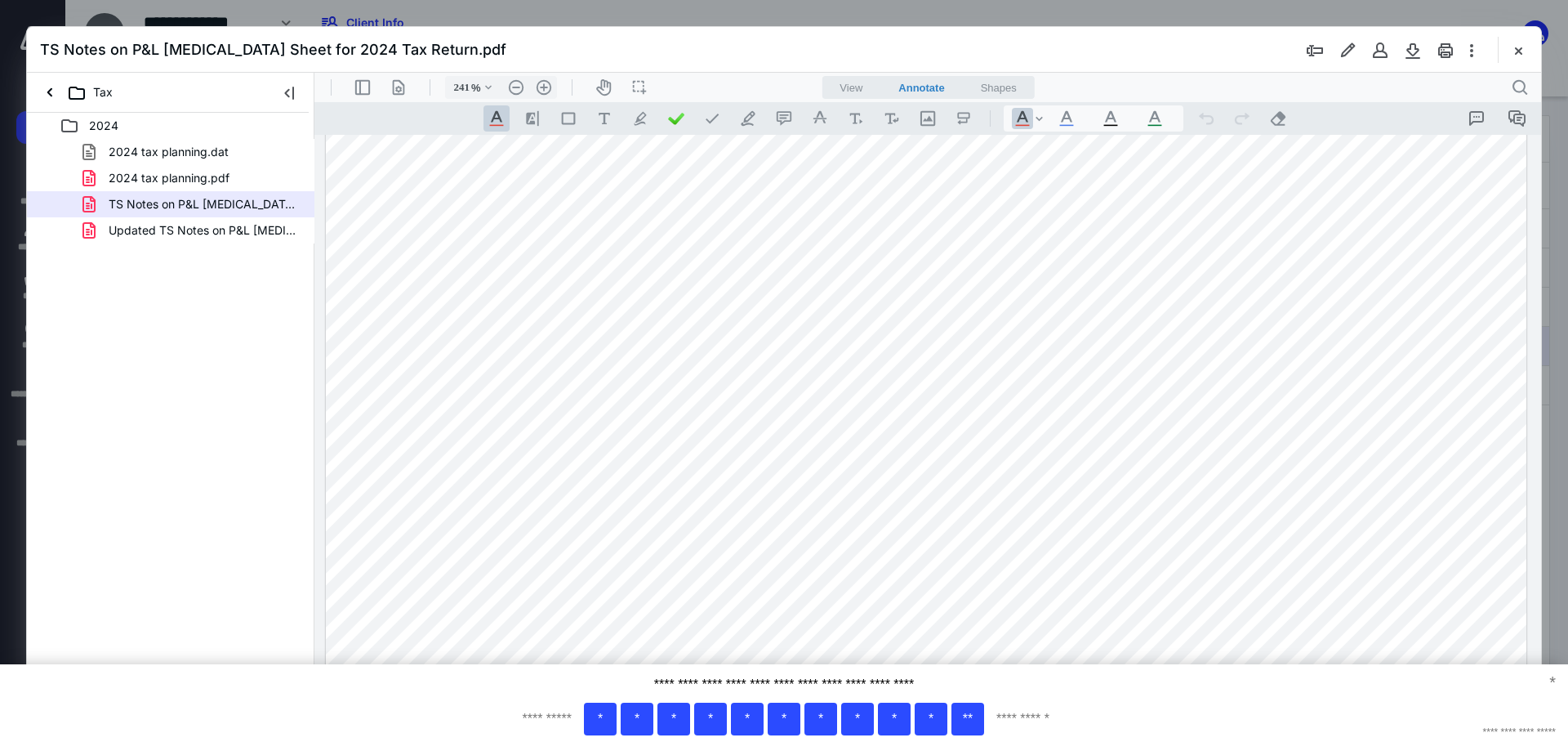 scroll, scrollTop: 479, scrollLeft: 0, axis: vertical 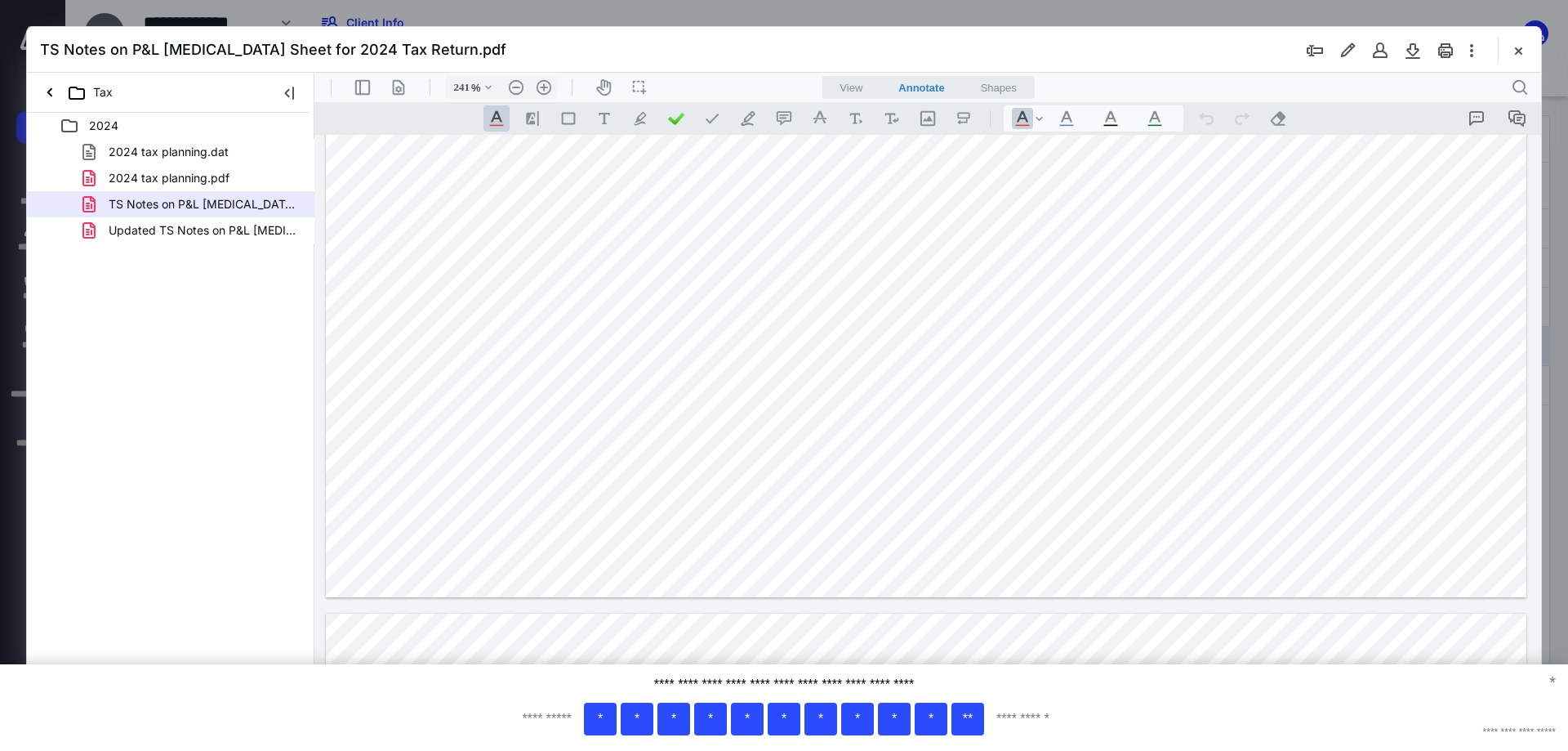 type on "*" 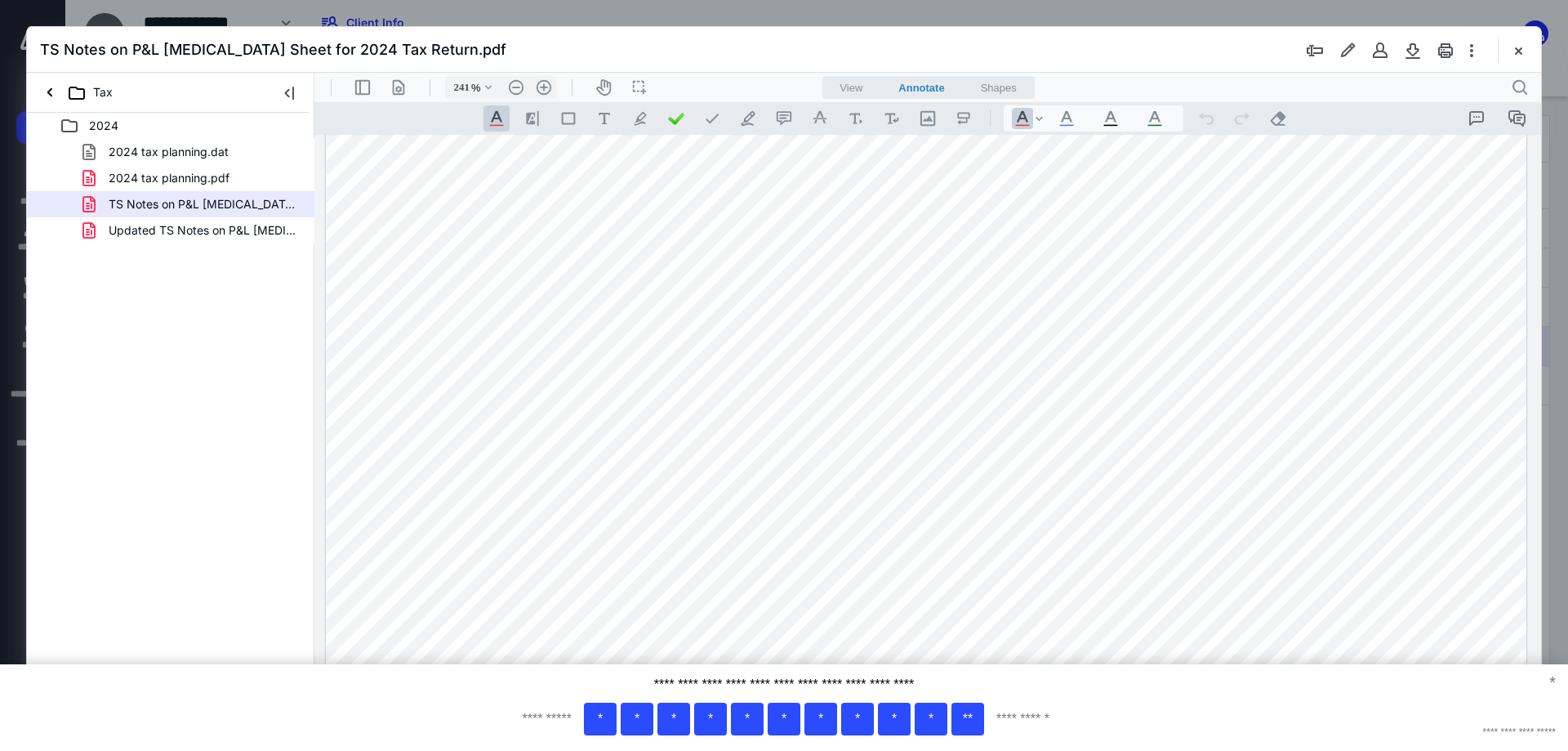 scroll, scrollTop: 3426, scrollLeft: 0, axis: vertical 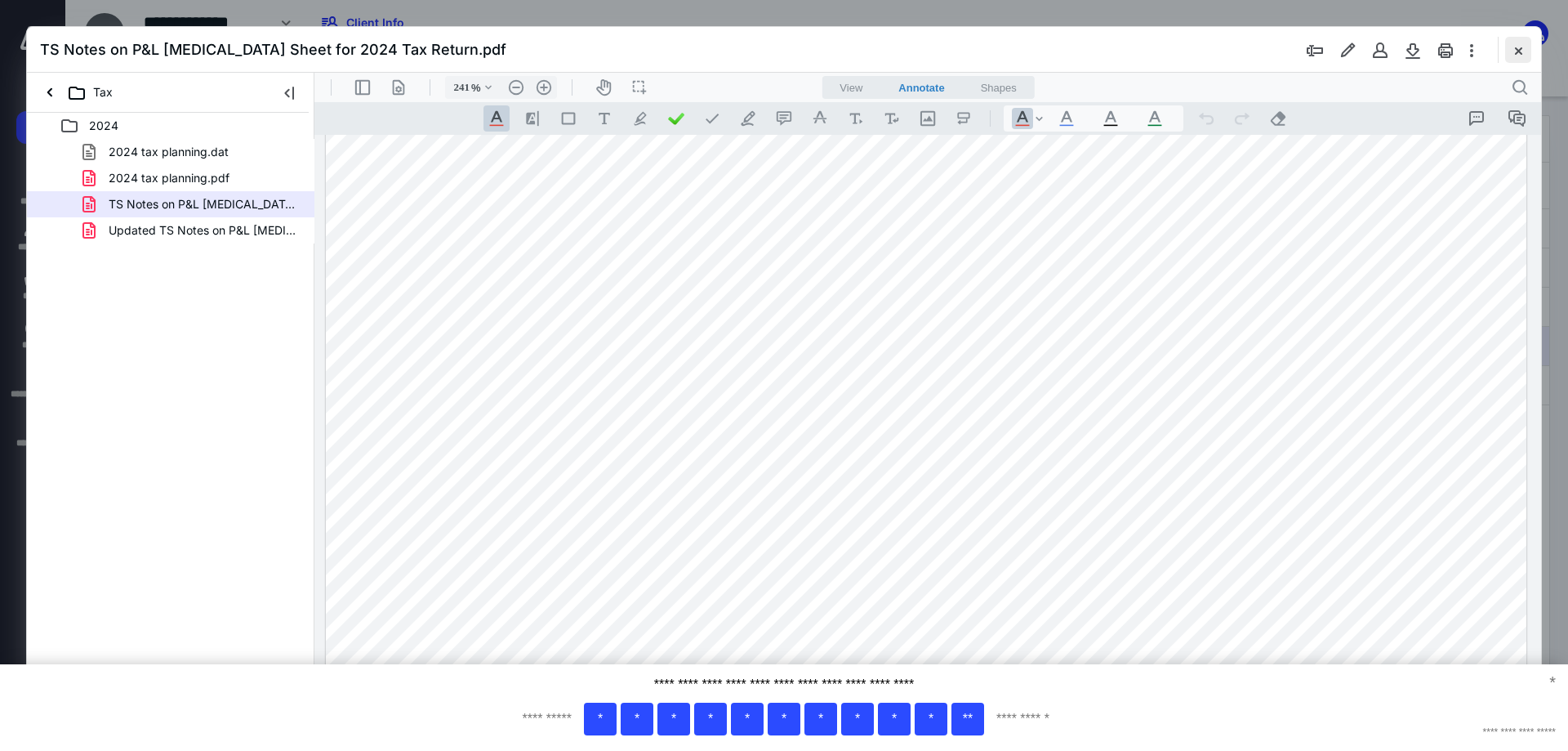 click at bounding box center [1518, 50] 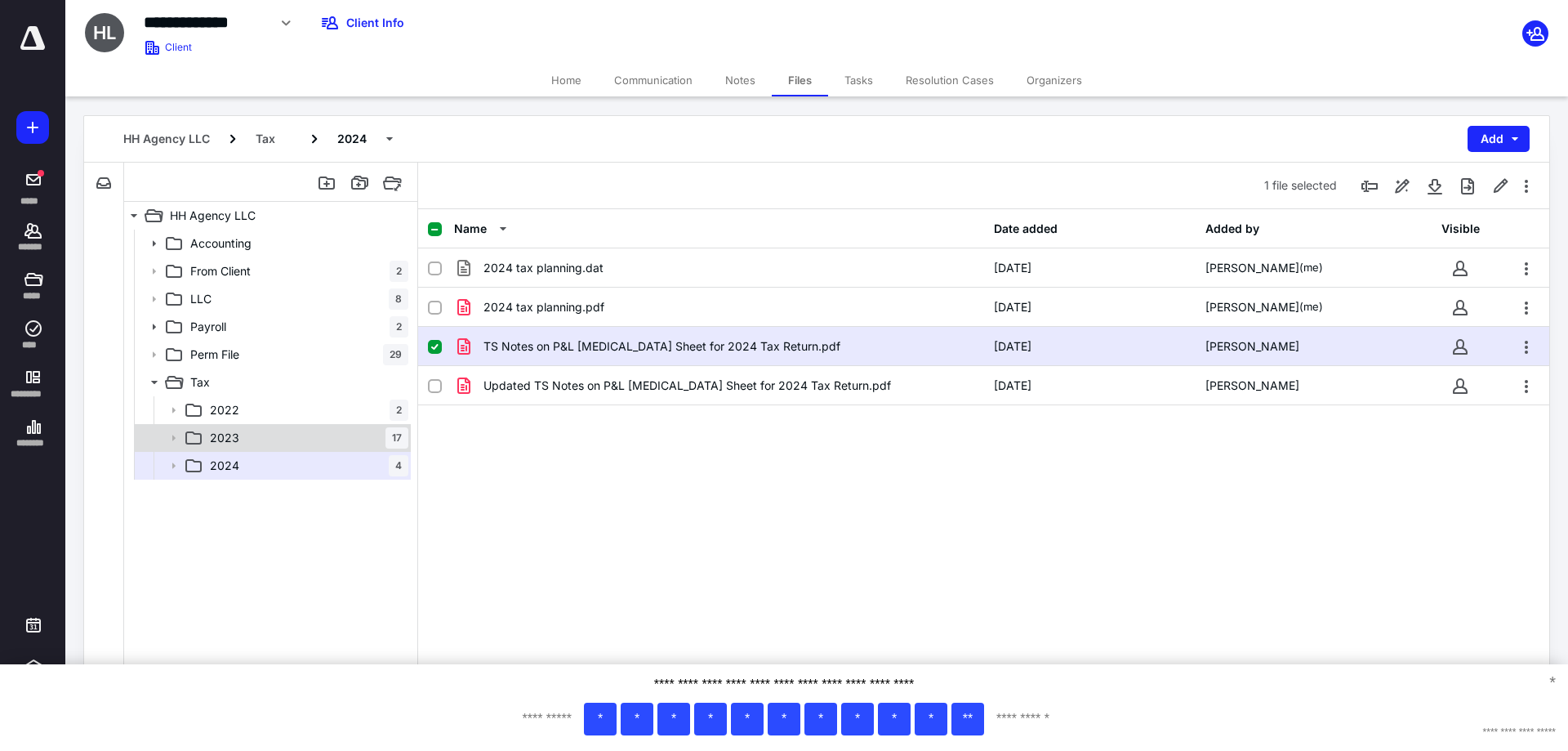 drag, startPoint x: 270, startPoint y: 439, endPoint x: 275, endPoint y: 451, distance: 13 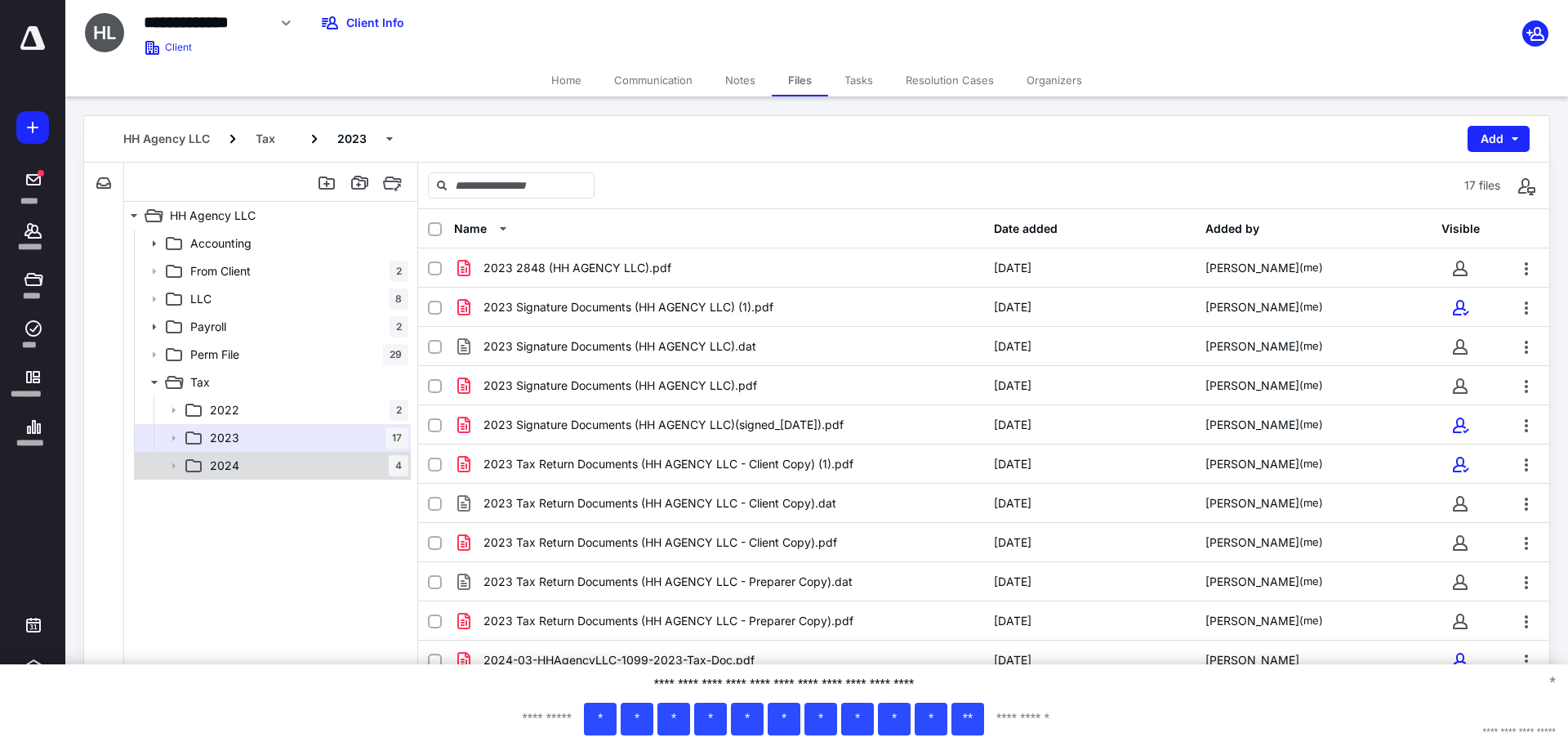 click on "2024 4" at bounding box center [305, 466] 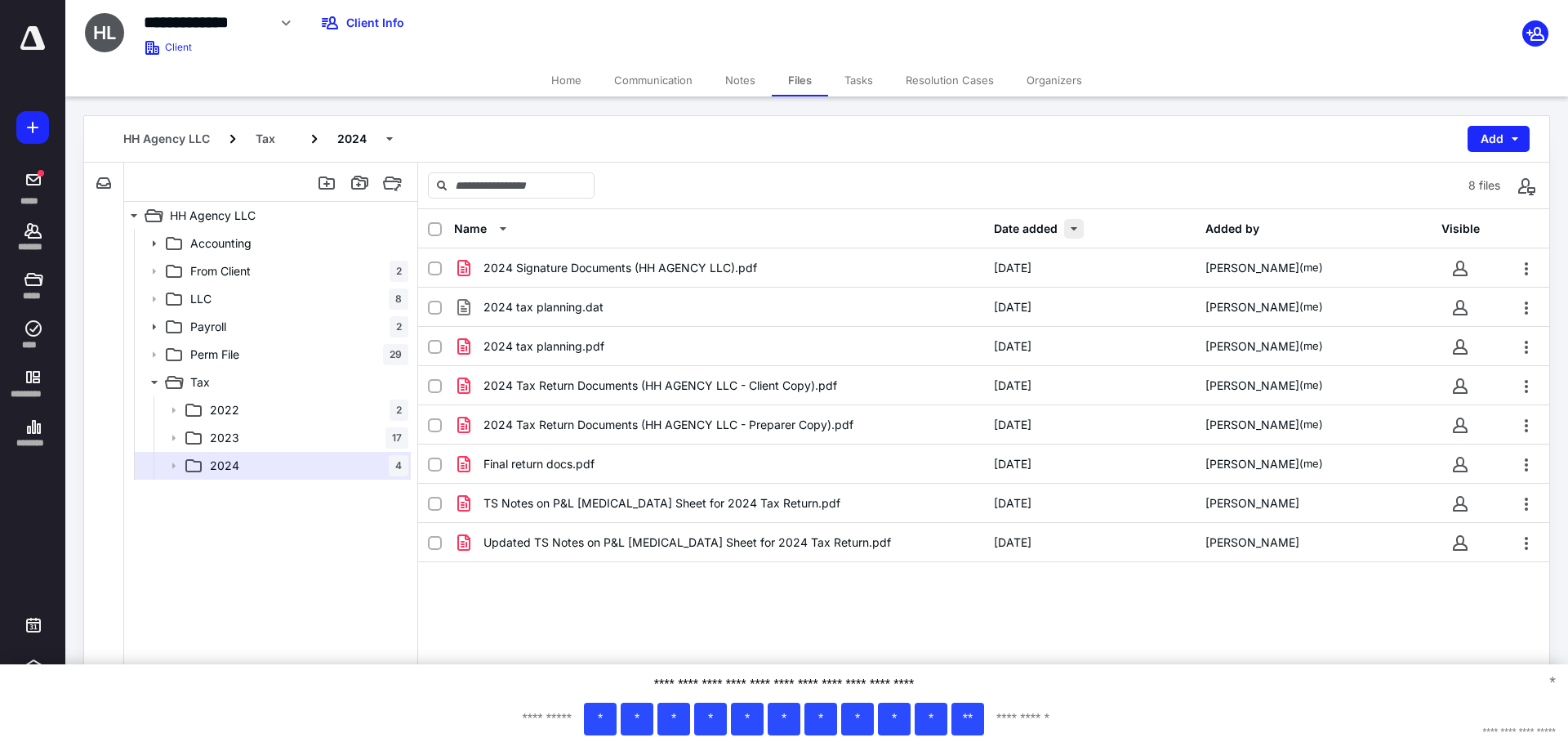 click at bounding box center [1074, 229] 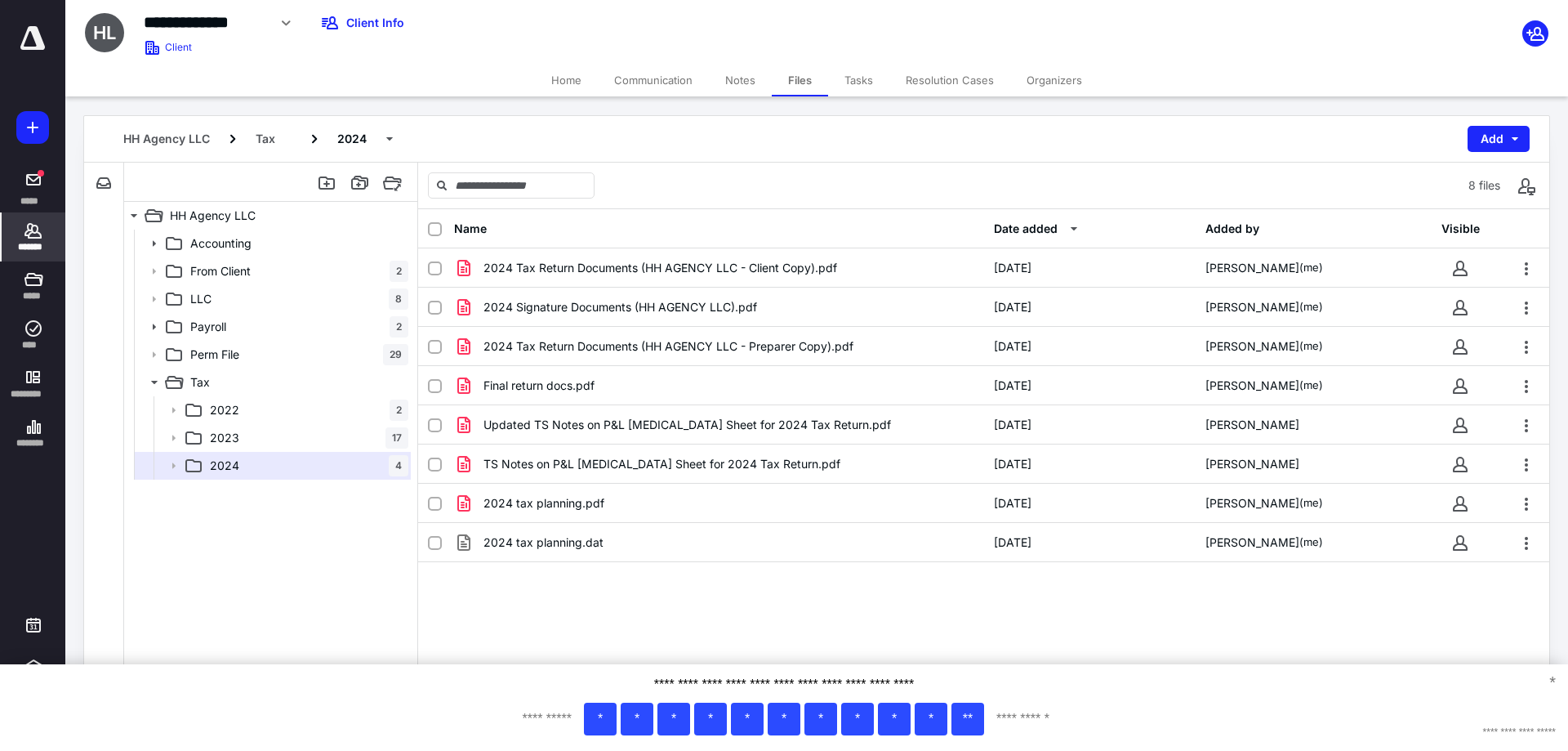 click on "*******" at bounding box center [33, 237] 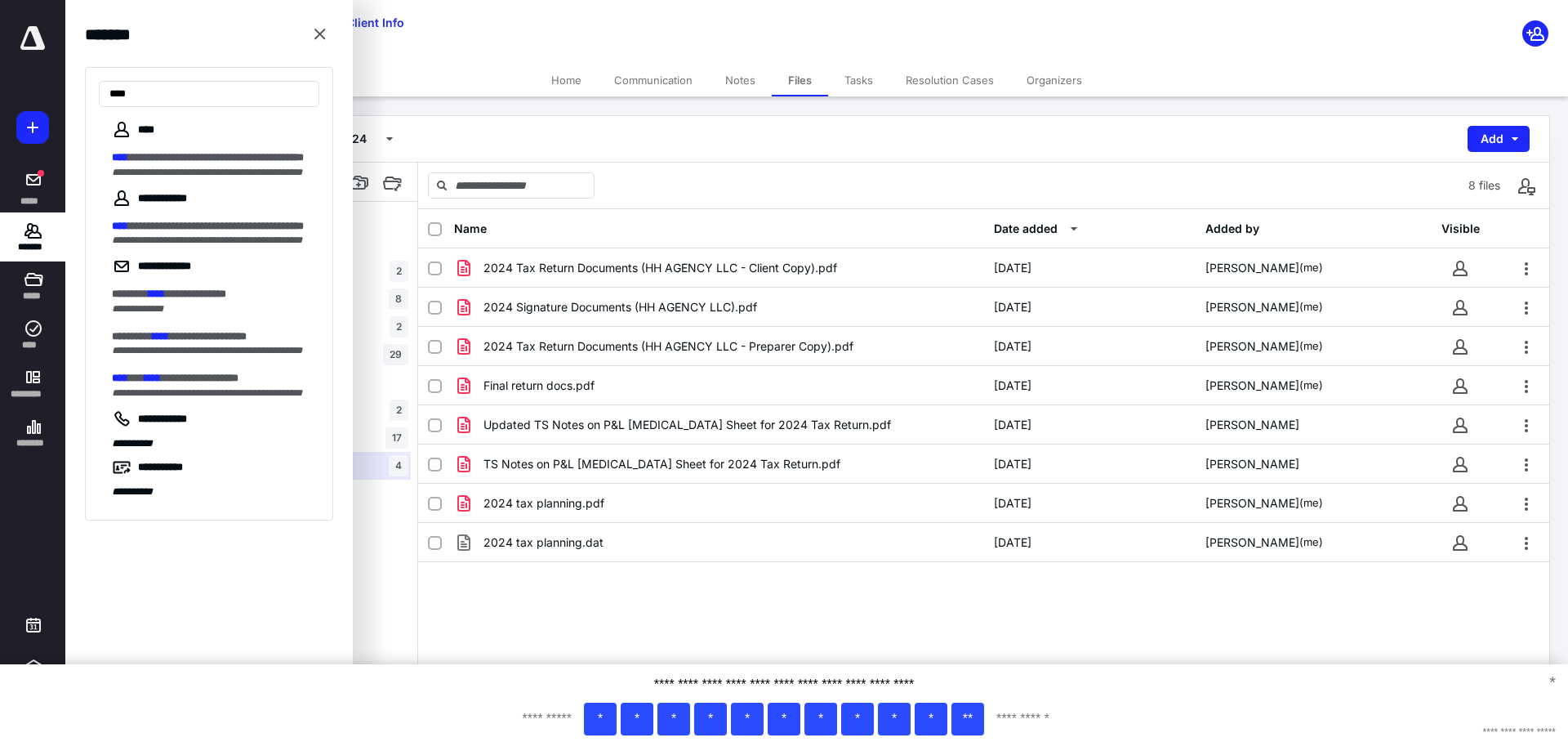 type on "****" 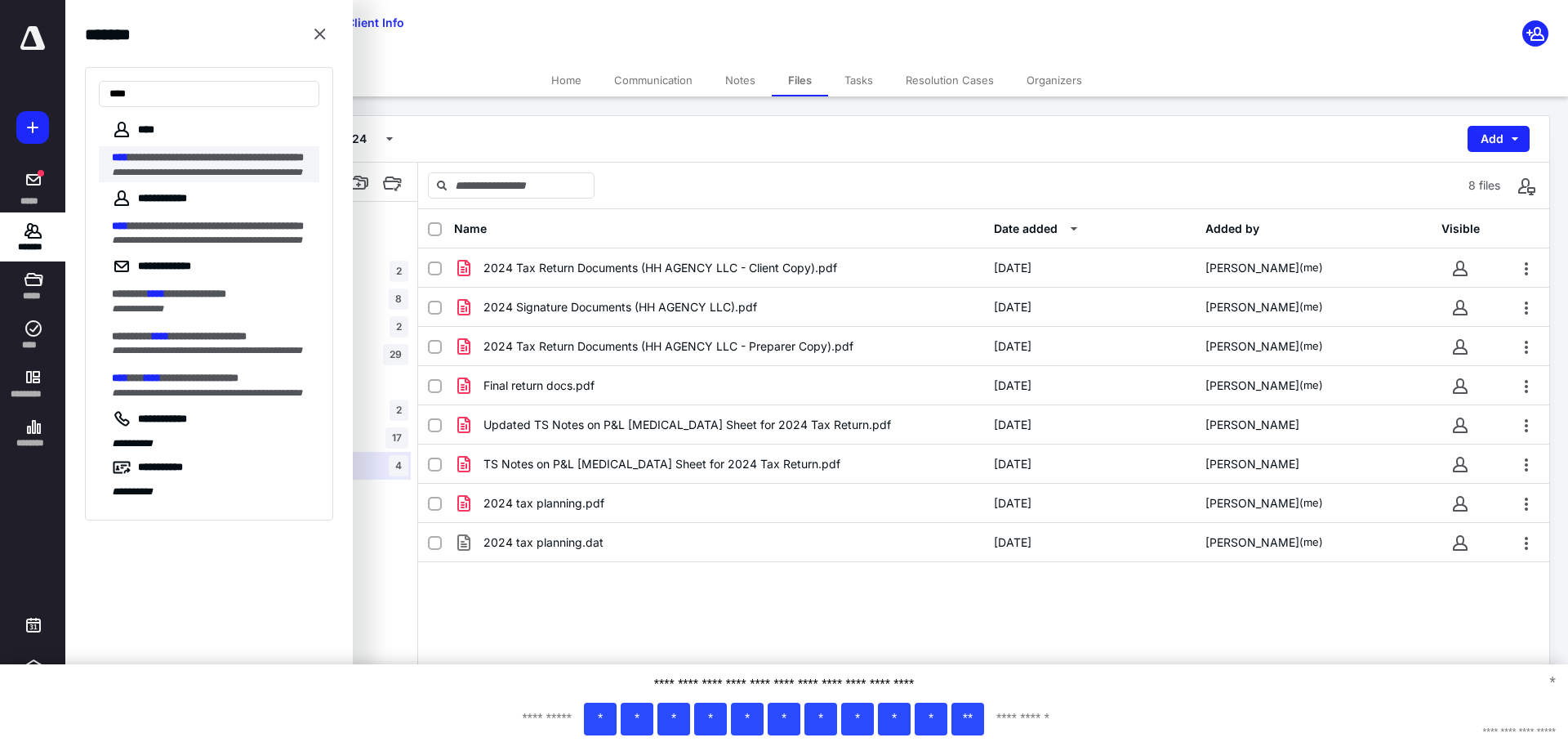 click on "**********" at bounding box center [207, 172] 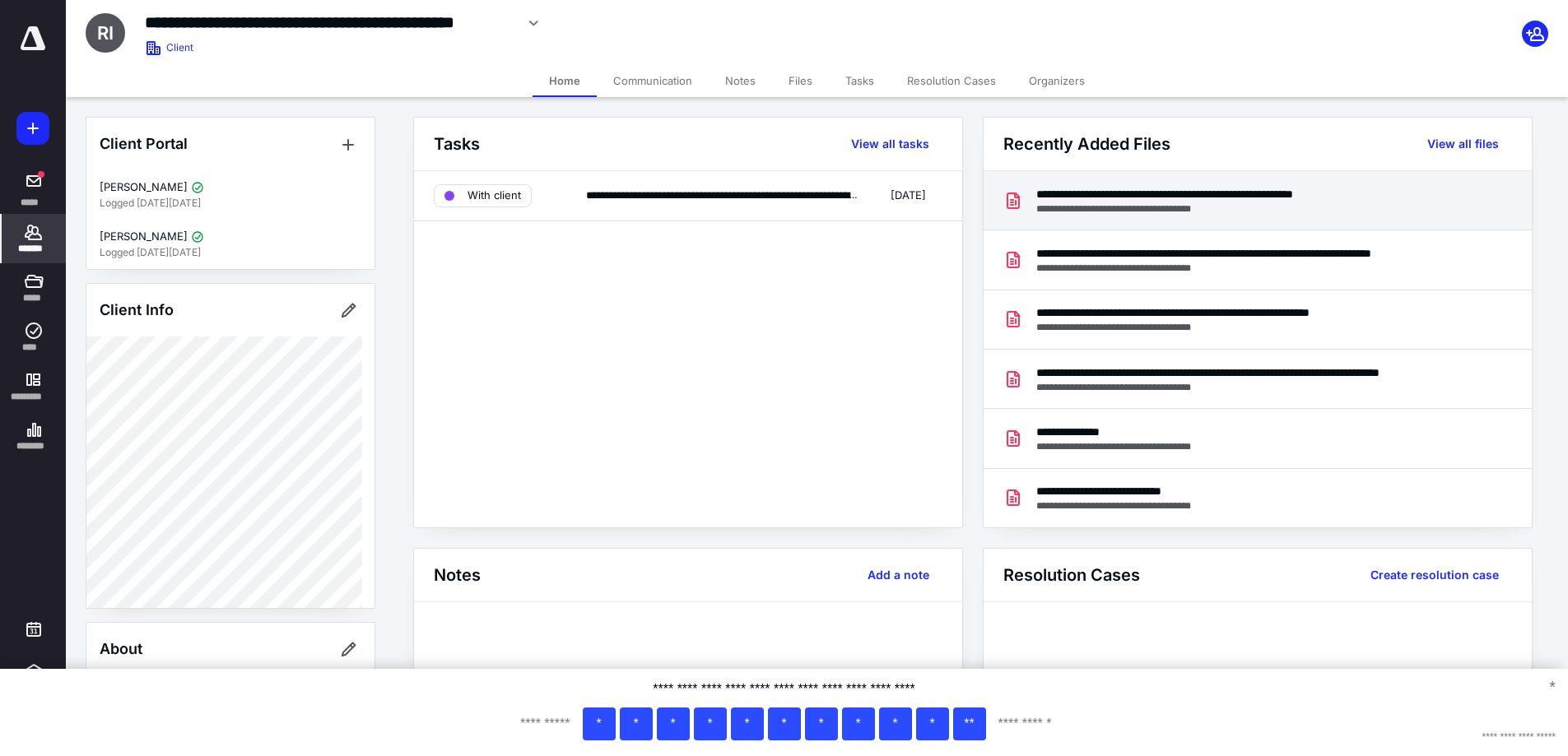 click on "**********" at bounding box center [1231, 209] 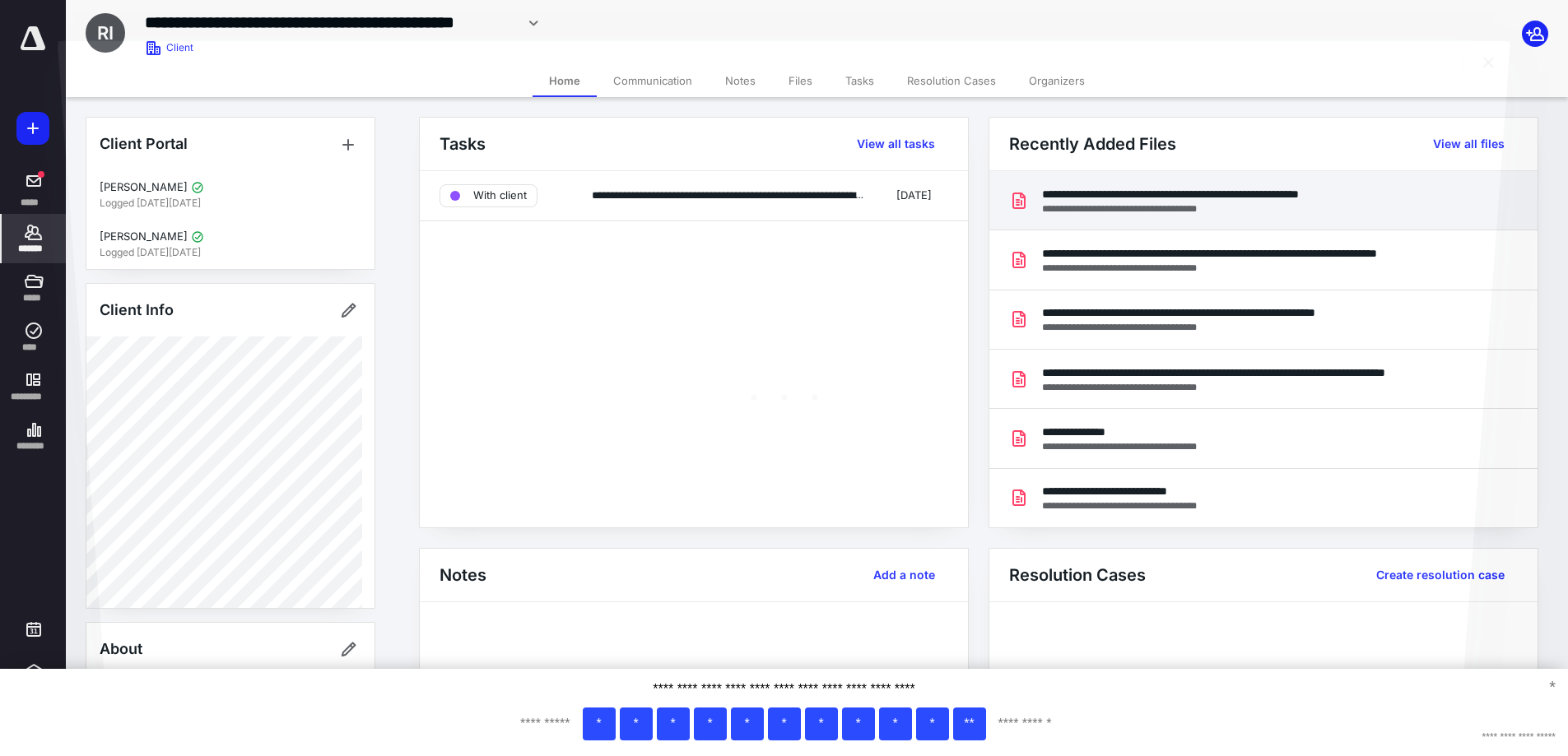 click at bounding box center [784, 387] 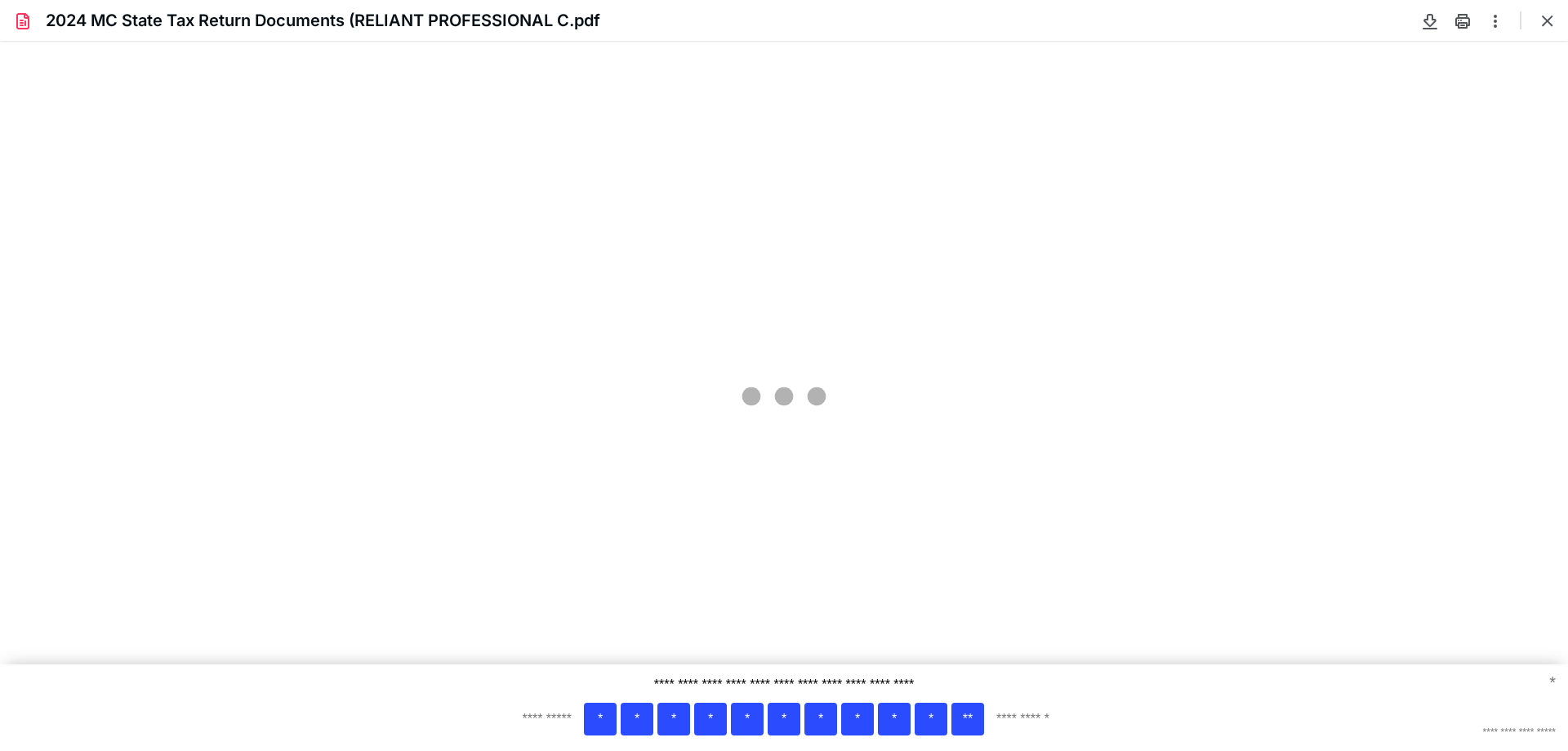 scroll, scrollTop: 0, scrollLeft: 0, axis: both 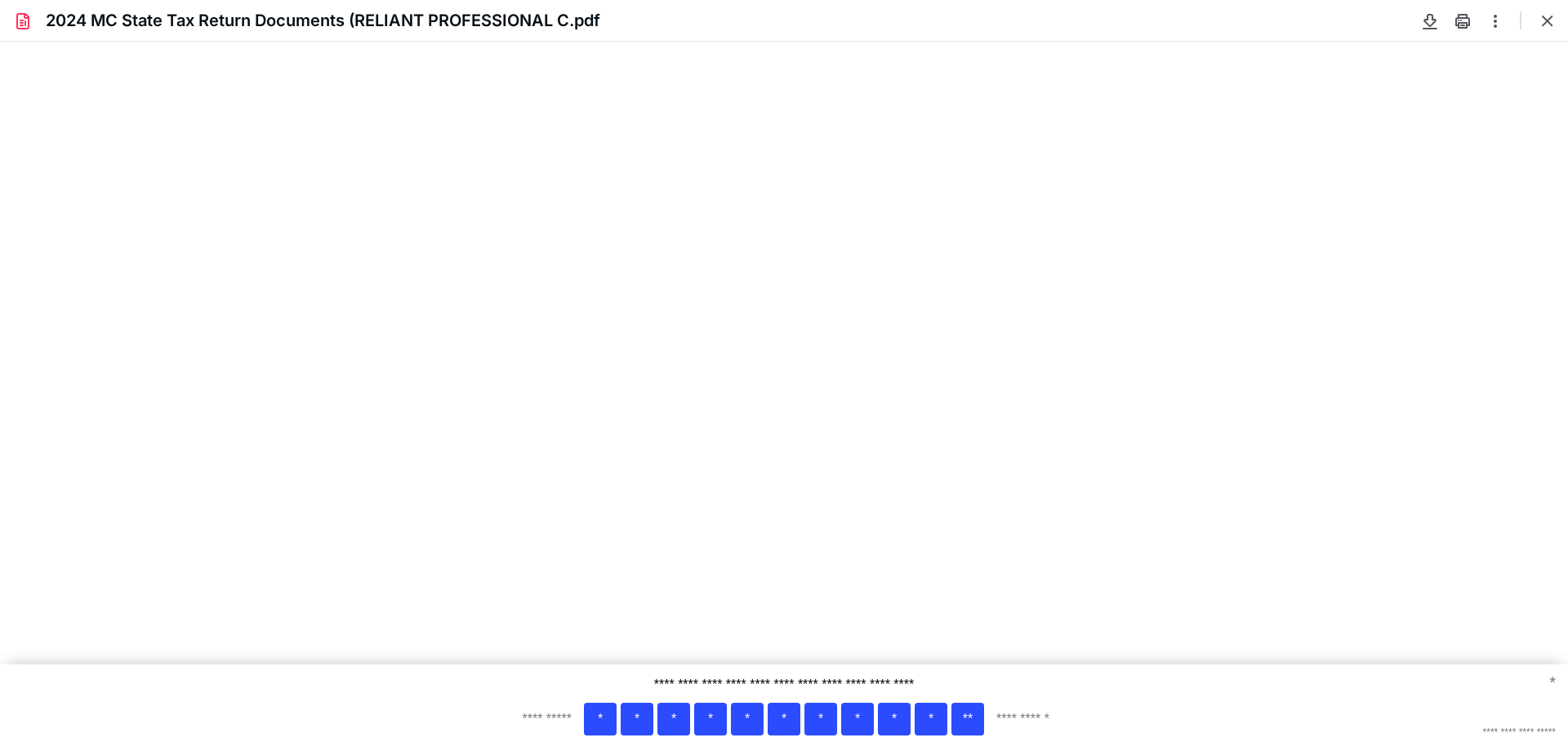 type on "308" 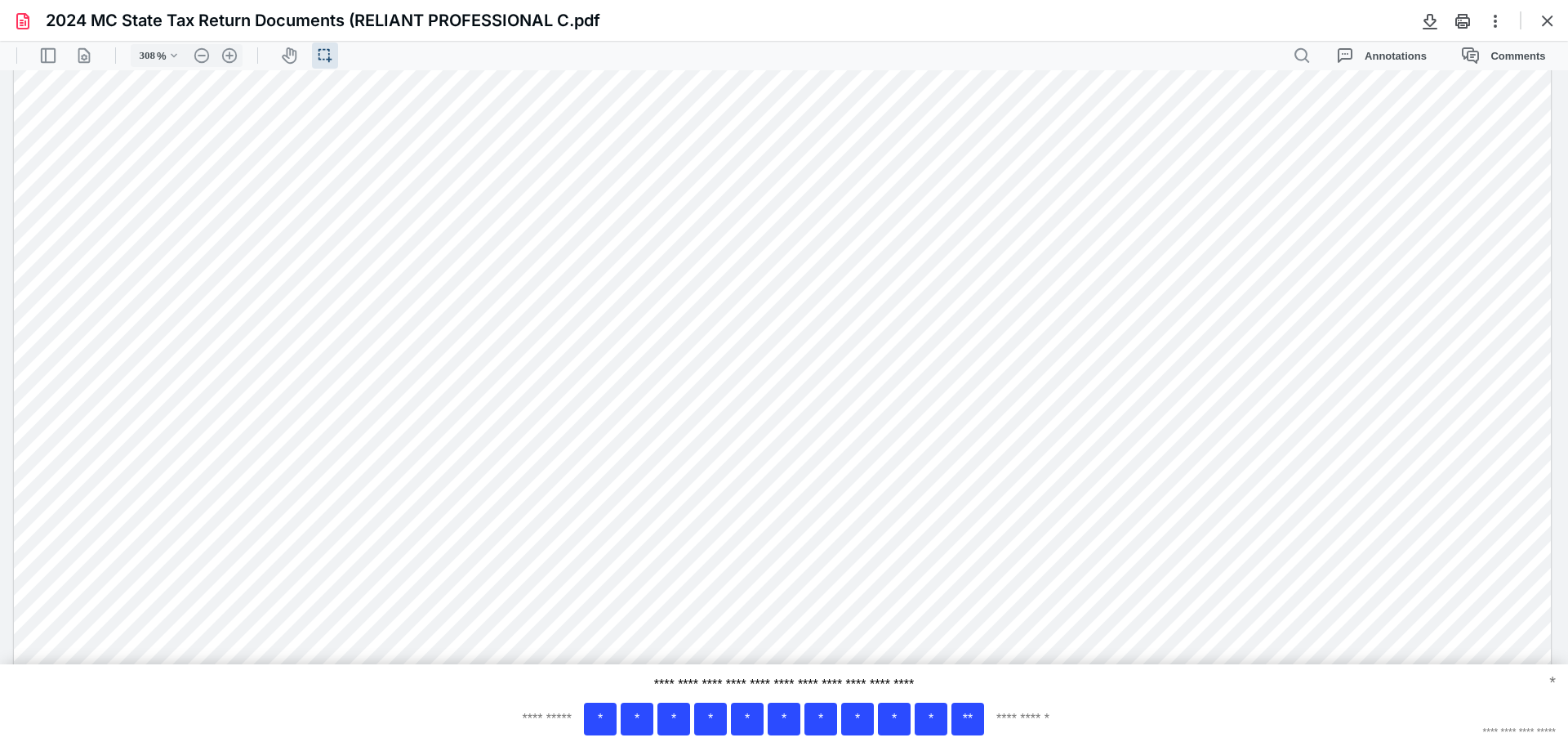 scroll, scrollTop: 530, scrollLeft: 0, axis: vertical 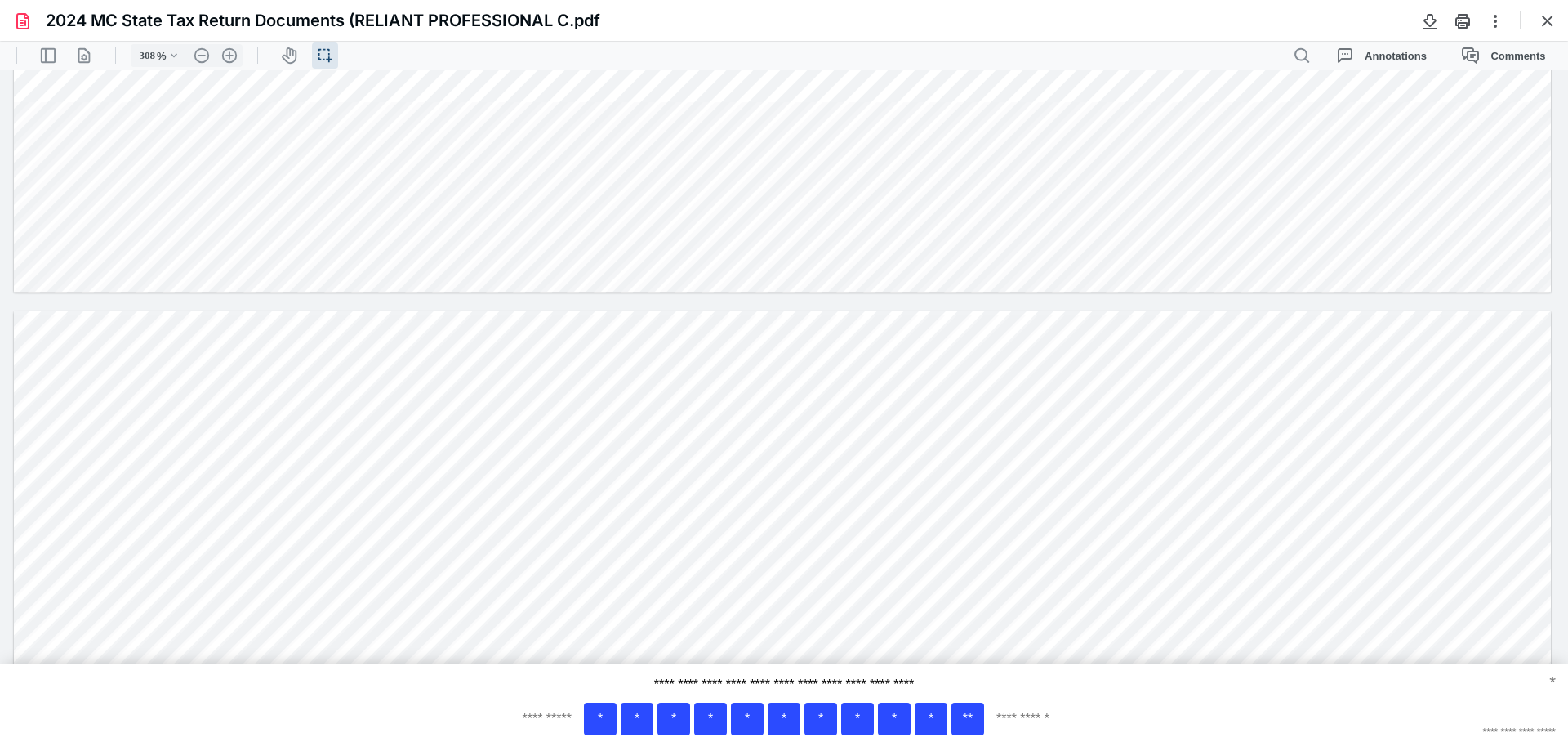 type on "*" 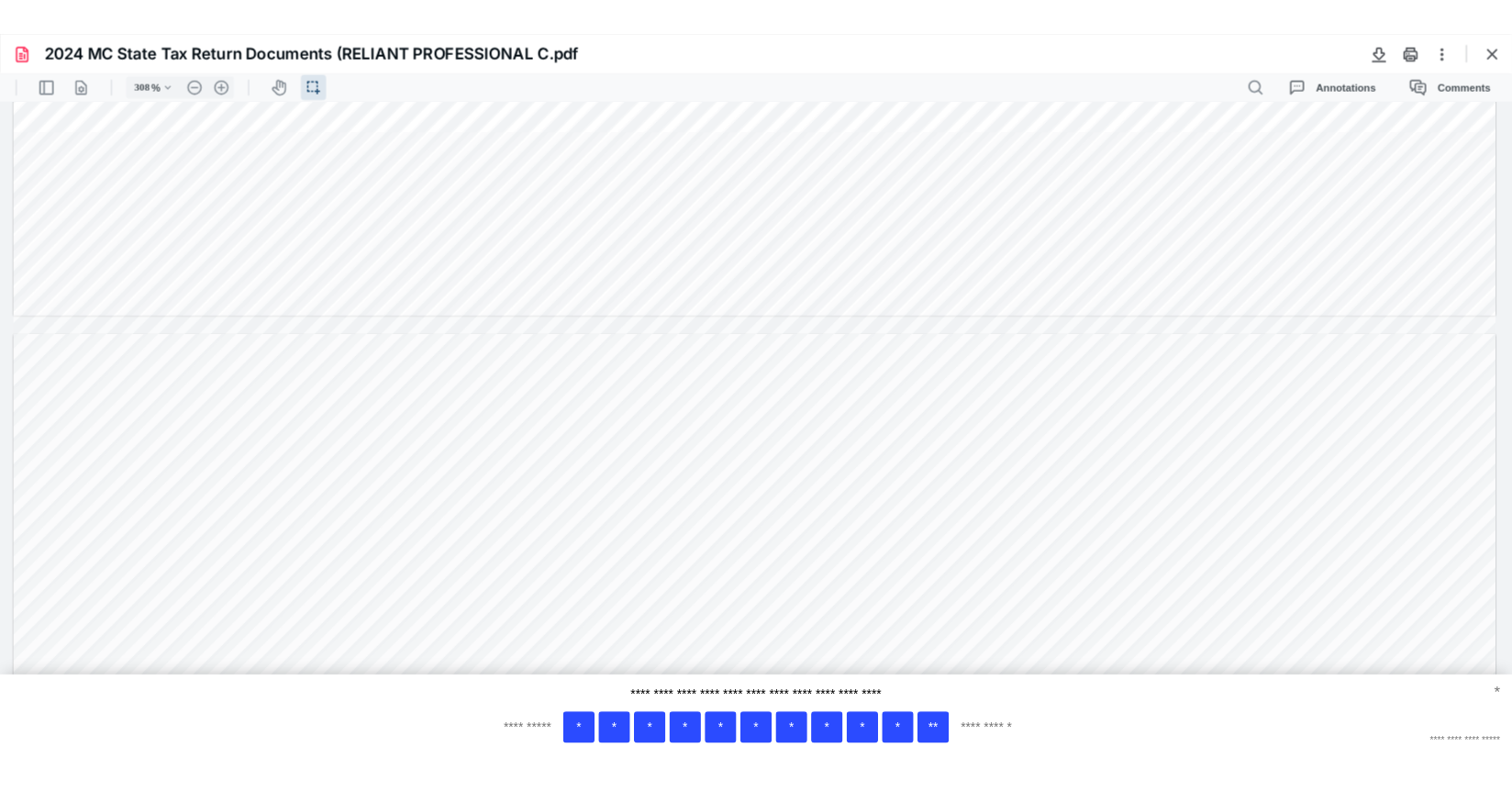 scroll, scrollTop: 1551, scrollLeft: 0, axis: vertical 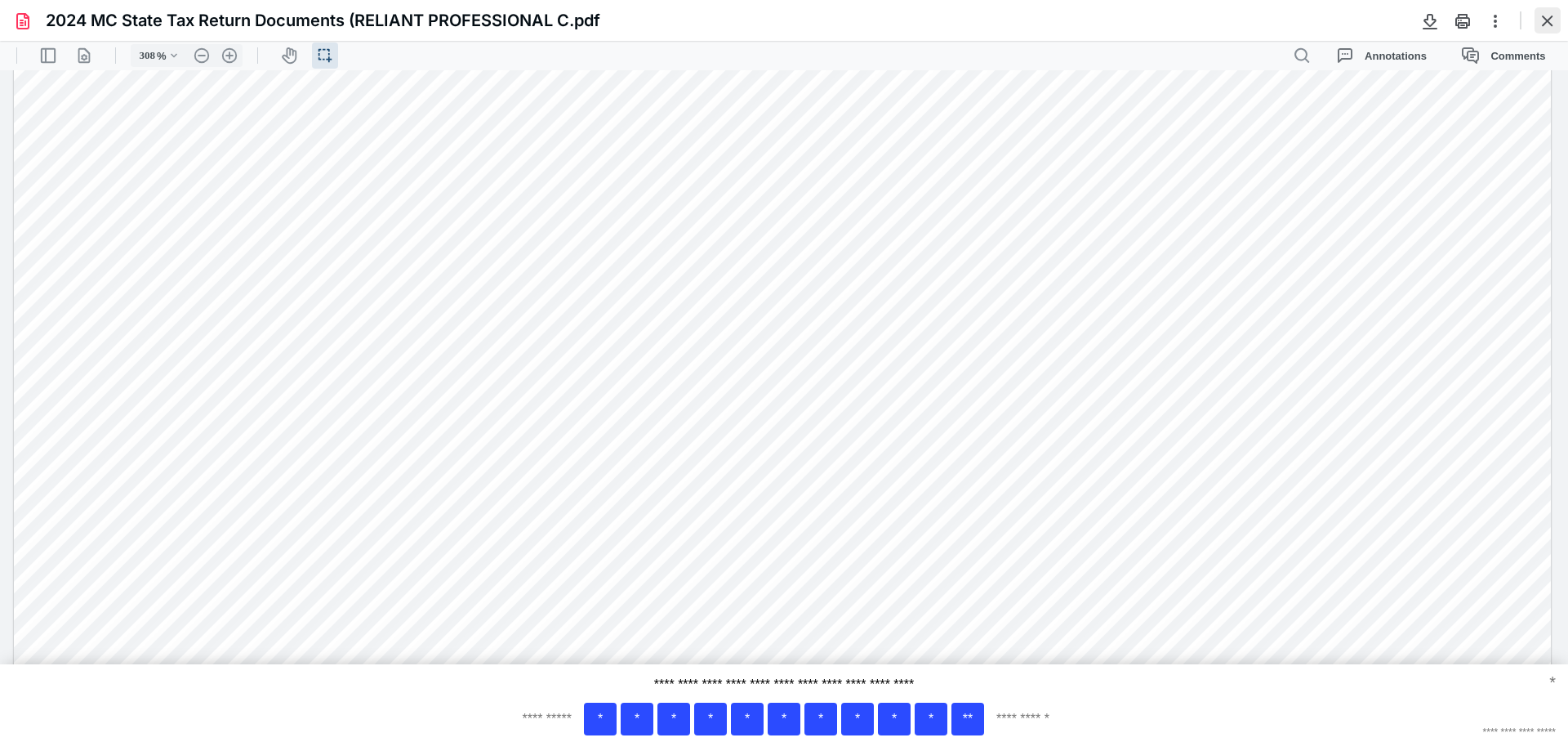 click at bounding box center (1548, 20) 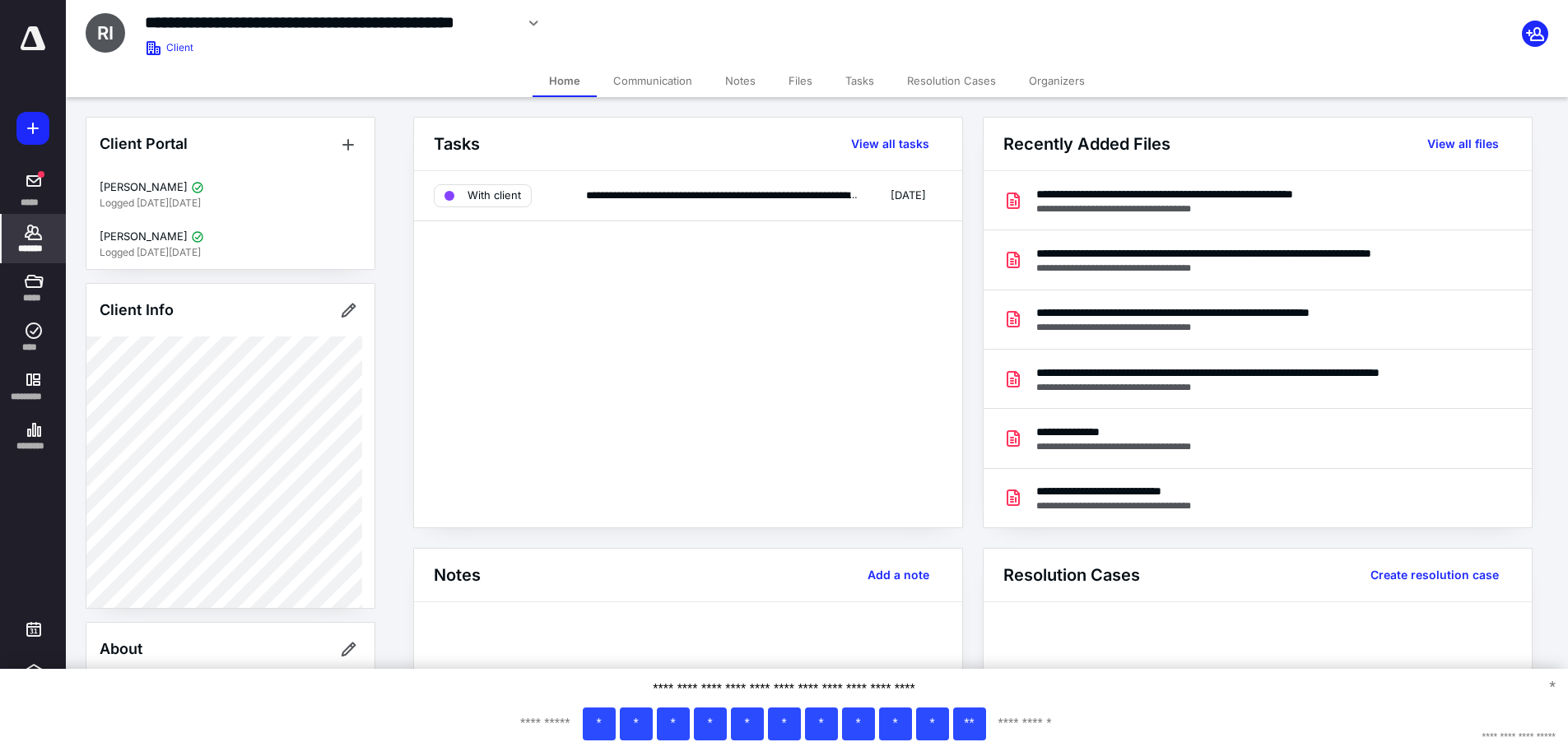 click on "*******" at bounding box center [34, 248] 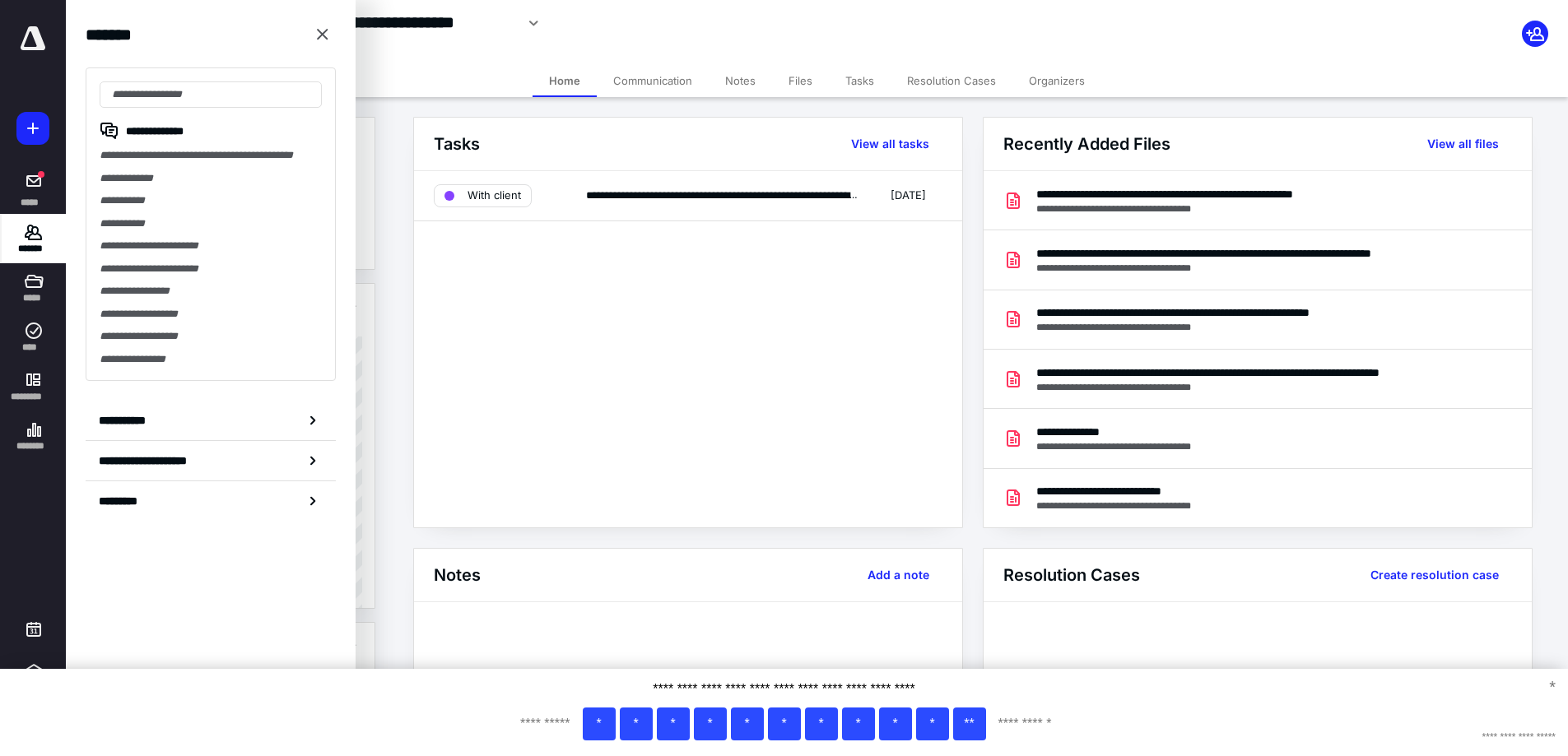 click on "*******" at bounding box center (34, 248) 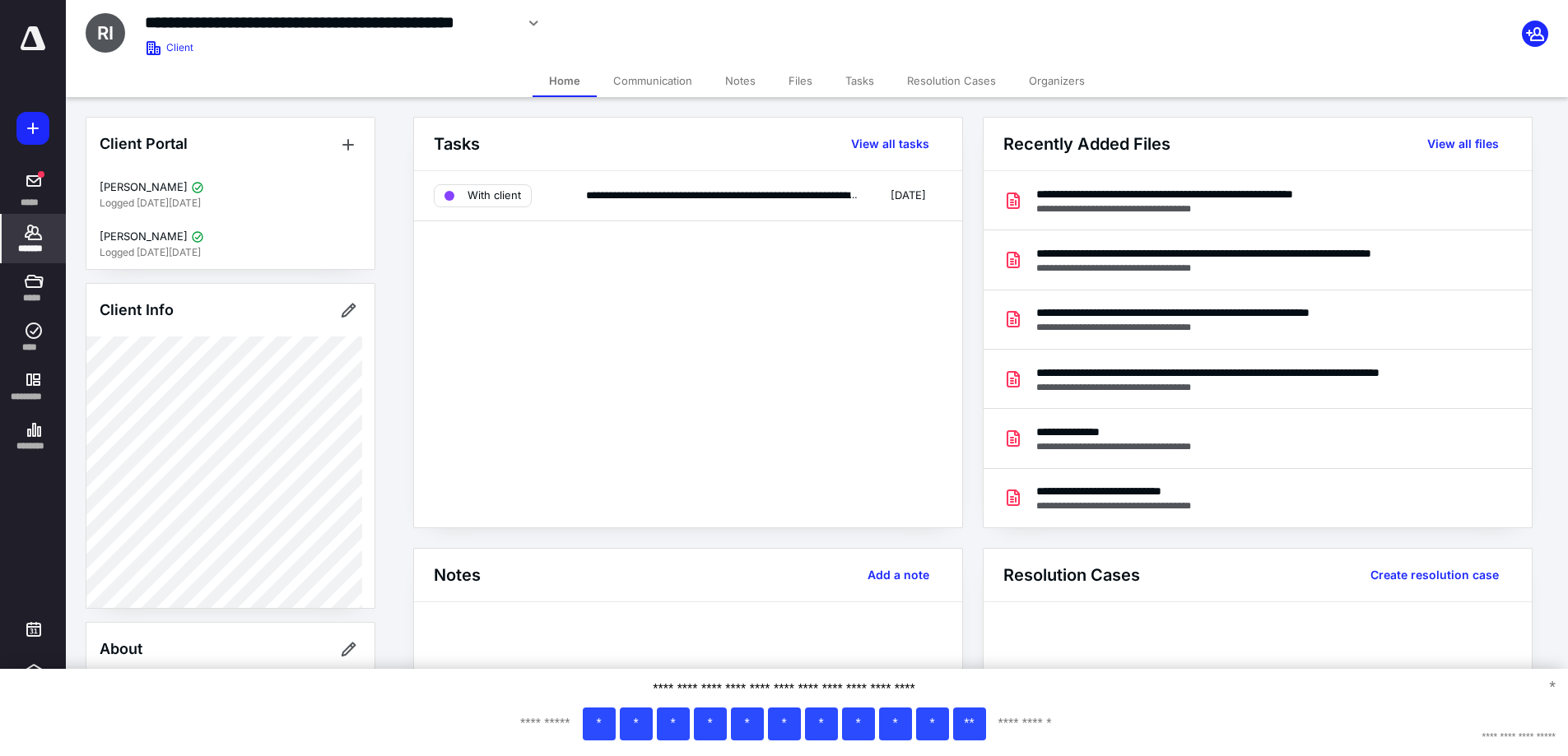 click 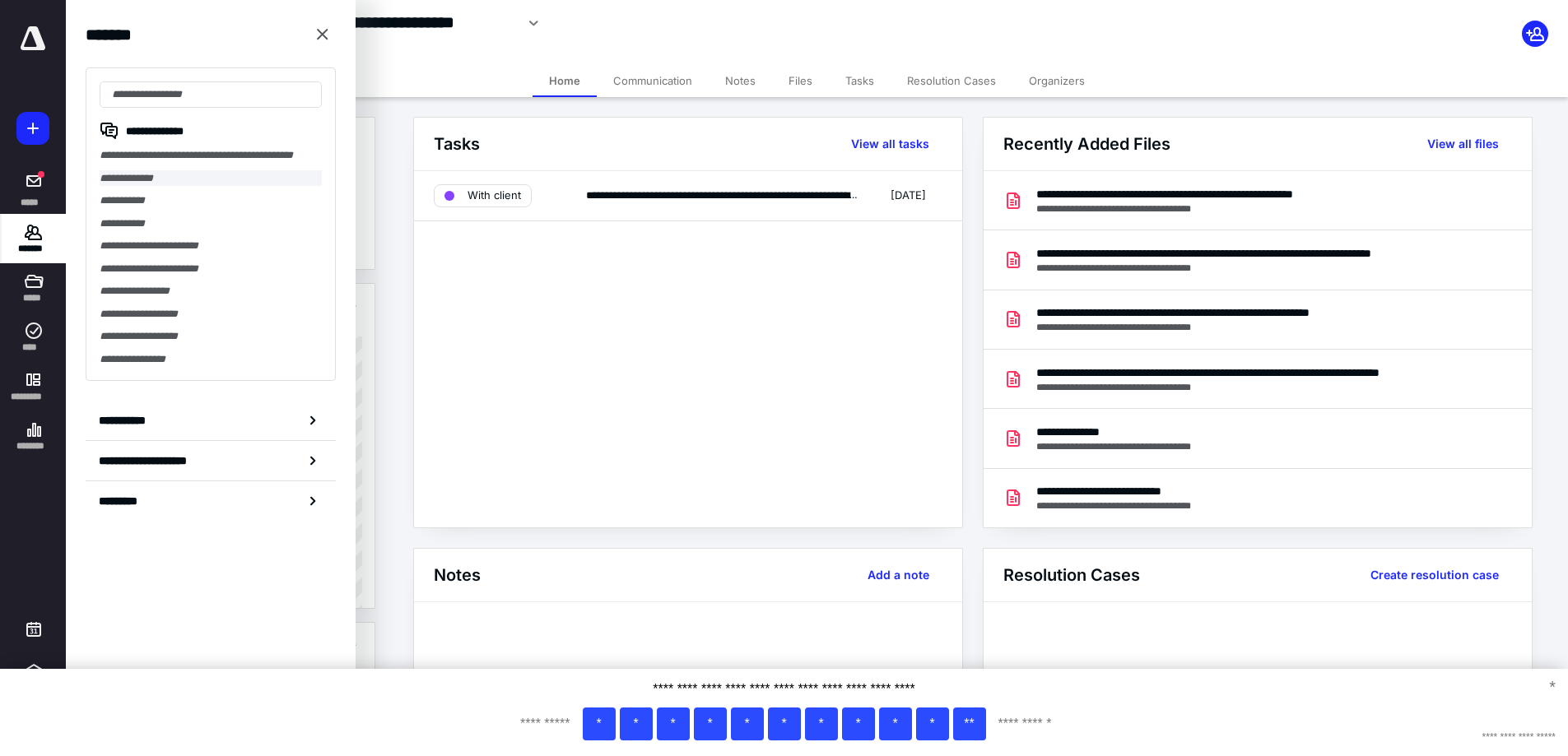 click on "**********" at bounding box center (211, 179) 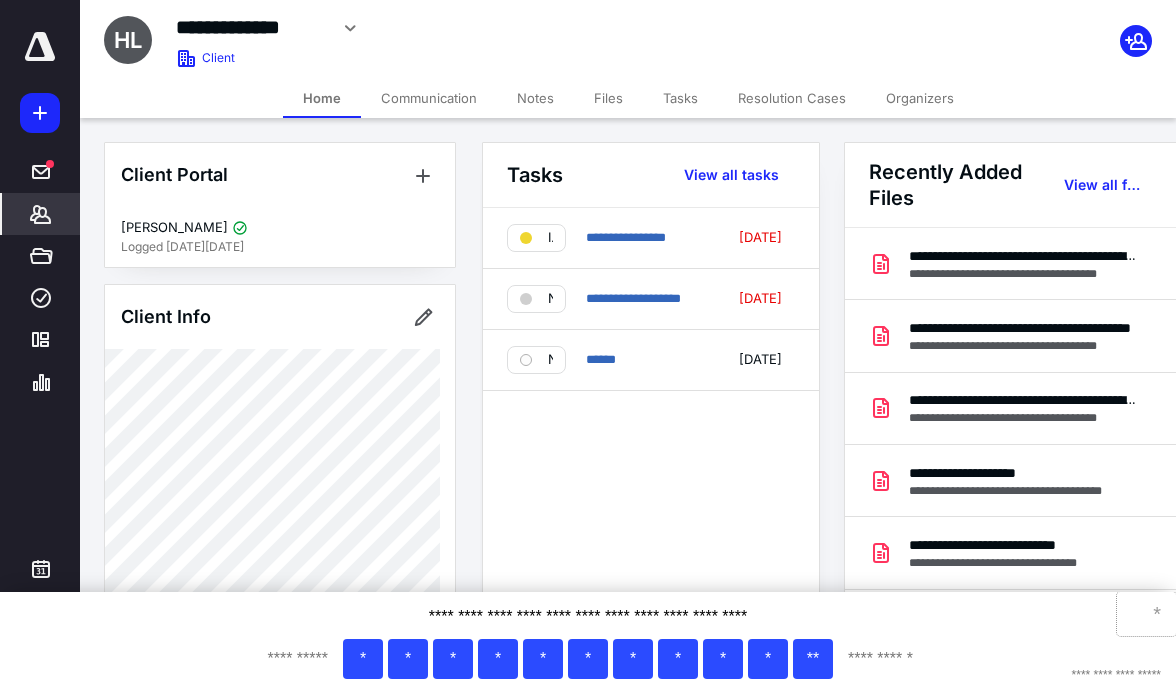 click on "*" at bounding box center [1146, 614] 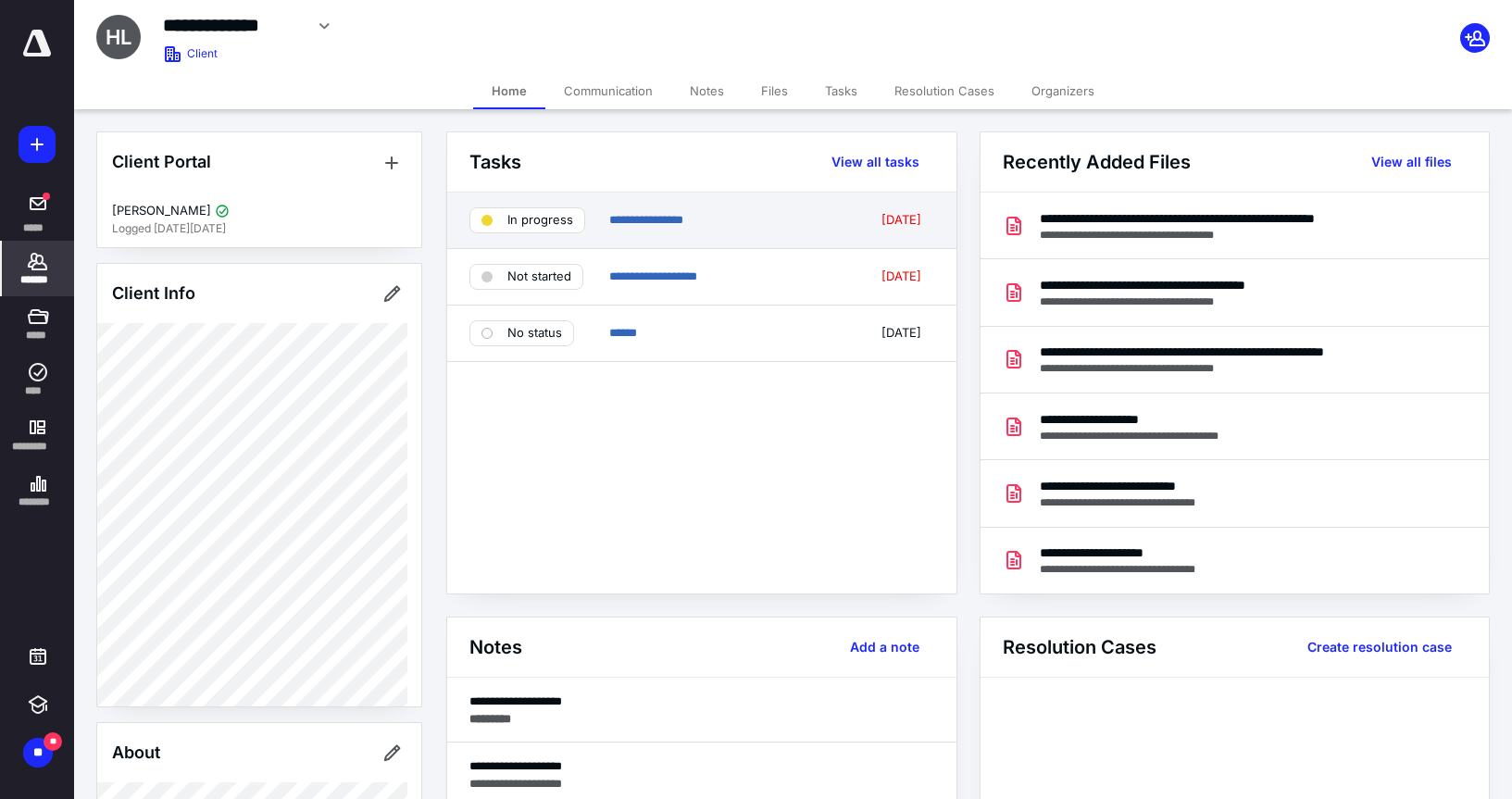 click on "In progress" at bounding box center (540, 220) 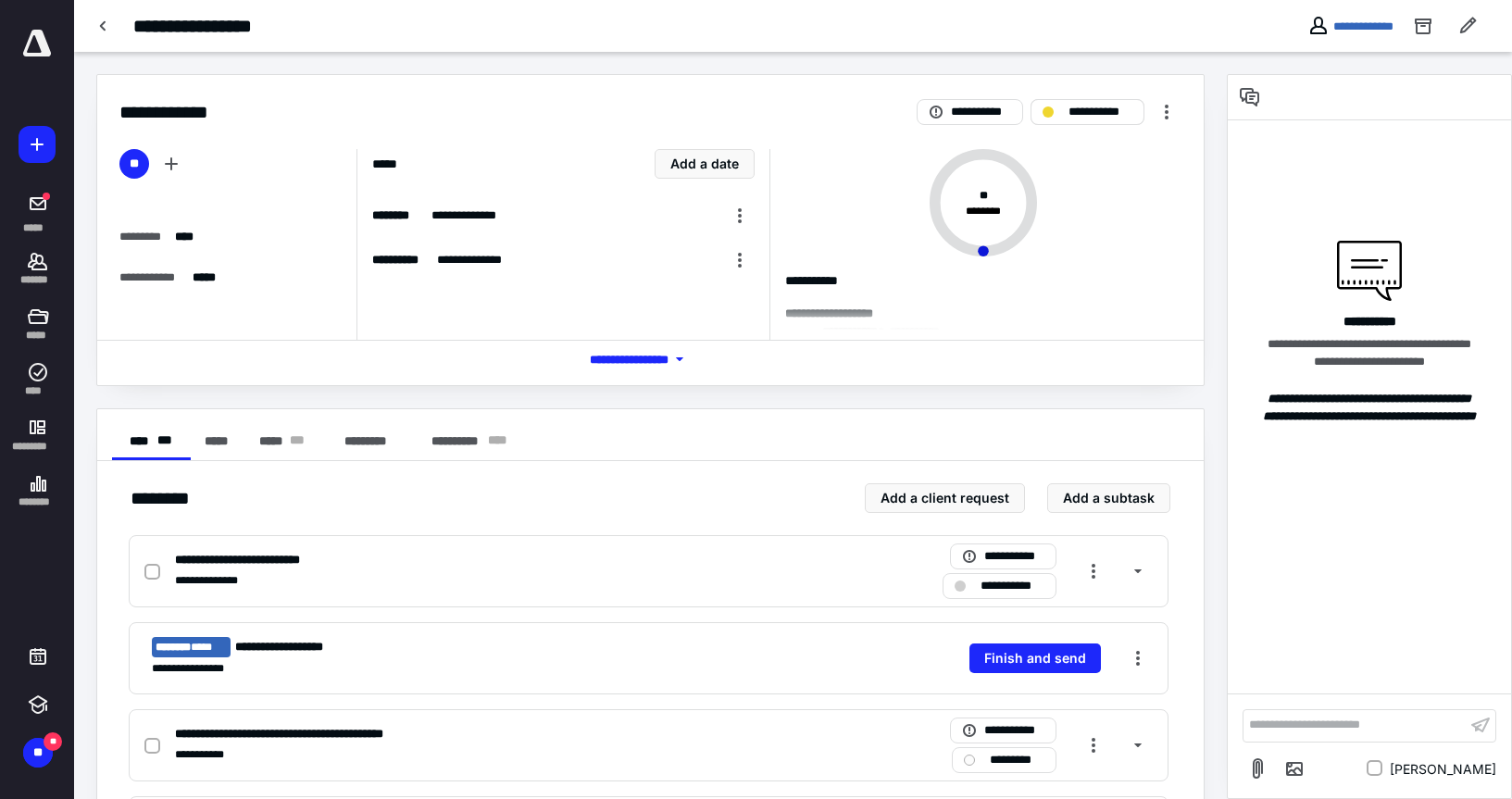 click on "**********" at bounding box center (1100, 112) 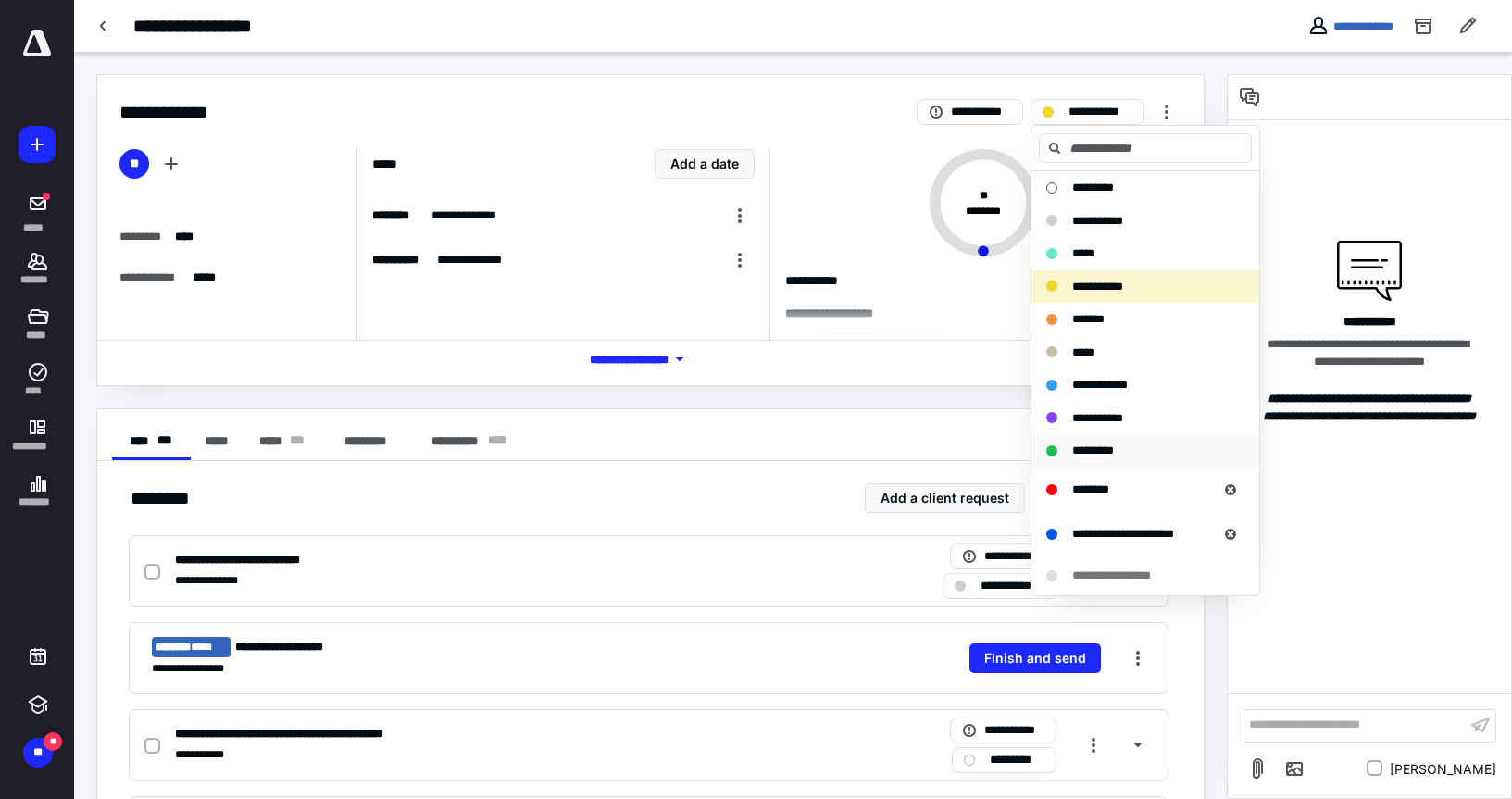 click on "*********" at bounding box center [1093, 450] 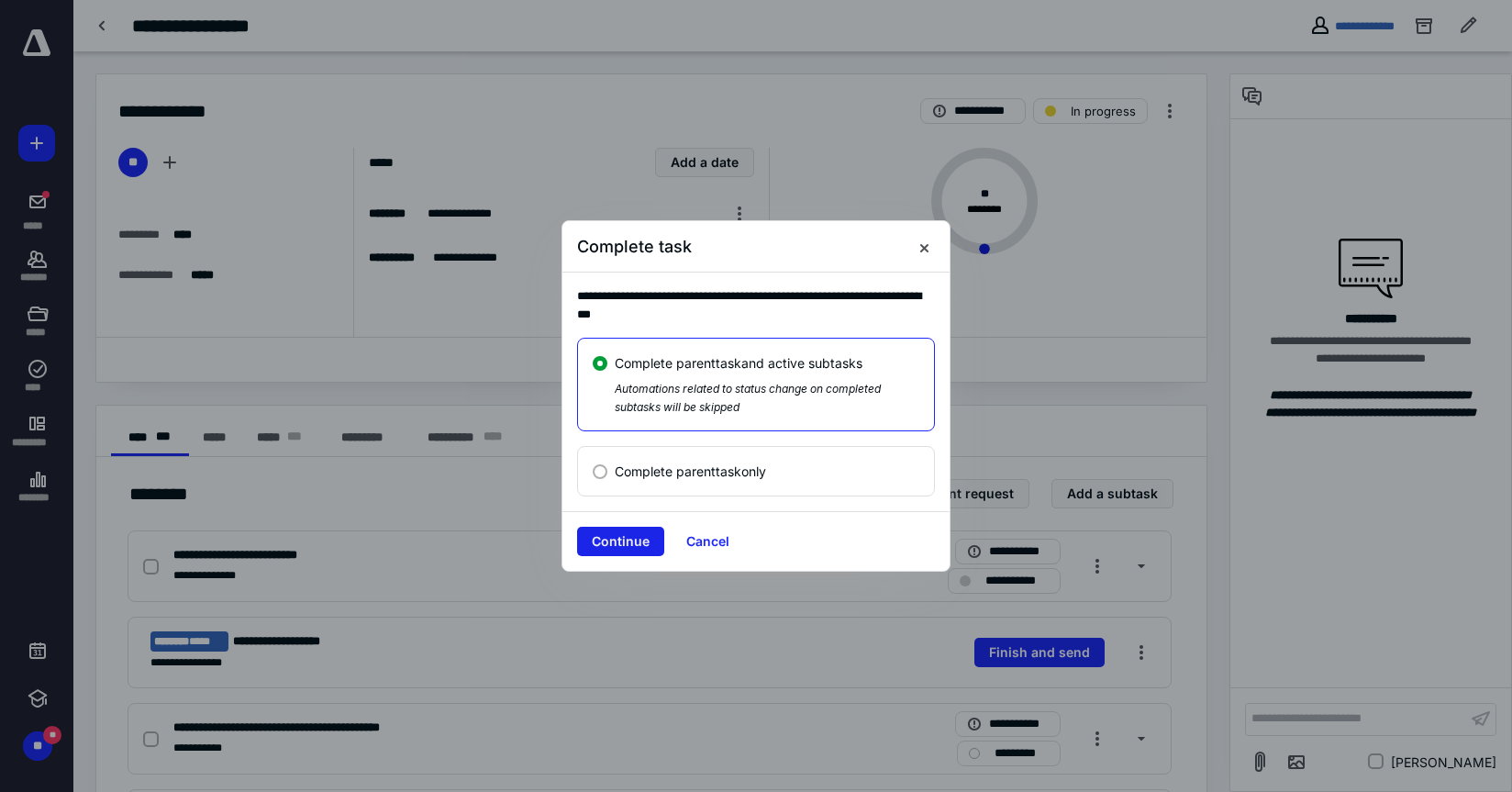 click on "Continue" at bounding box center (620, 541) 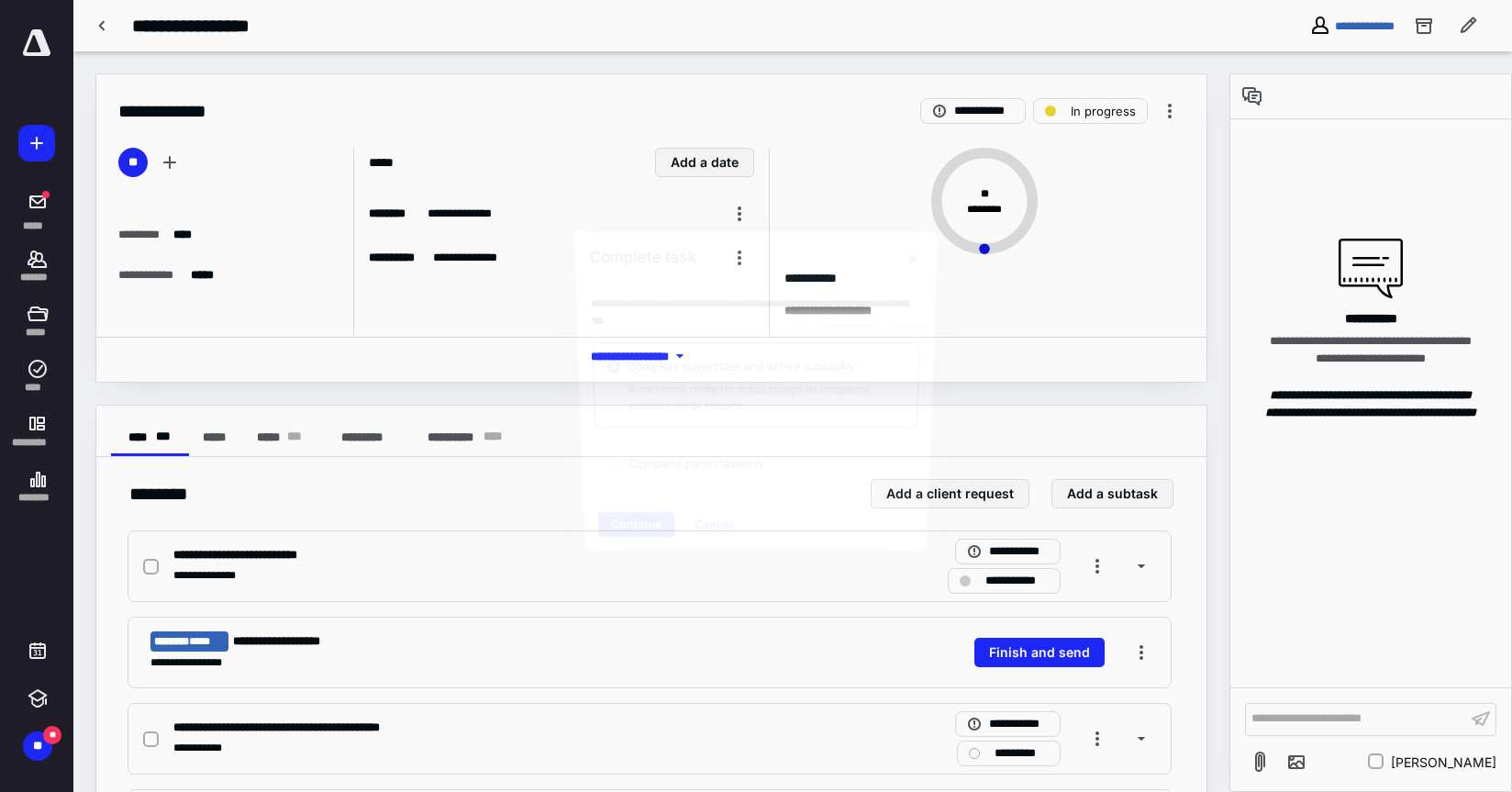 checkbox on "true" 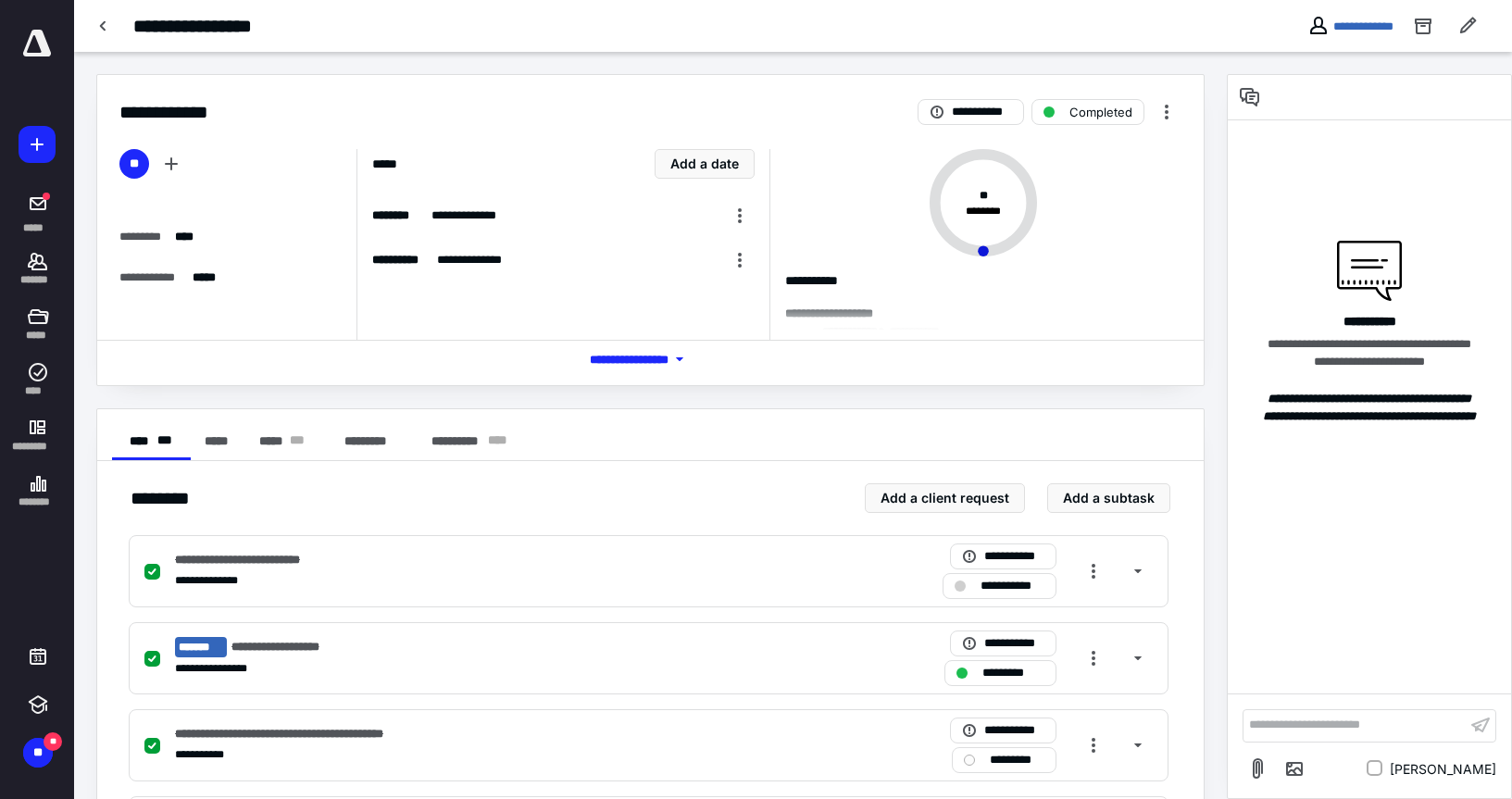 click at bounding box center (104, 26) 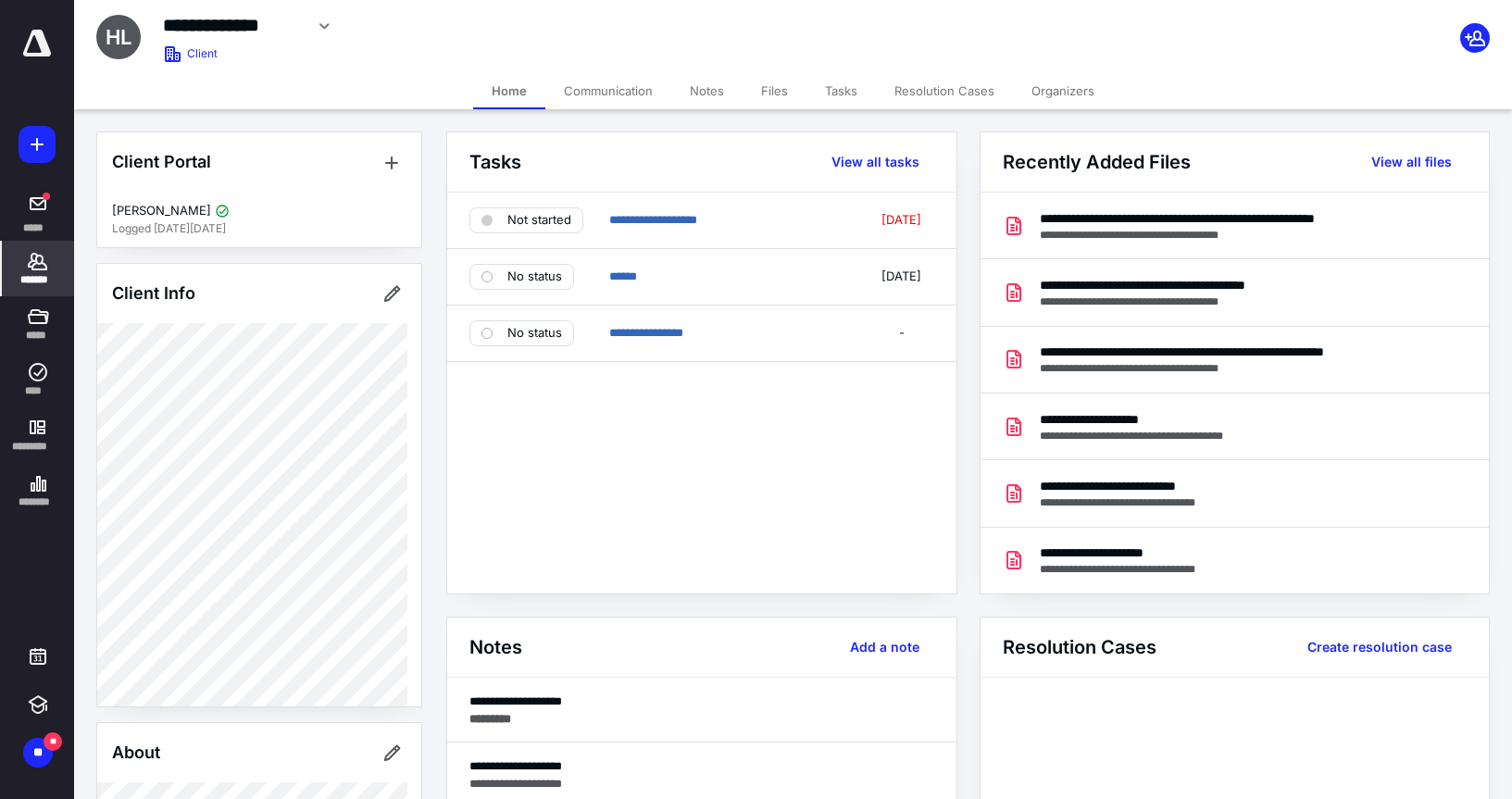 click 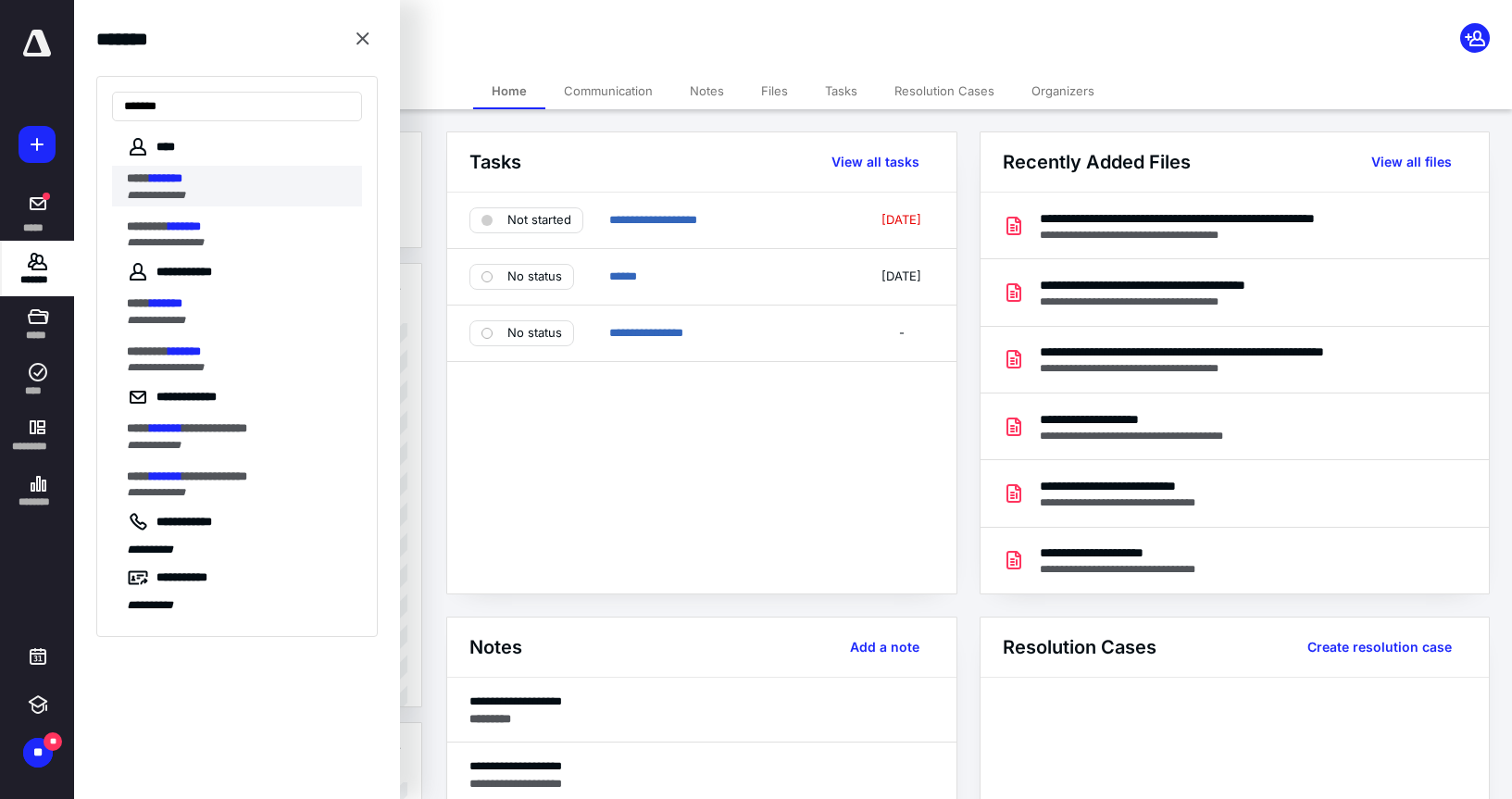 type on "*******" 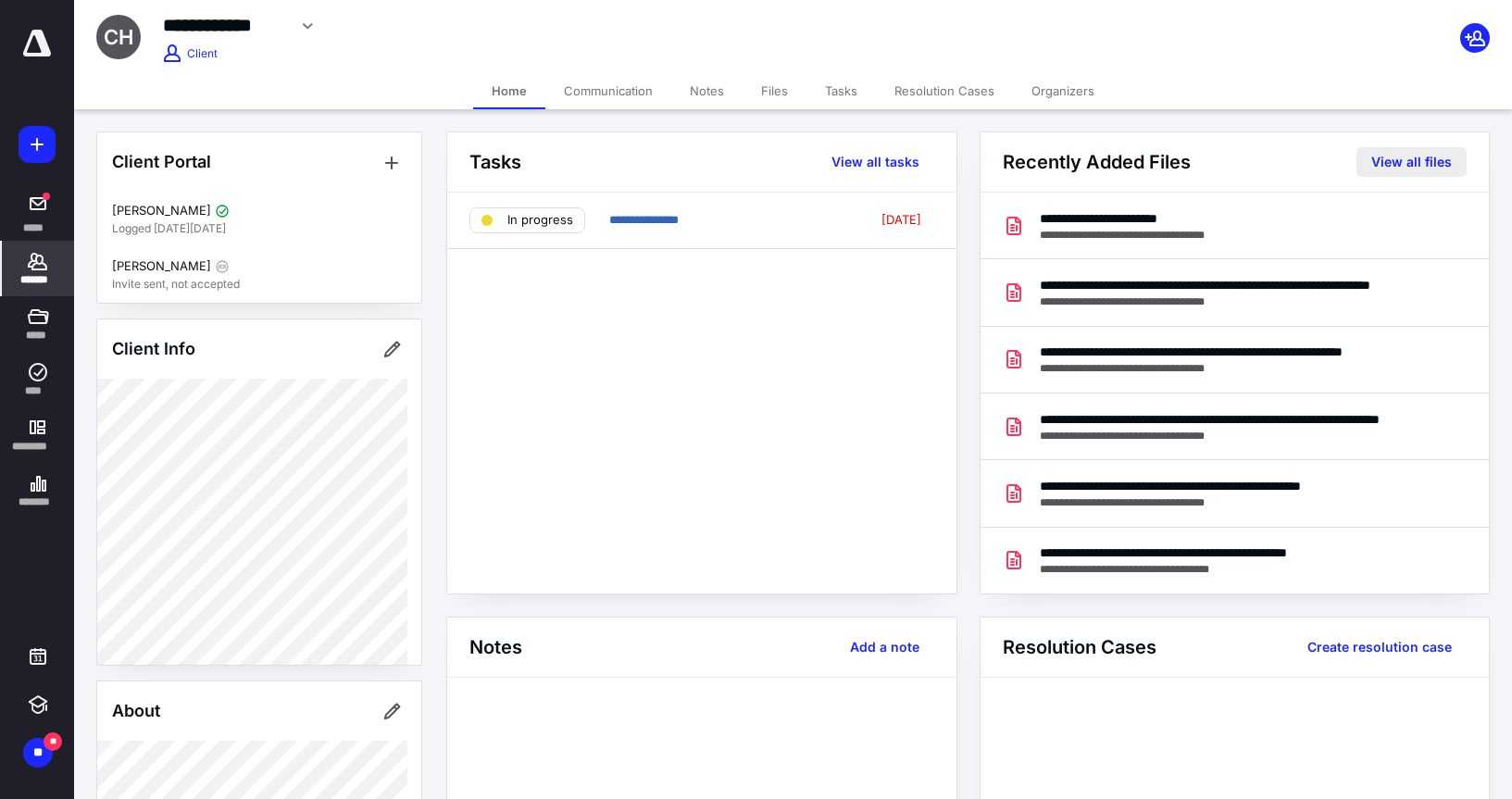 click on "View all files" at bounding box center (1411, 162) 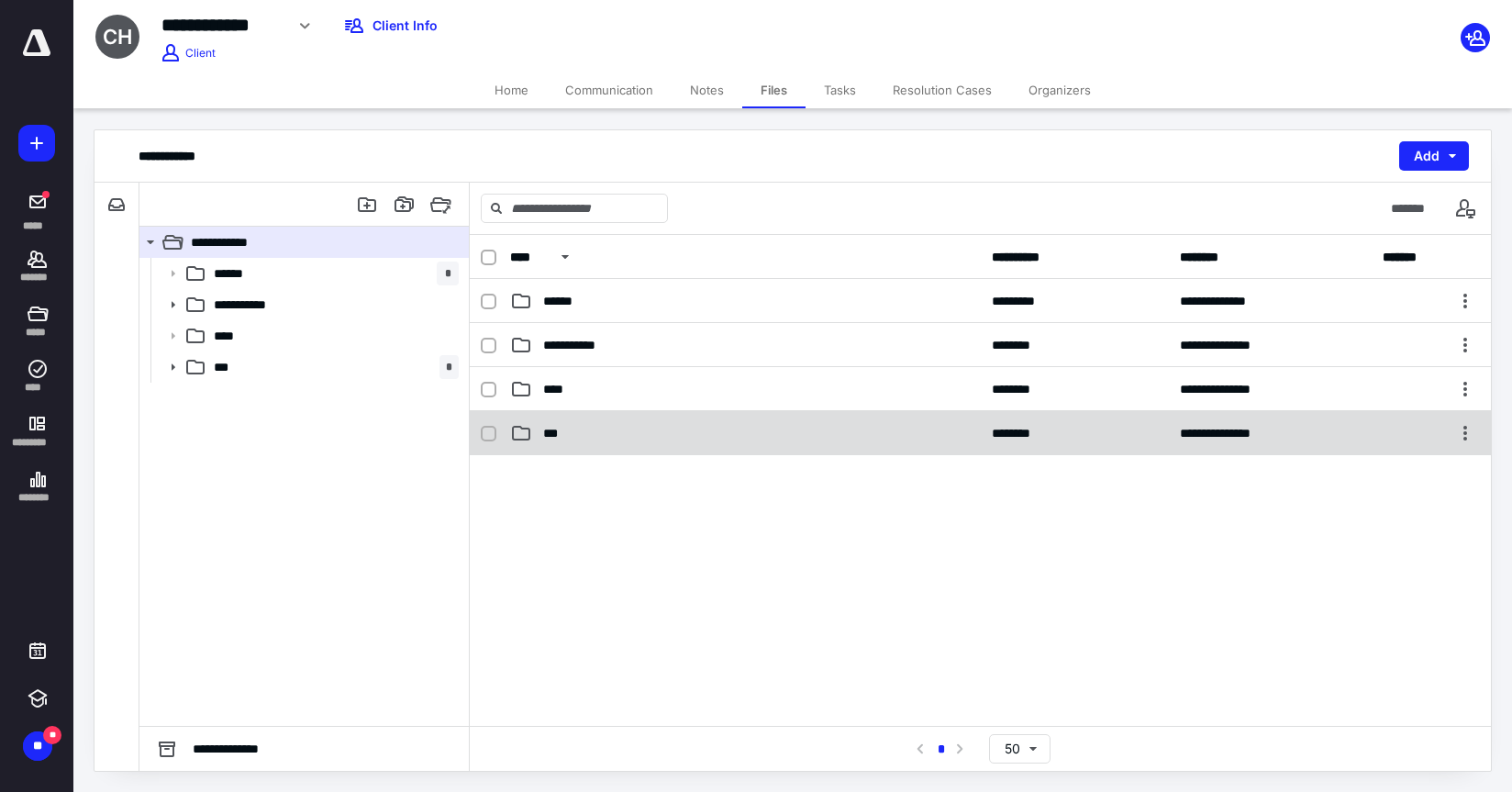 click on "***" at bounding box center (554, 433) 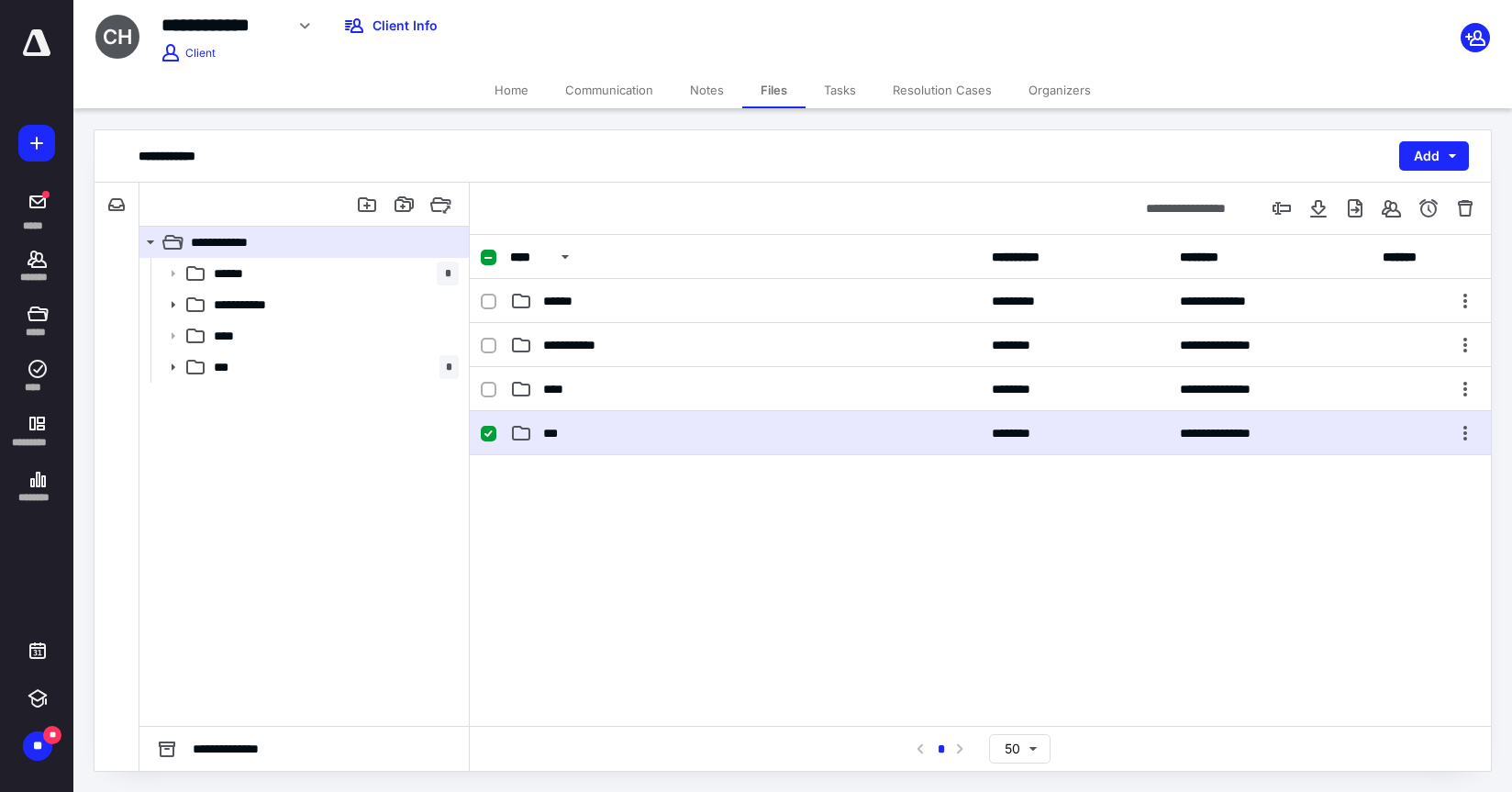 click on "***" at bounding box center [554, 433] 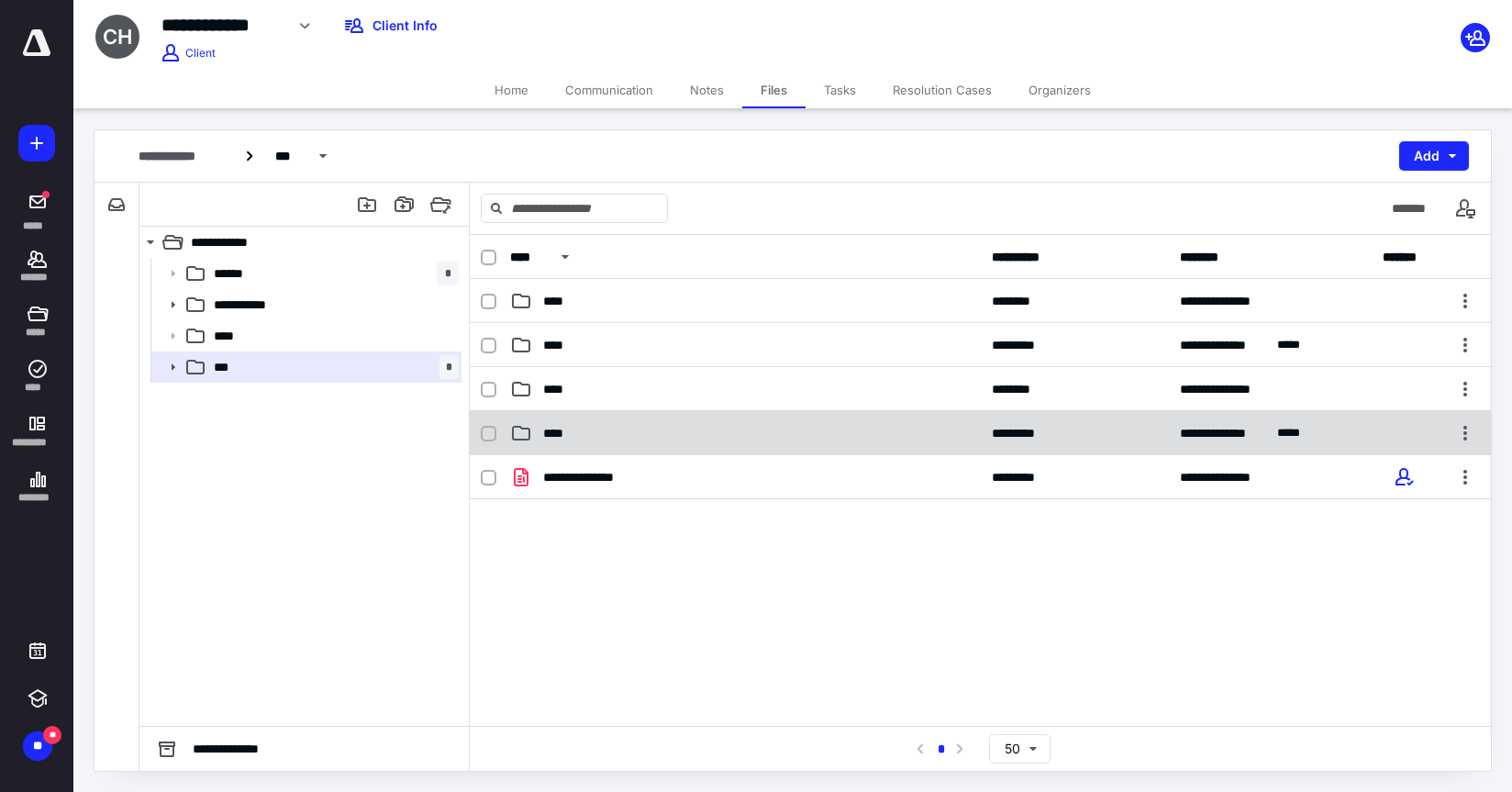 click on "**********" at bounding box center (980, 433) 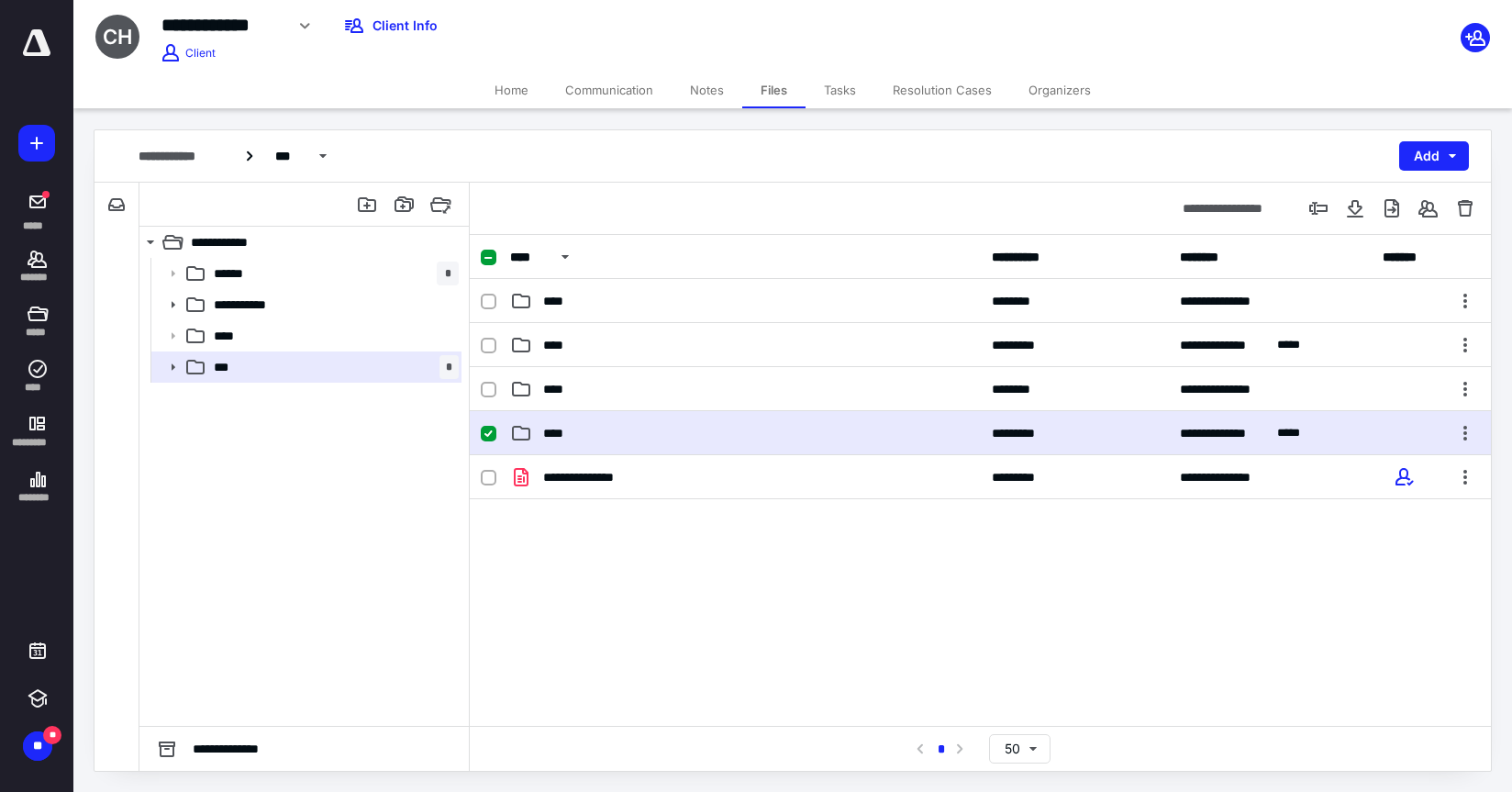 click on "**********" at bounding box center (980, 433) 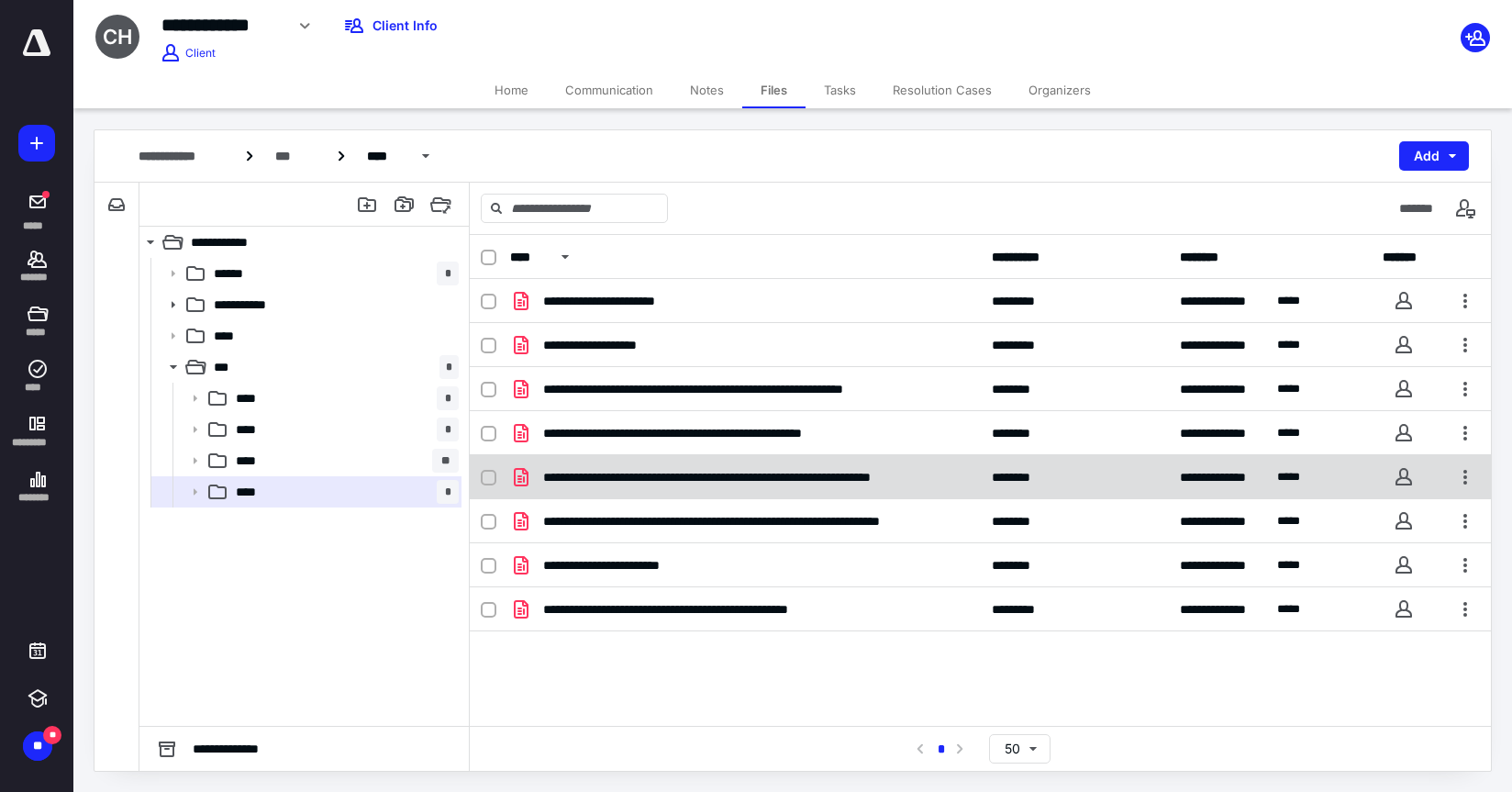 click on "**********" at bounding box center (756, 477) 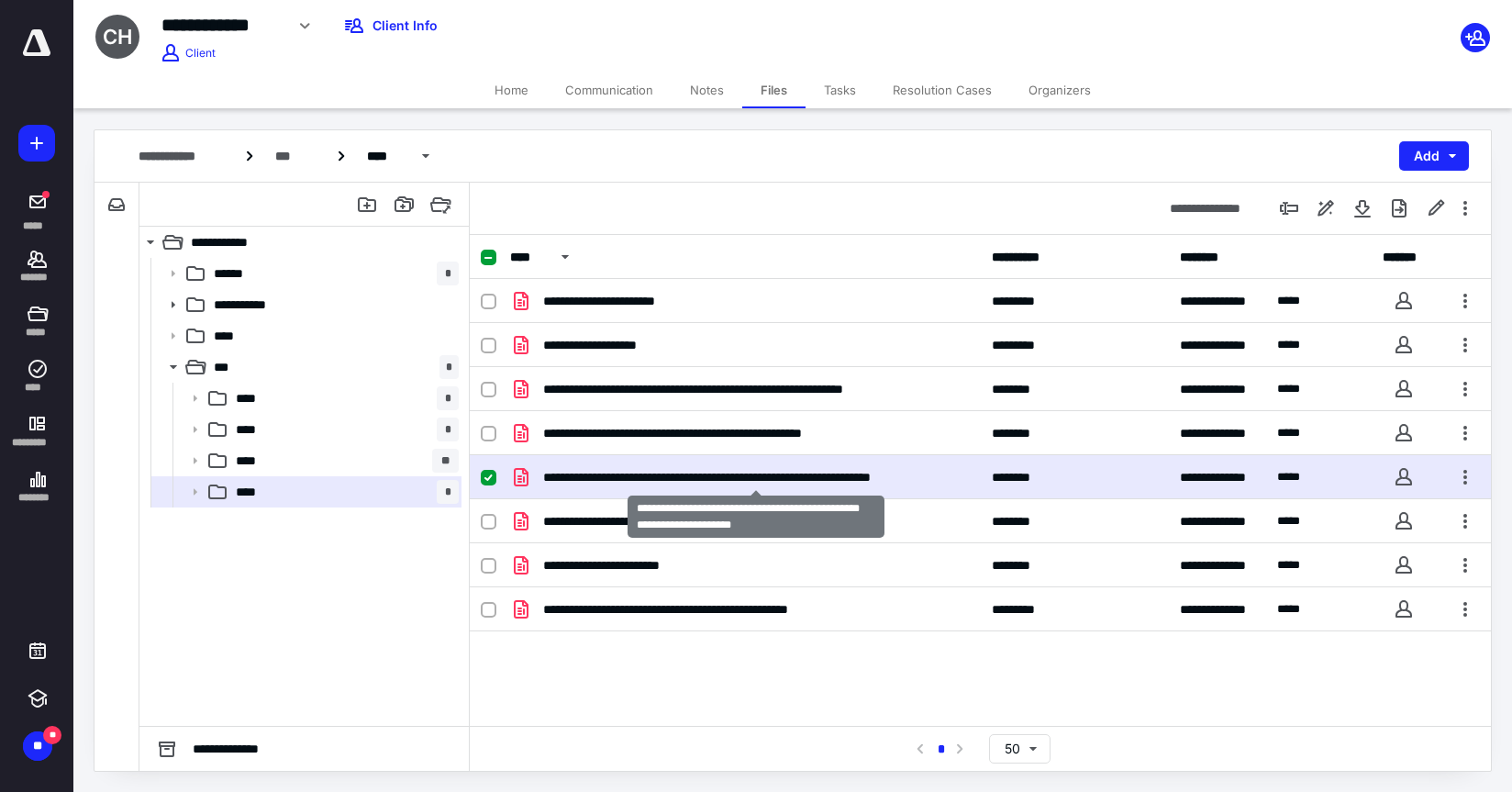 click on "**********" at bounding box center [756, 477] 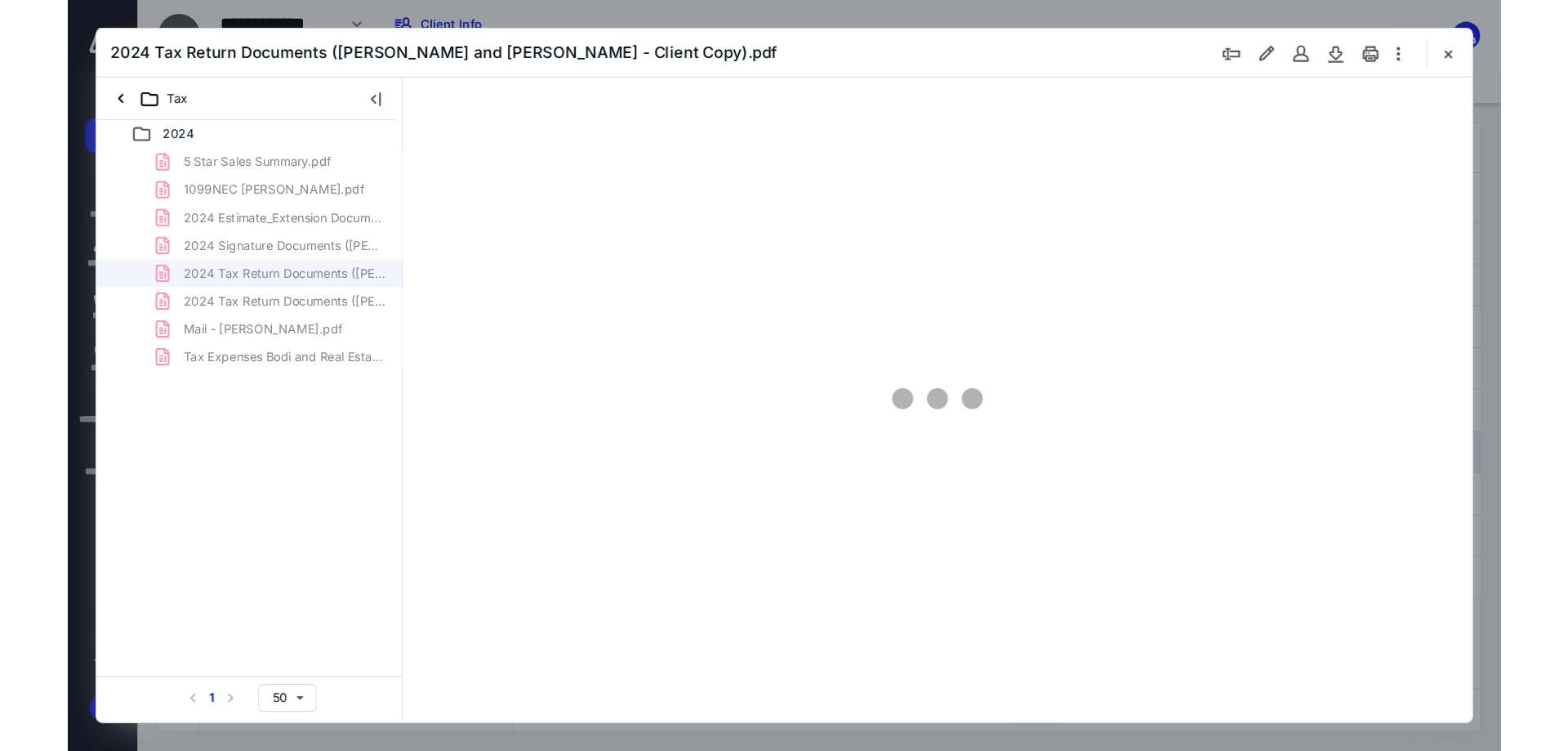 scroll, scrollTop: 0, scrollLeft: 0, axis: both 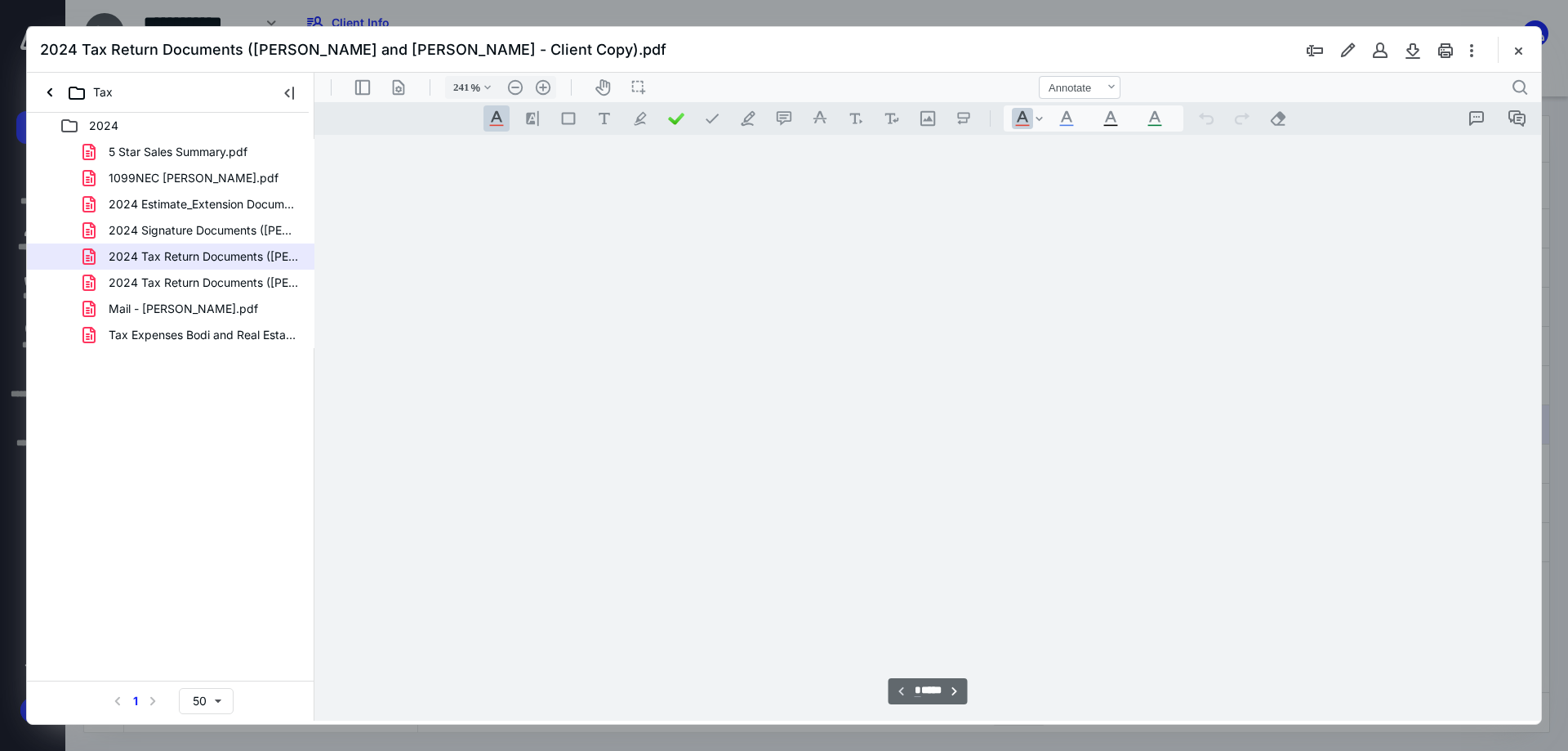 type on "240" 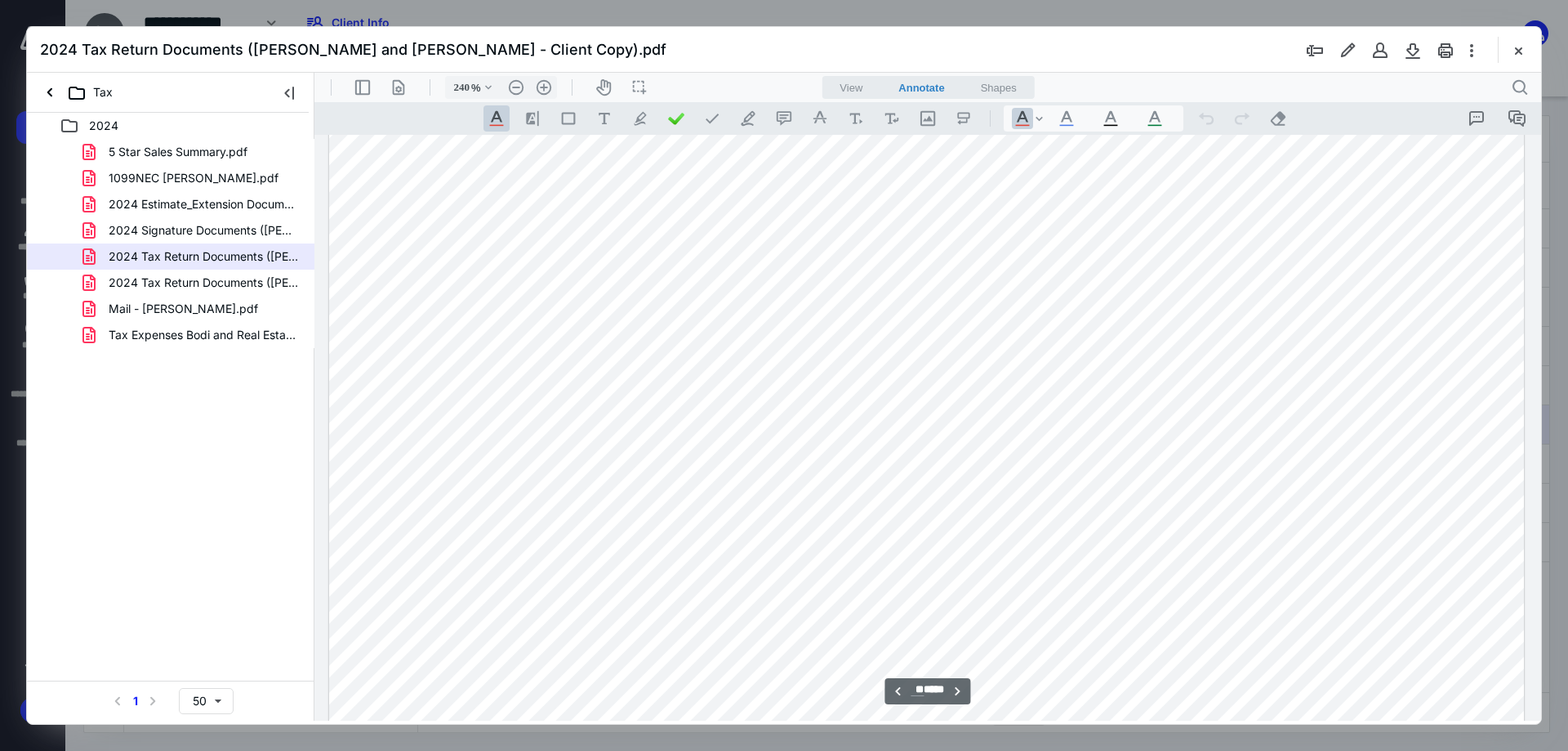 scroll, scrollTop: 14780, scrollLeft: 0, axis: vertical 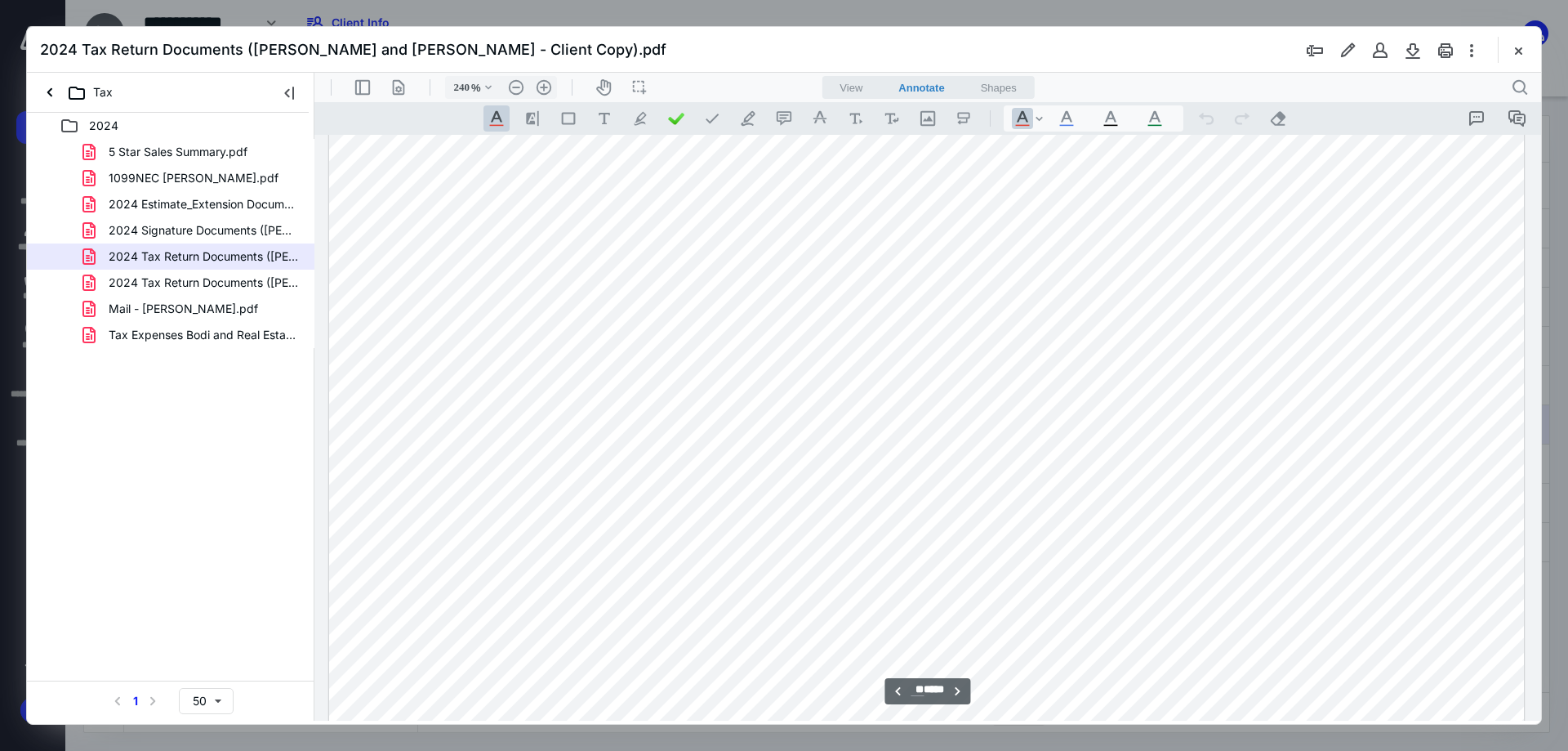 type on "**" 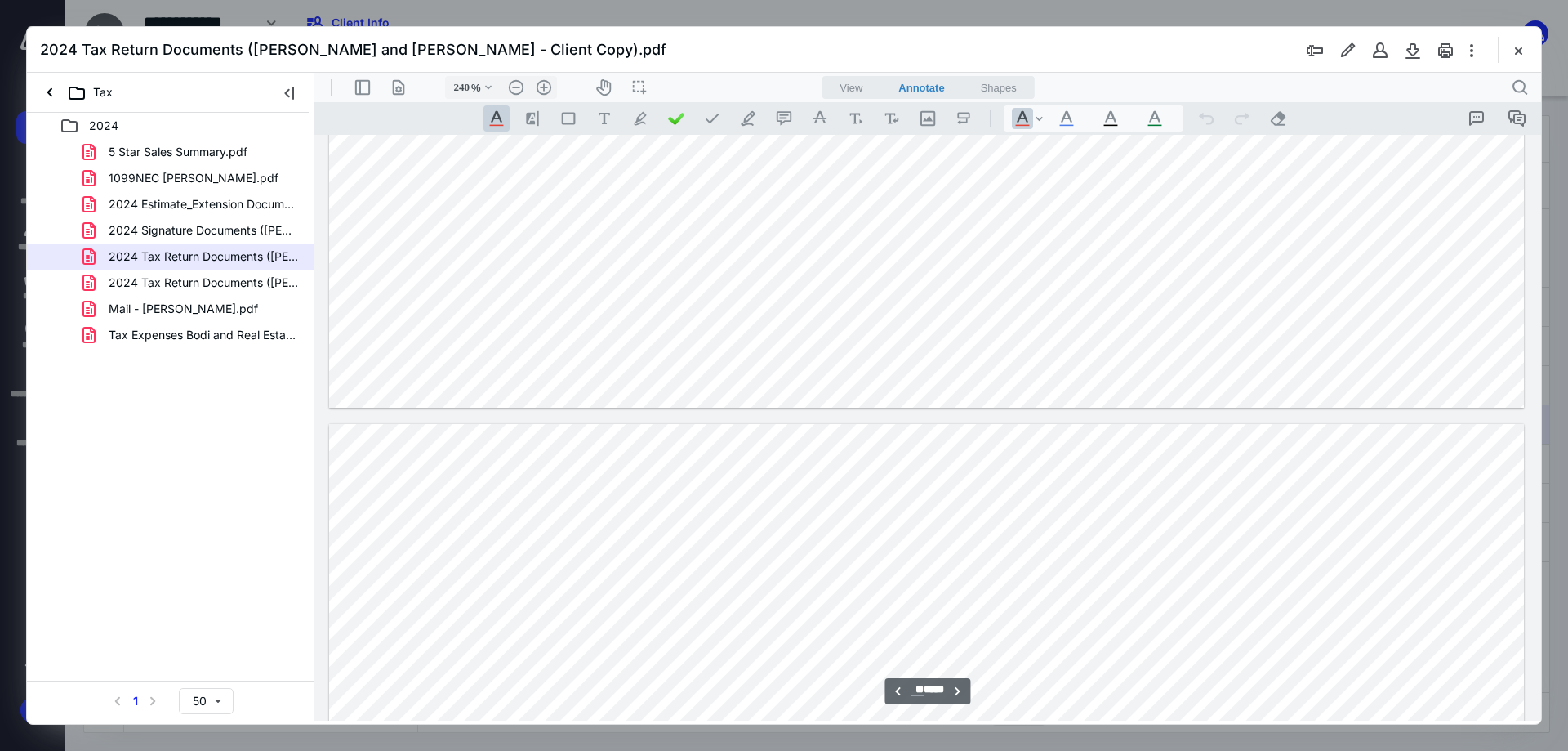 click on "2024 Signature Documents ([PERSON_NAME] and [PERSON_NAME]).pdf" at bounding box center [203, 230] 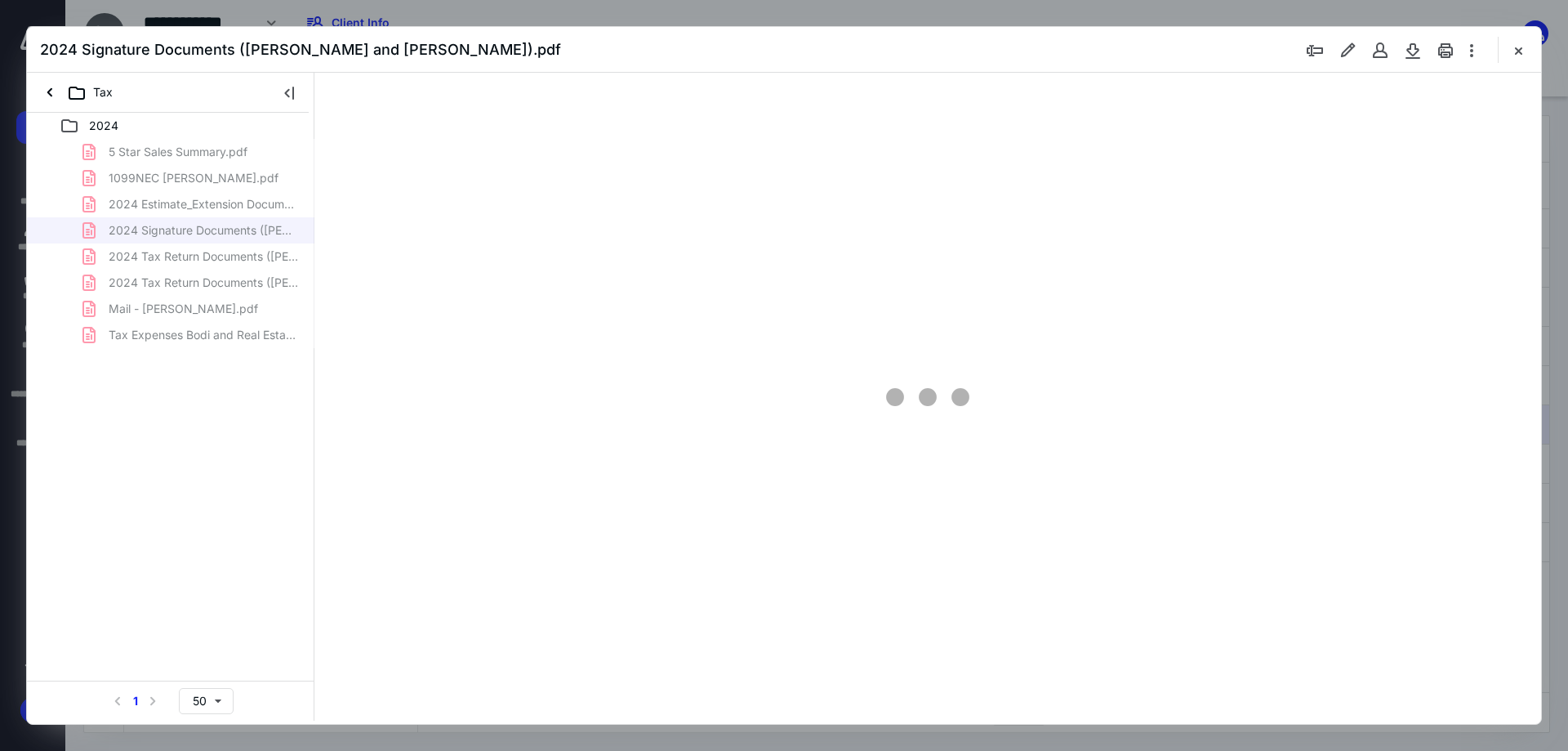 type on "241" 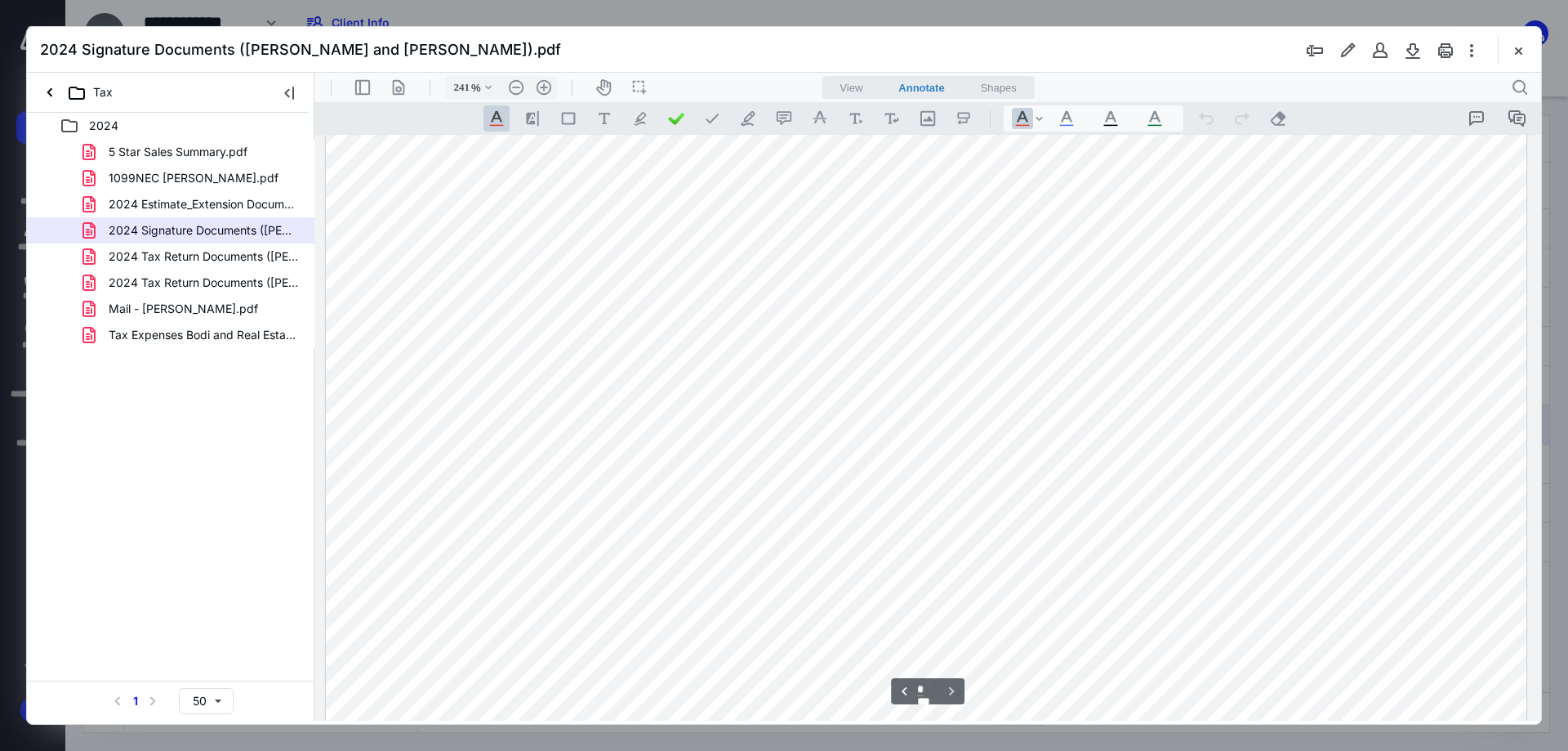 scroll, scrollTop: 13472, scrollLeft: 0, axis: vertical 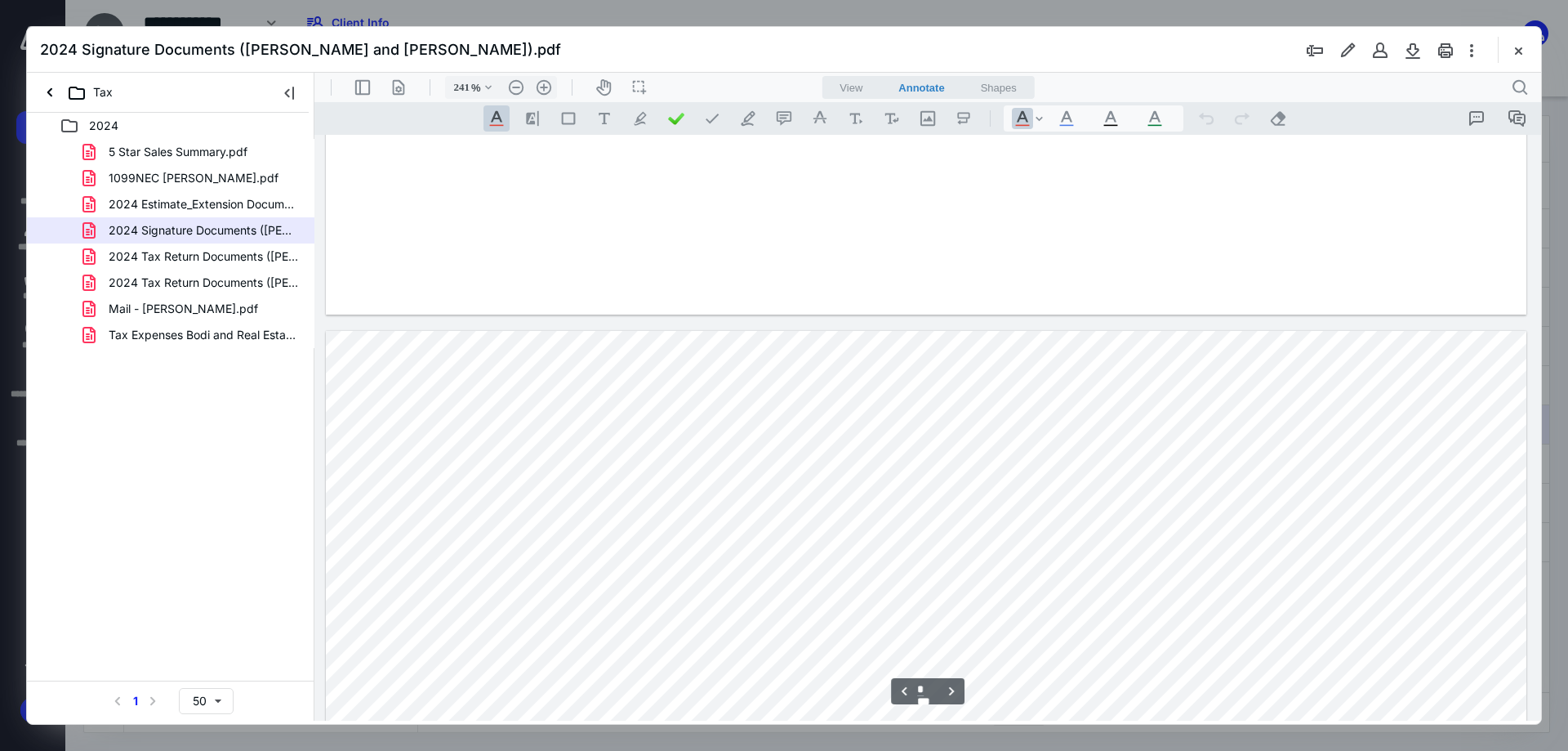 type on "*" 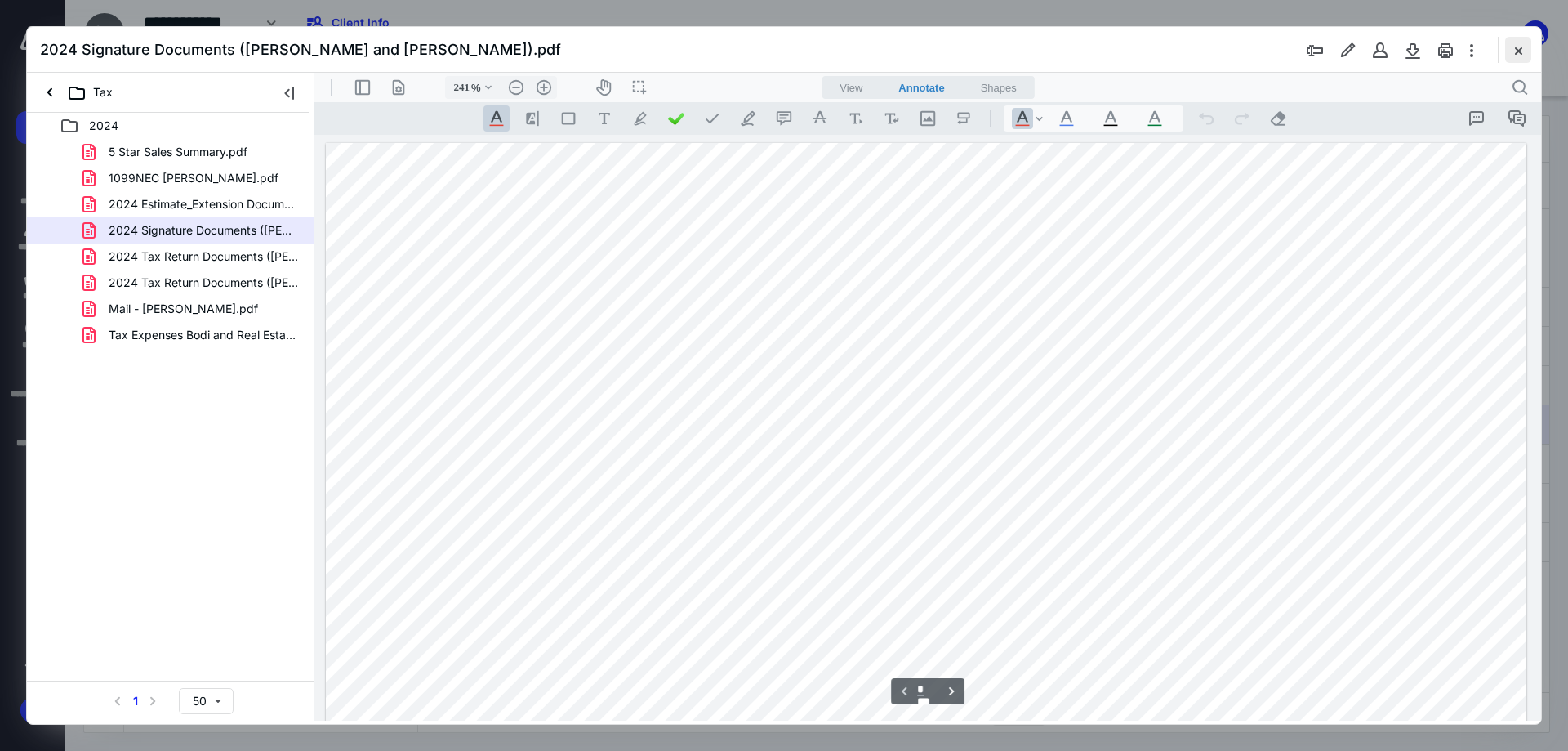 click at bounding box center [1518, 50] 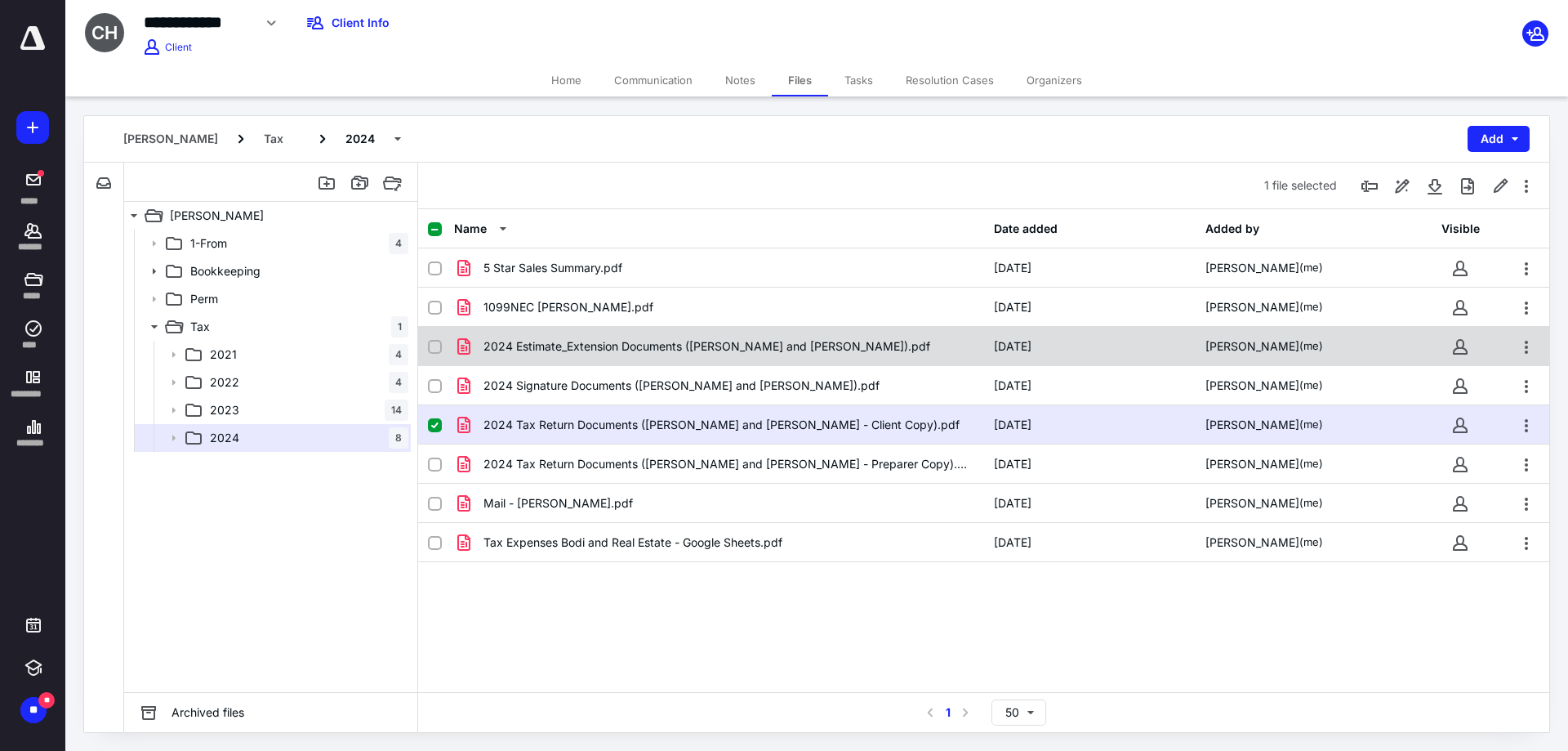 click on "2024 Estimate_Extension Documents ([PERSON_NAME] and [PERSON_NAME]).pdf" at bounding box center (706, 346) 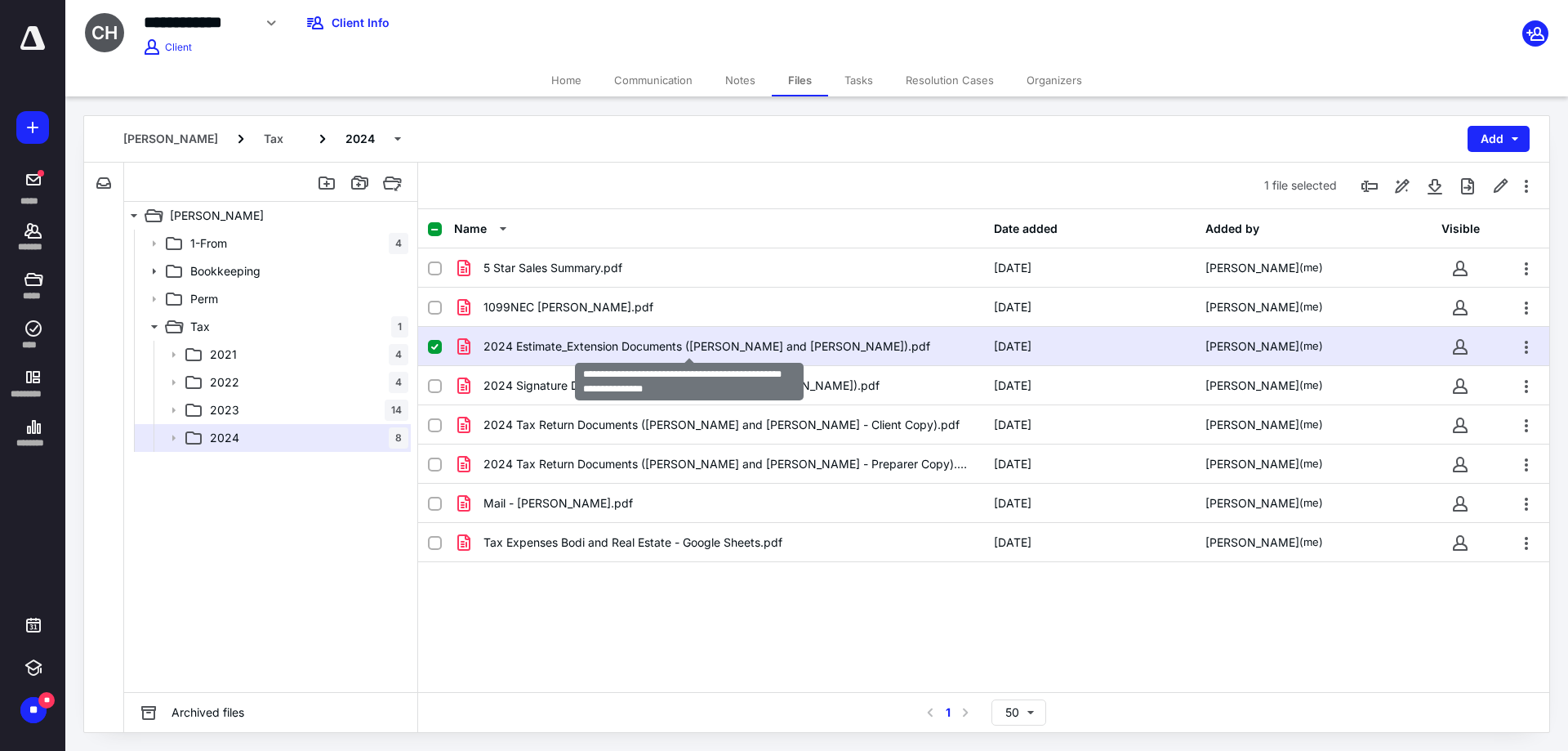 click on "2024 Estimate_Extension Documents ([PERSON_NAME] and [PERSON_NAME]).pdf" at bounding box center [706, 346] 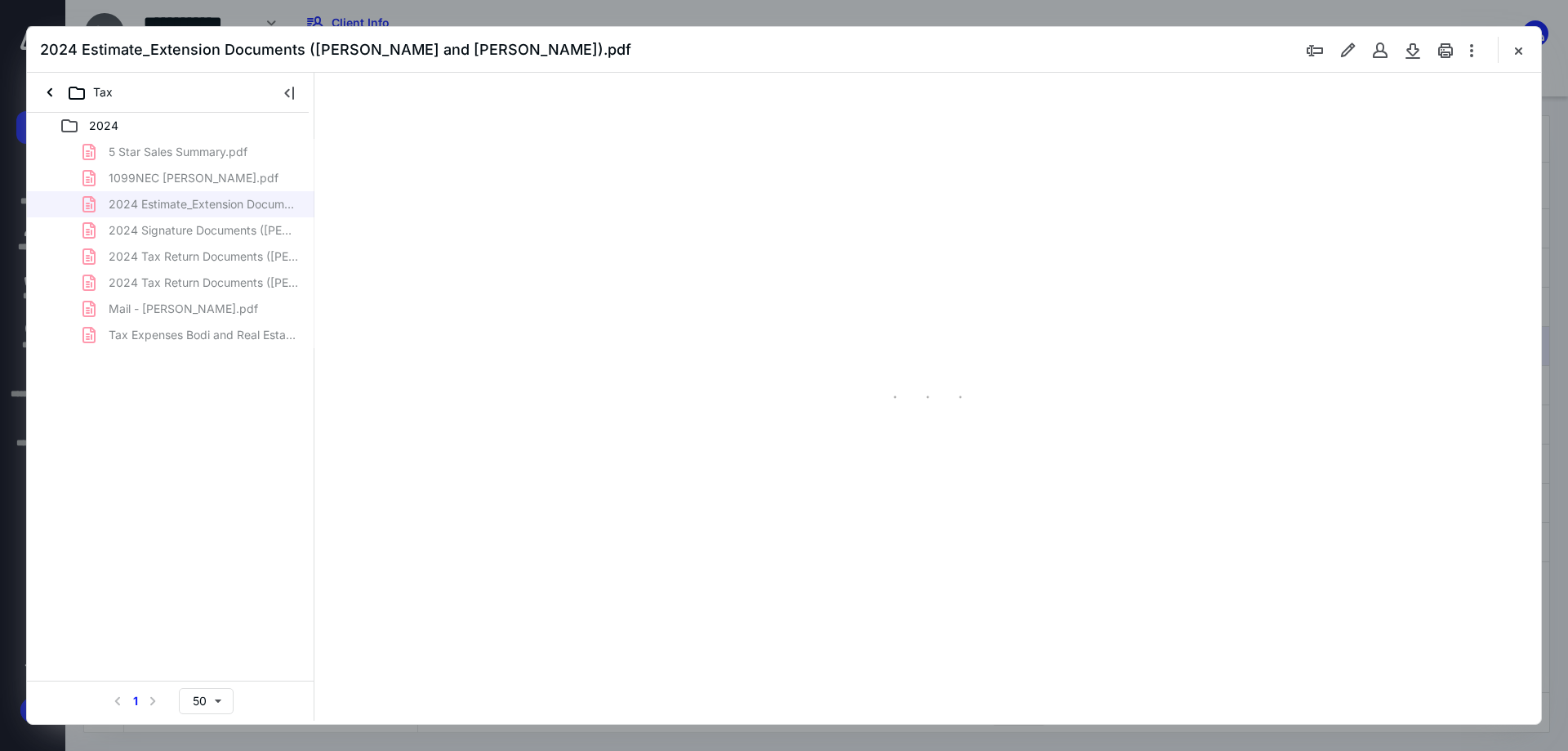 scroll, scrollTop: 0, scrollLeft: 0, axis: both 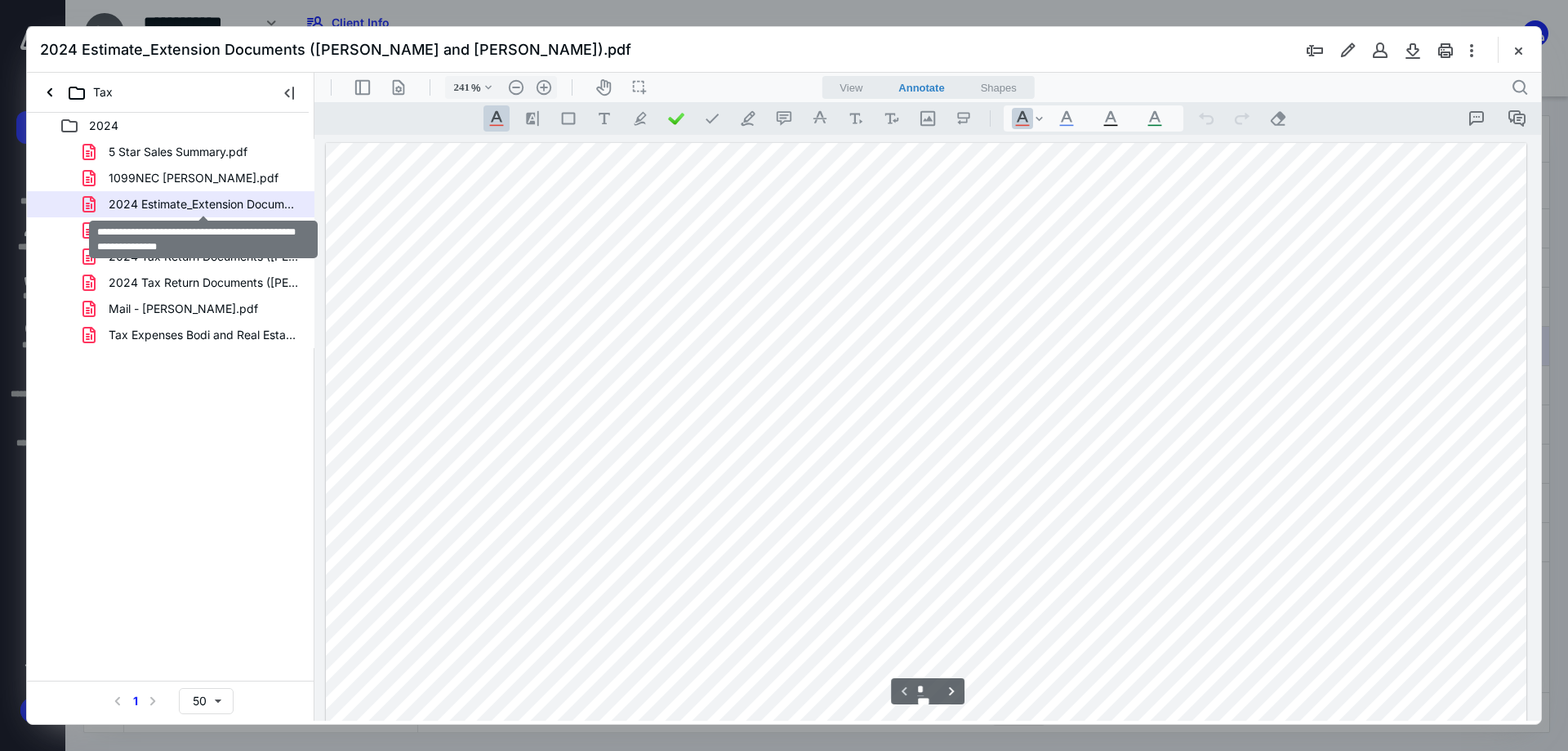 click on "2024 Estimate_Extension Documents ([PERSON_NAME] and [PERSON_NAME]).pdf" at bounding box center [203, 204] 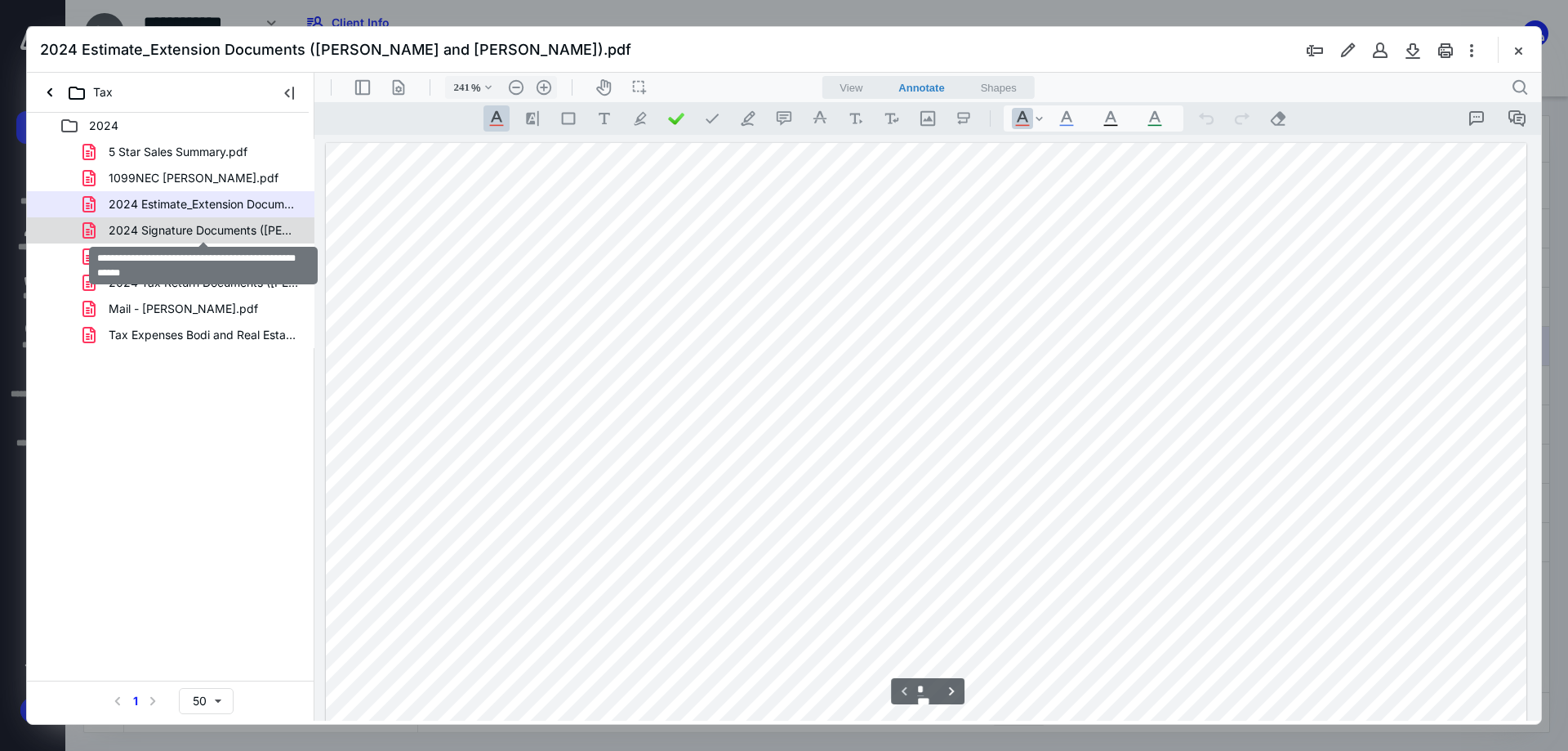 click on "2024 Signature Documents ([PERSON_NAME] and [PERSON_NAME]).pdf" at bounding box center (203, 230) 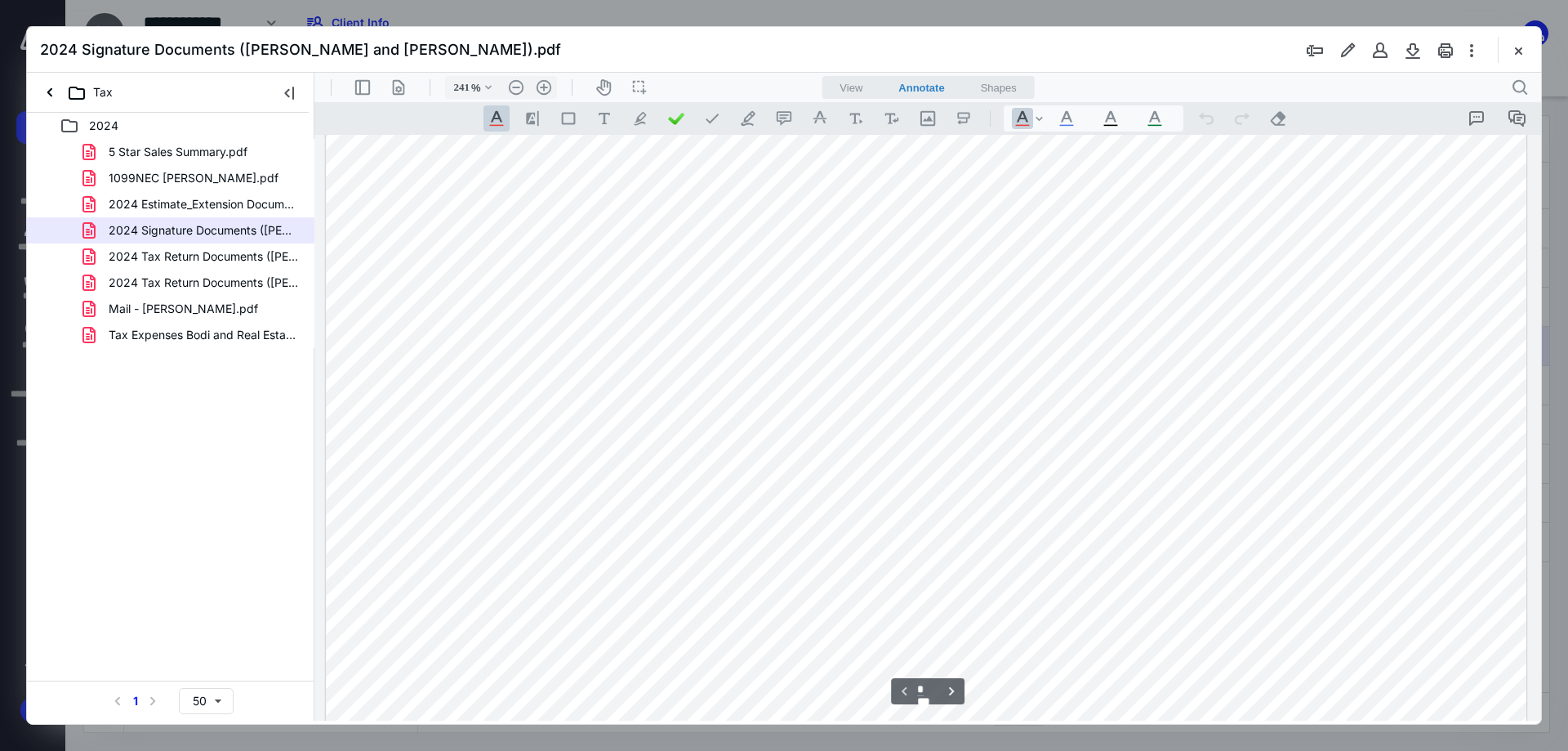 scroll, scrollTop: 642, scrollLeft: 0, axis: vertical 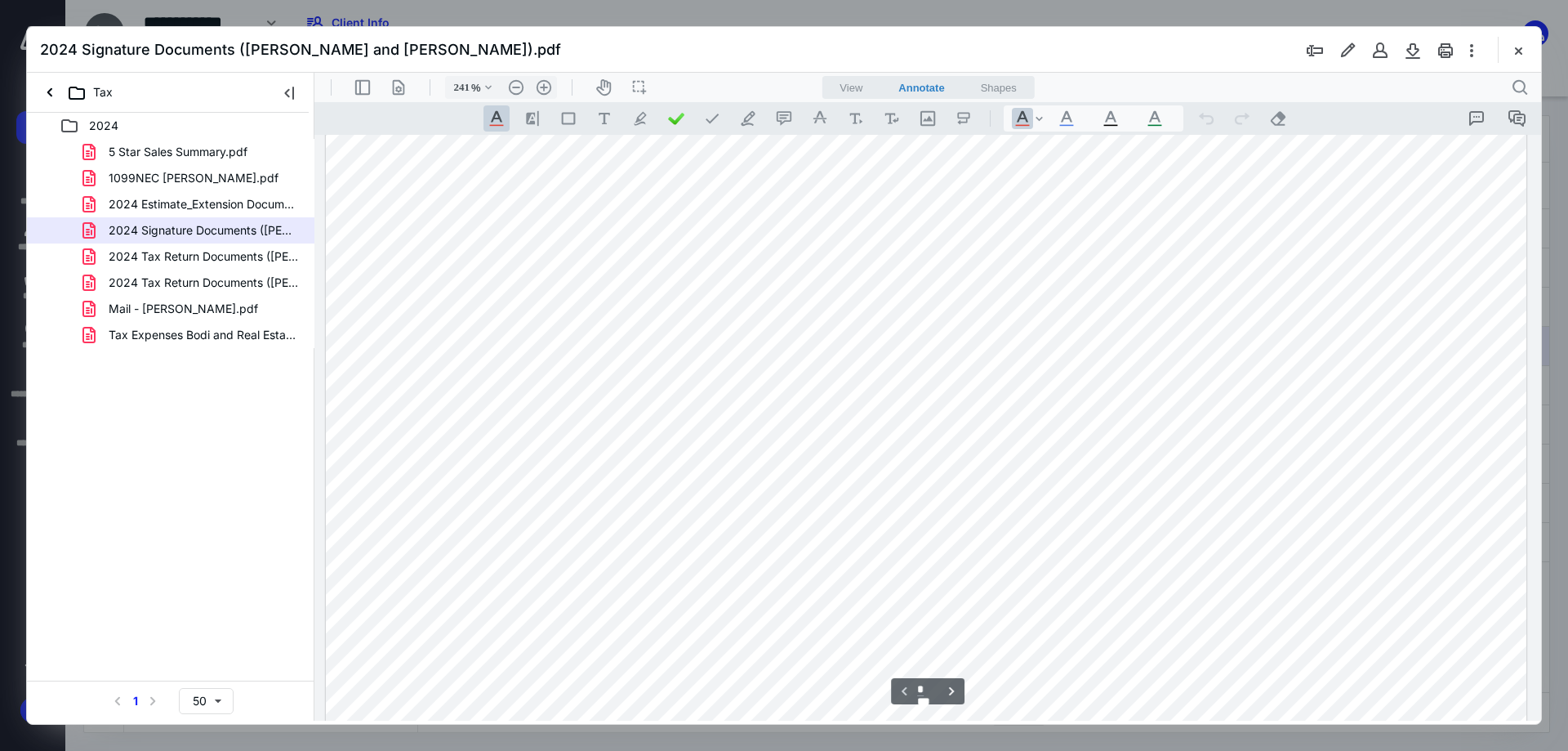 click on "2024 Tax Return Documents ([PERSON_NAME] and [PERSON_NAME] - Client Copy).pdf" at bounding box center [203, 257] 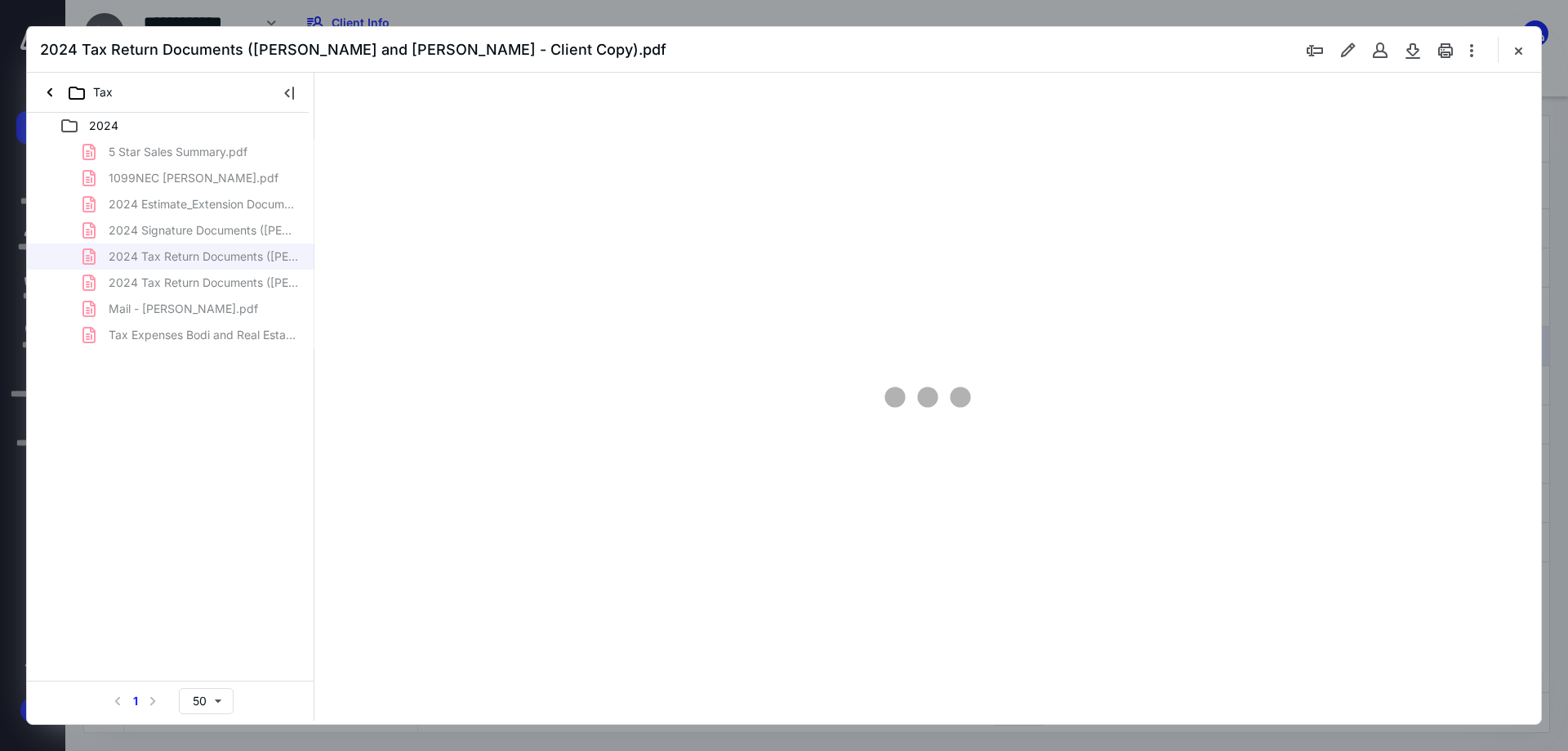 type on "241" 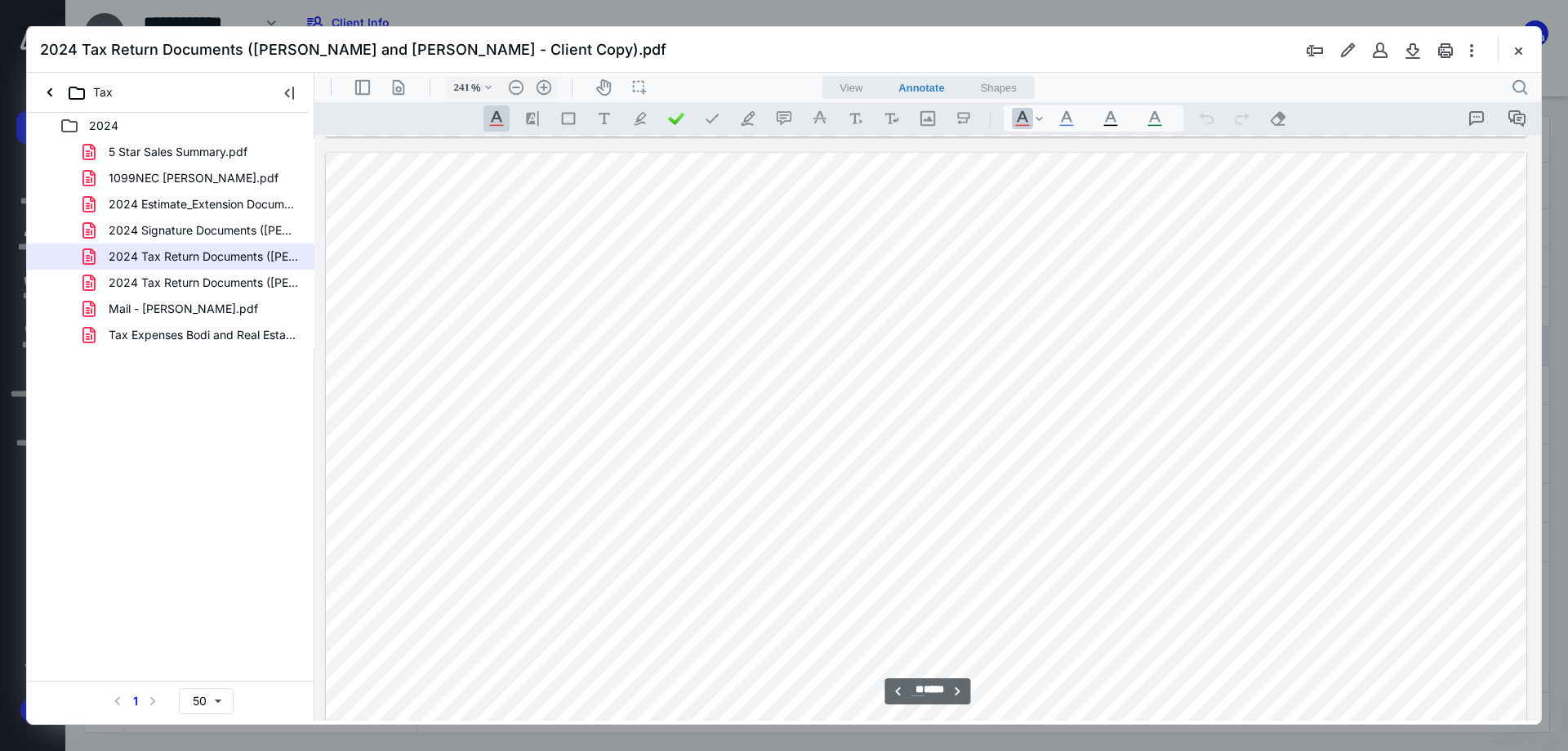 scroll, scrollTop: 14535, scrollLeft: 0, axis: vertical 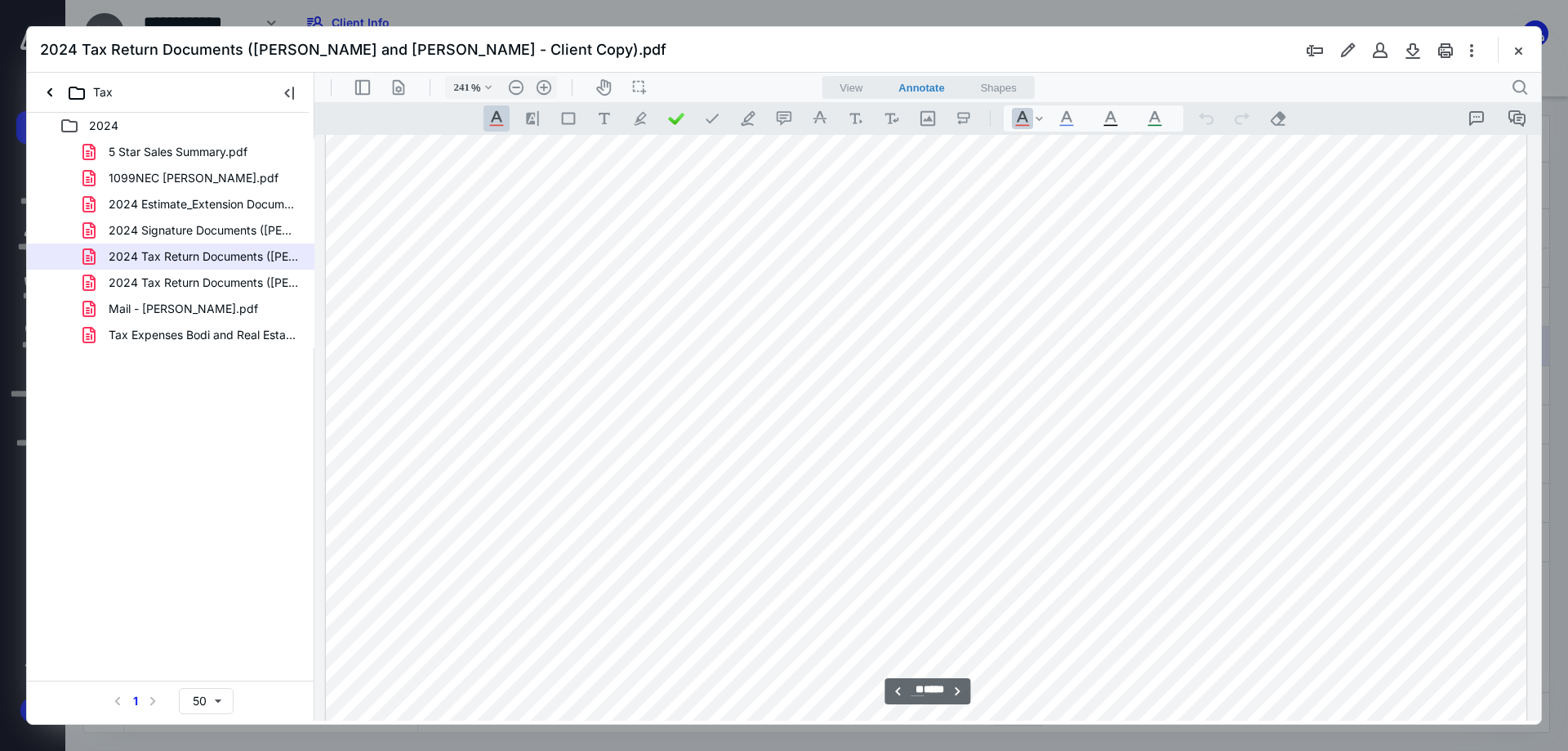 drag, startPoint x: 1537, startPoint y: 259, endPoint x: 1866, endPoint y: 630, distance: 495.8649 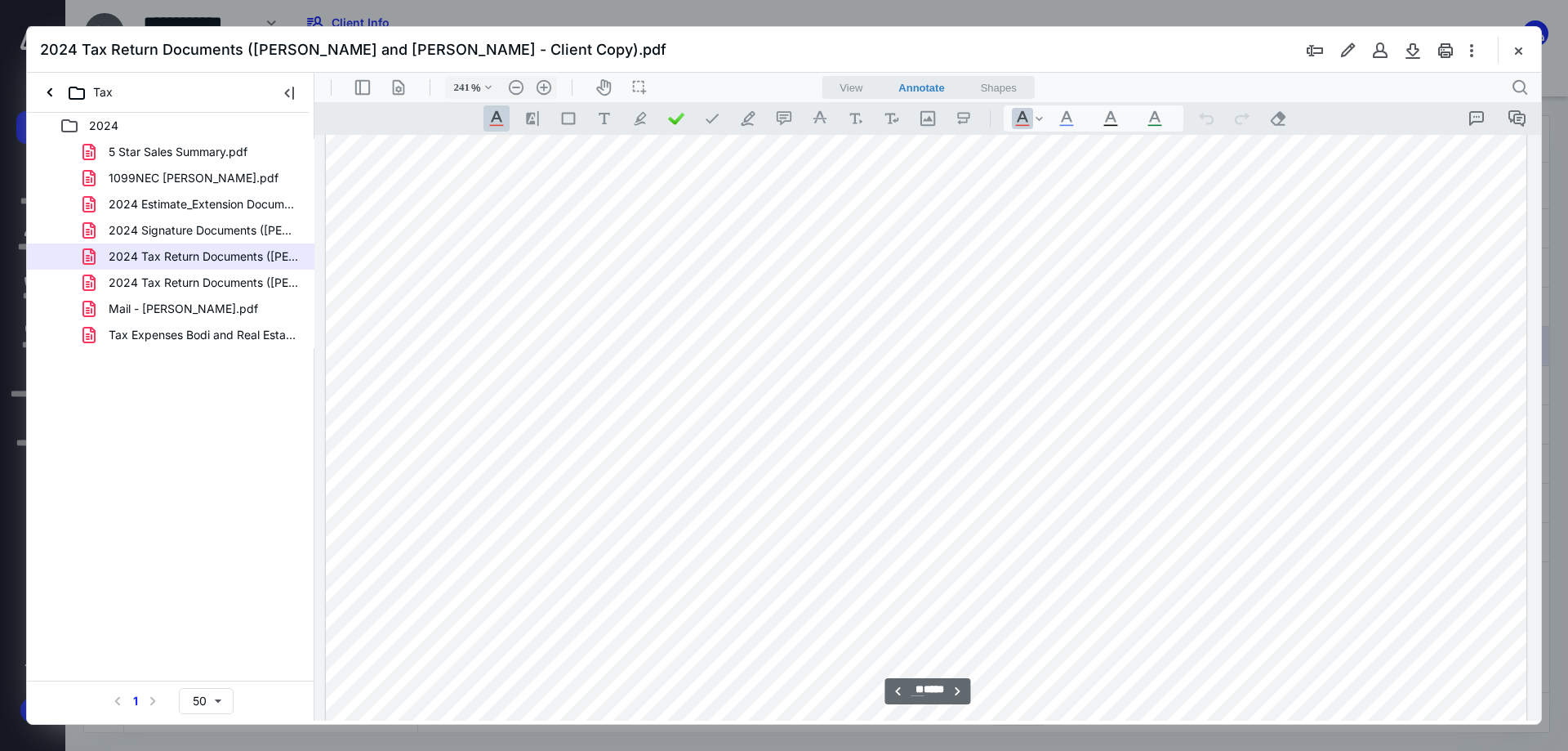 type on "**" 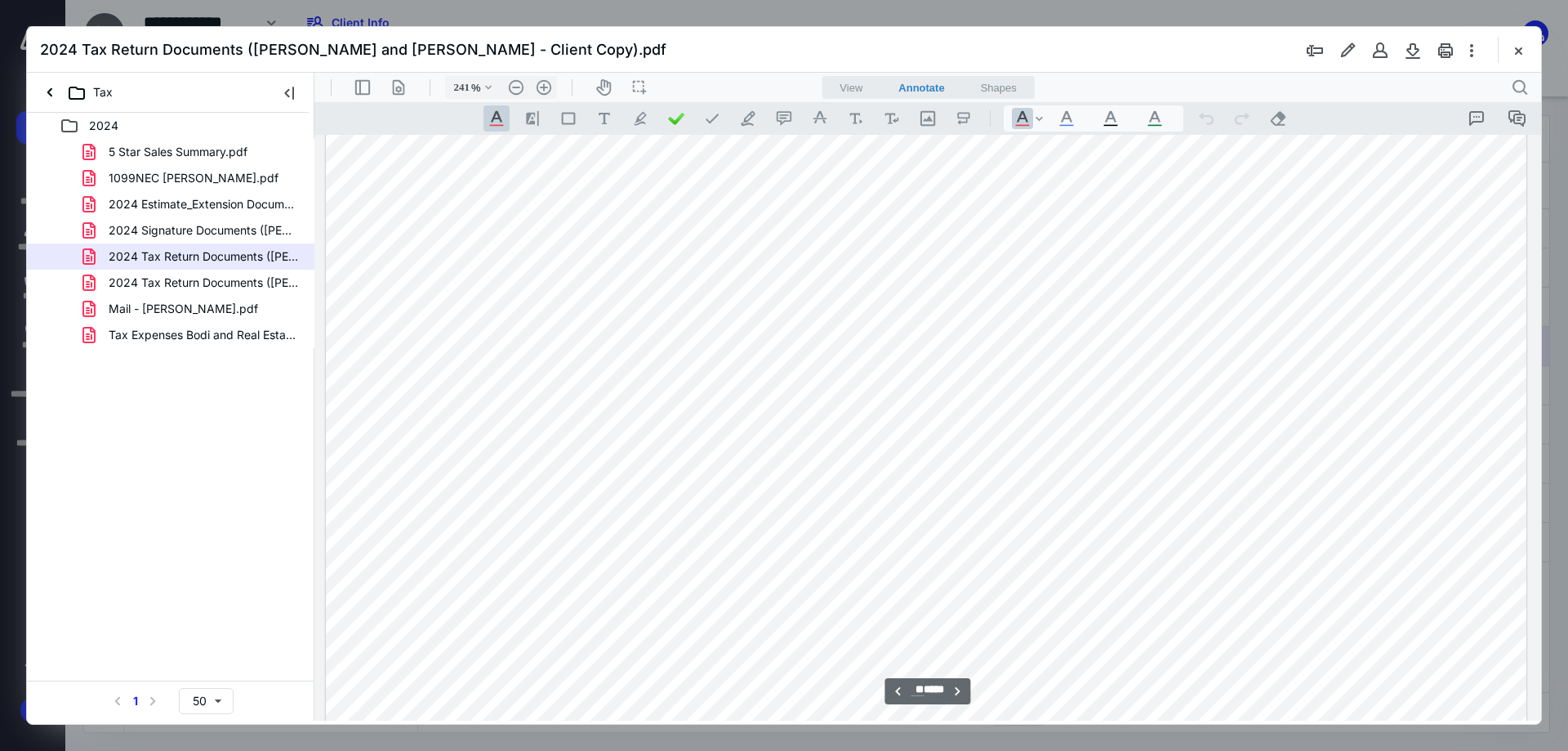 scroll, scrollTop: 66174, scrollLeft: 0, axis: vertical 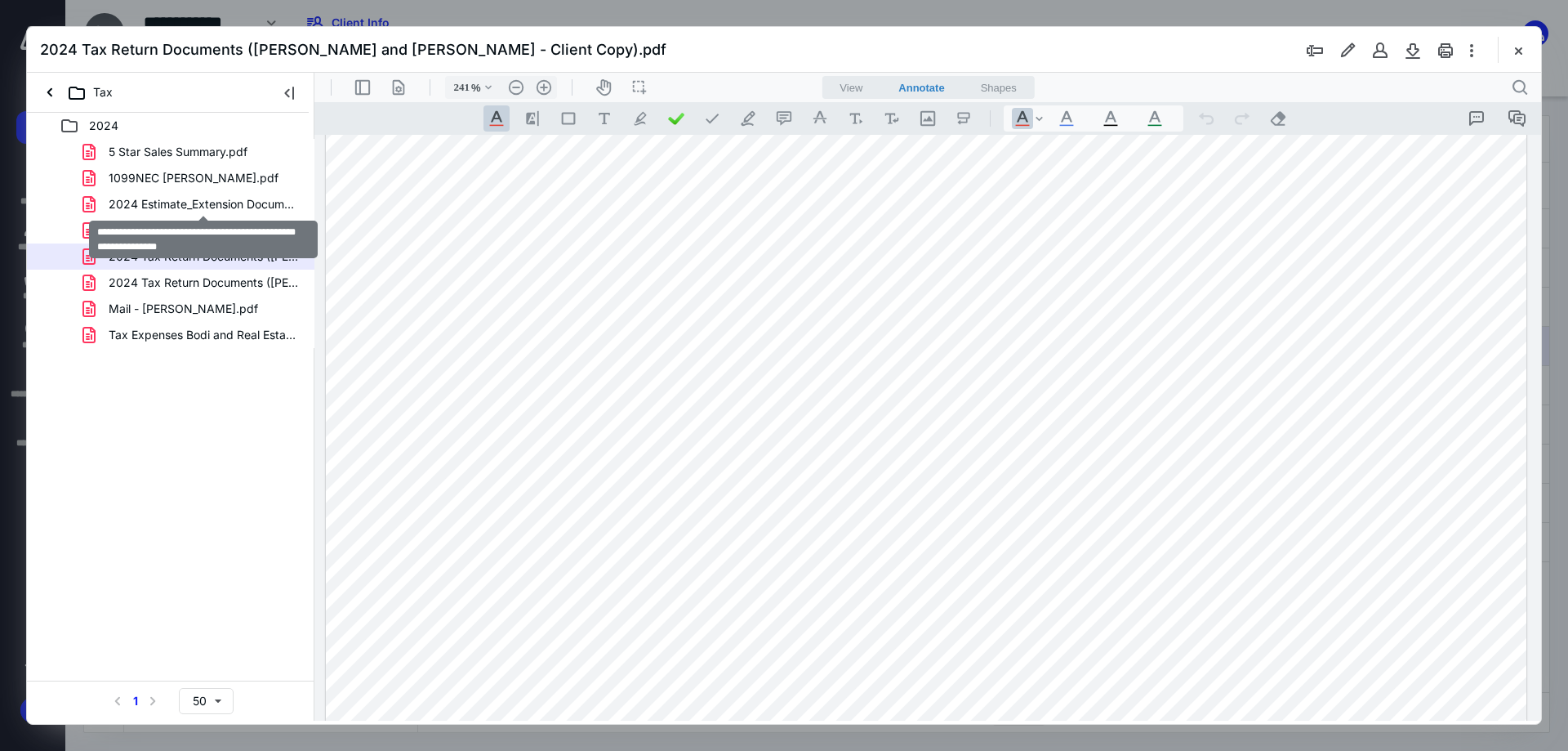 click on "2024 Estimate_Extension Documents ([PERSON_NAME] and [PERSON_NAME]).pdf" at bounding box center (203, 204) 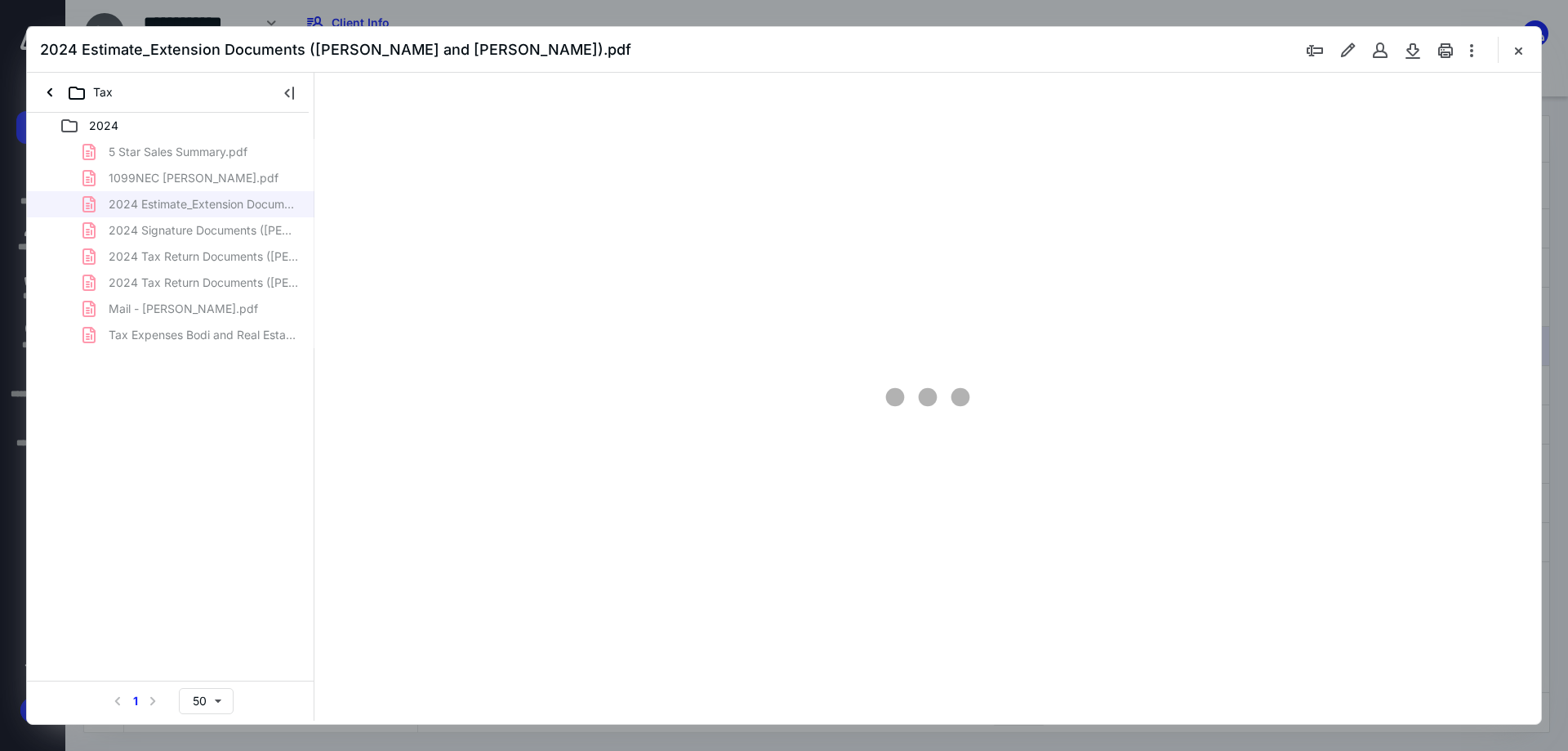 type on "241" 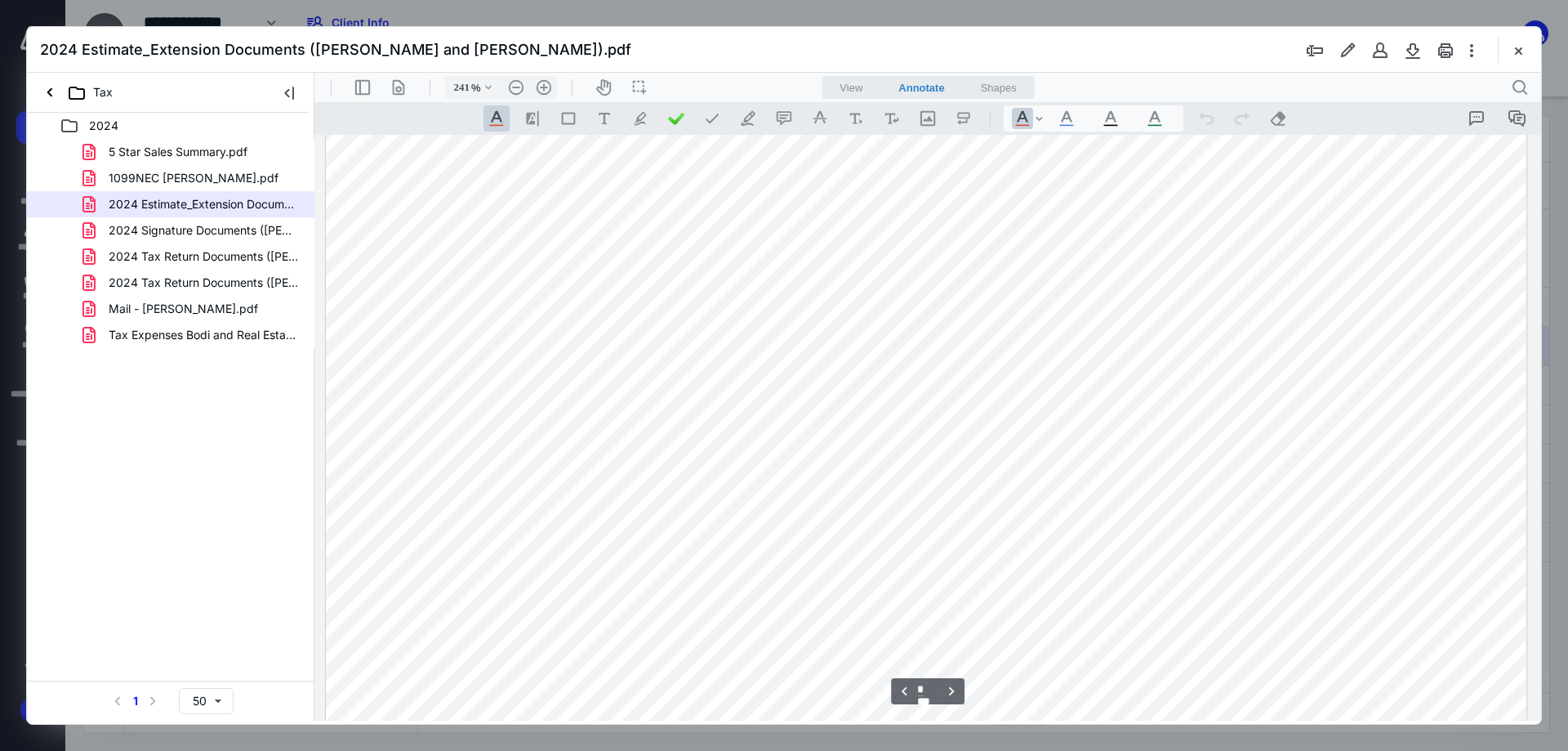 scroll, scrollTop: 2370, scrollLeft: 0, axis: vertical 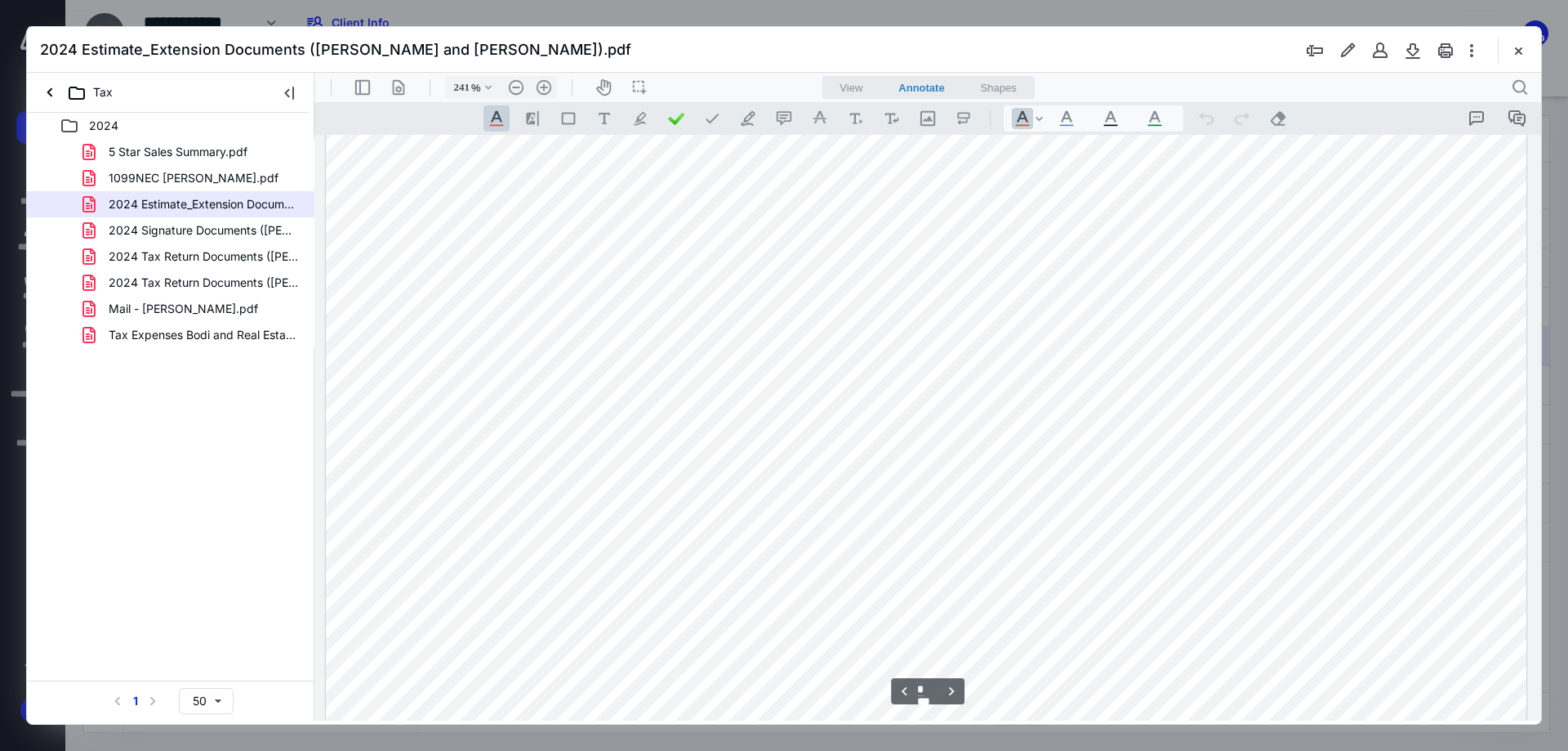 drag, startPoint x: 1539, startPoint y: 338, endPoint x: 1527, endPoint y: 193, distance: 145.4957 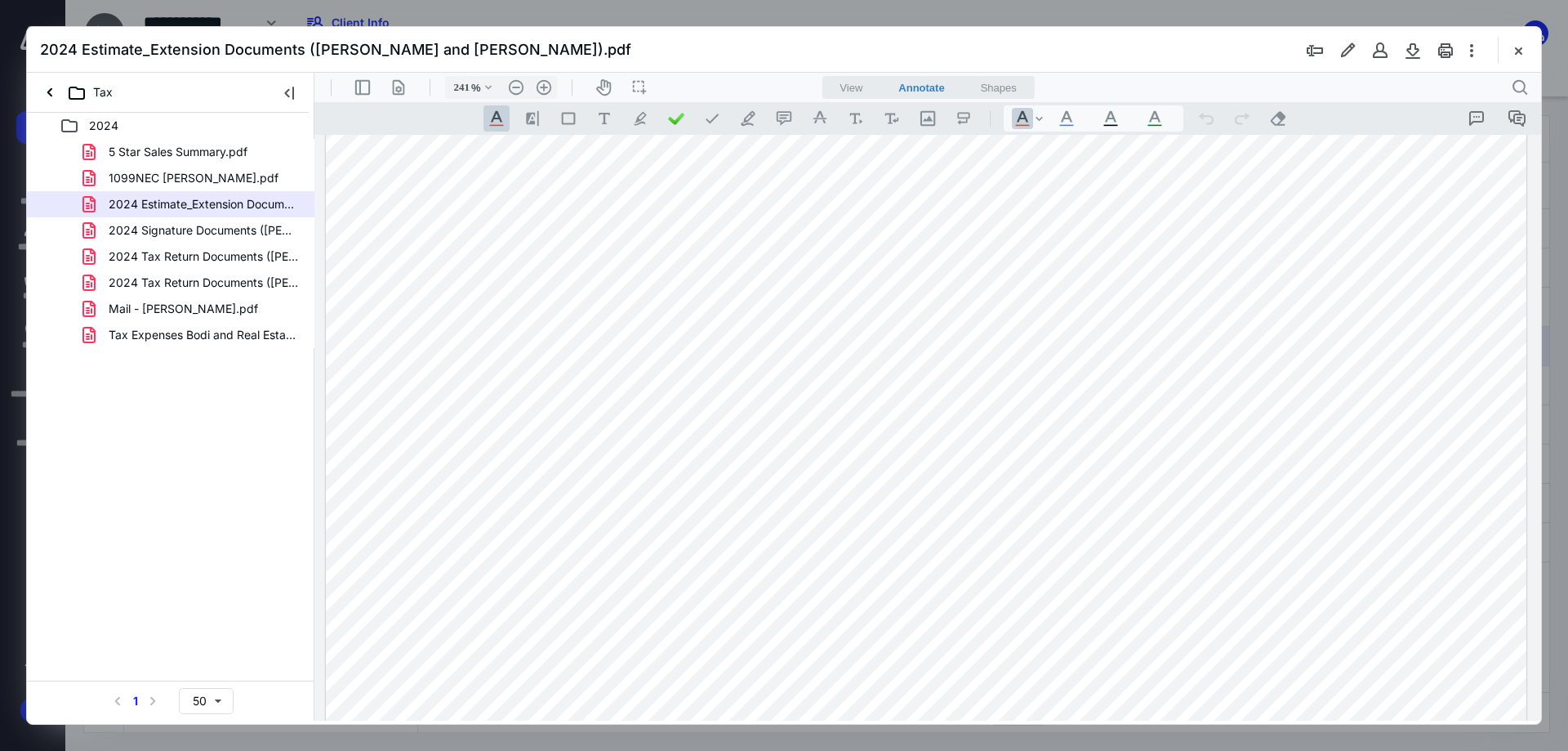 type on "*" 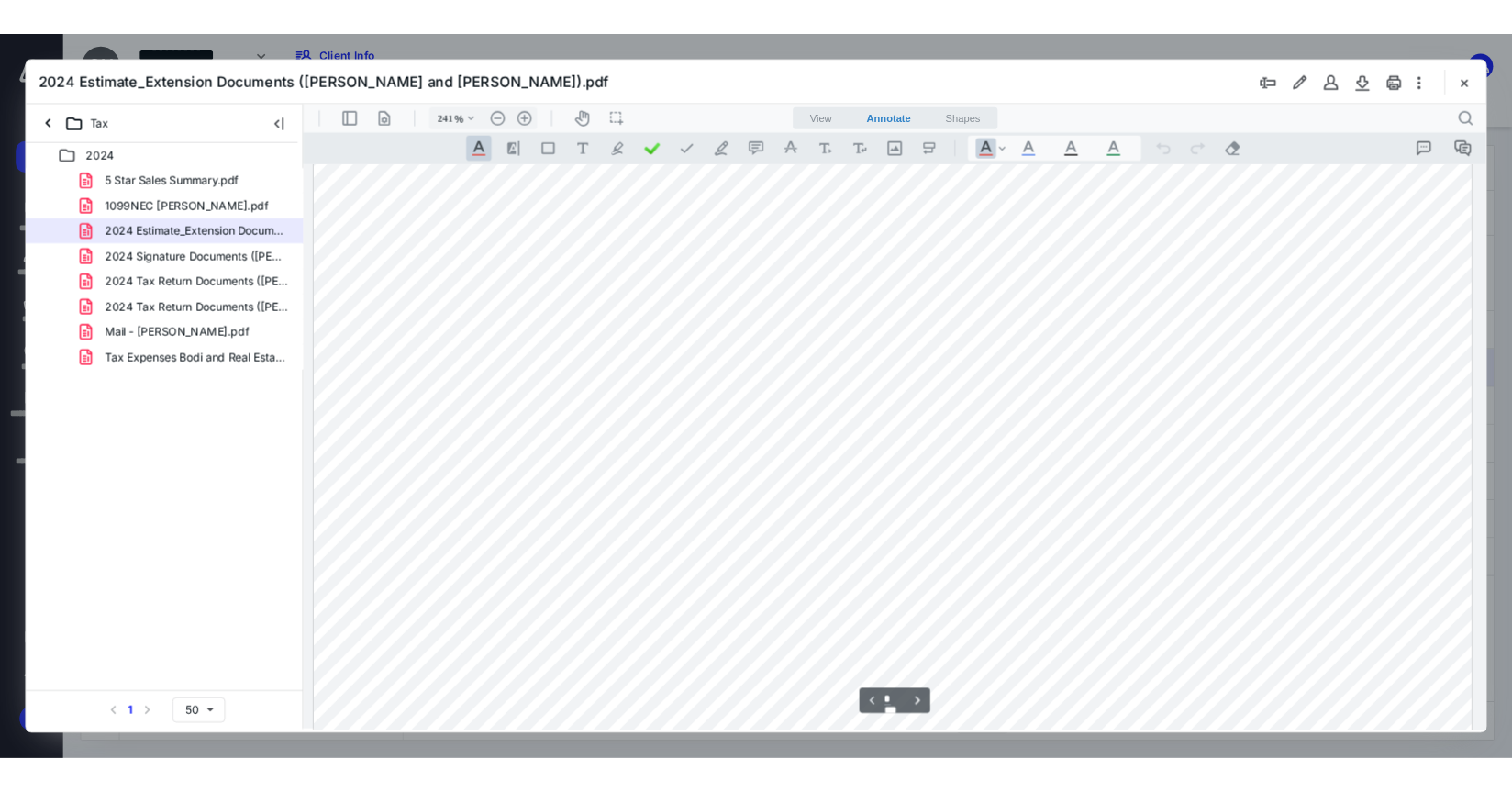 scroll, scrollTop: 111, scrollLeft: 0, axis: vertical 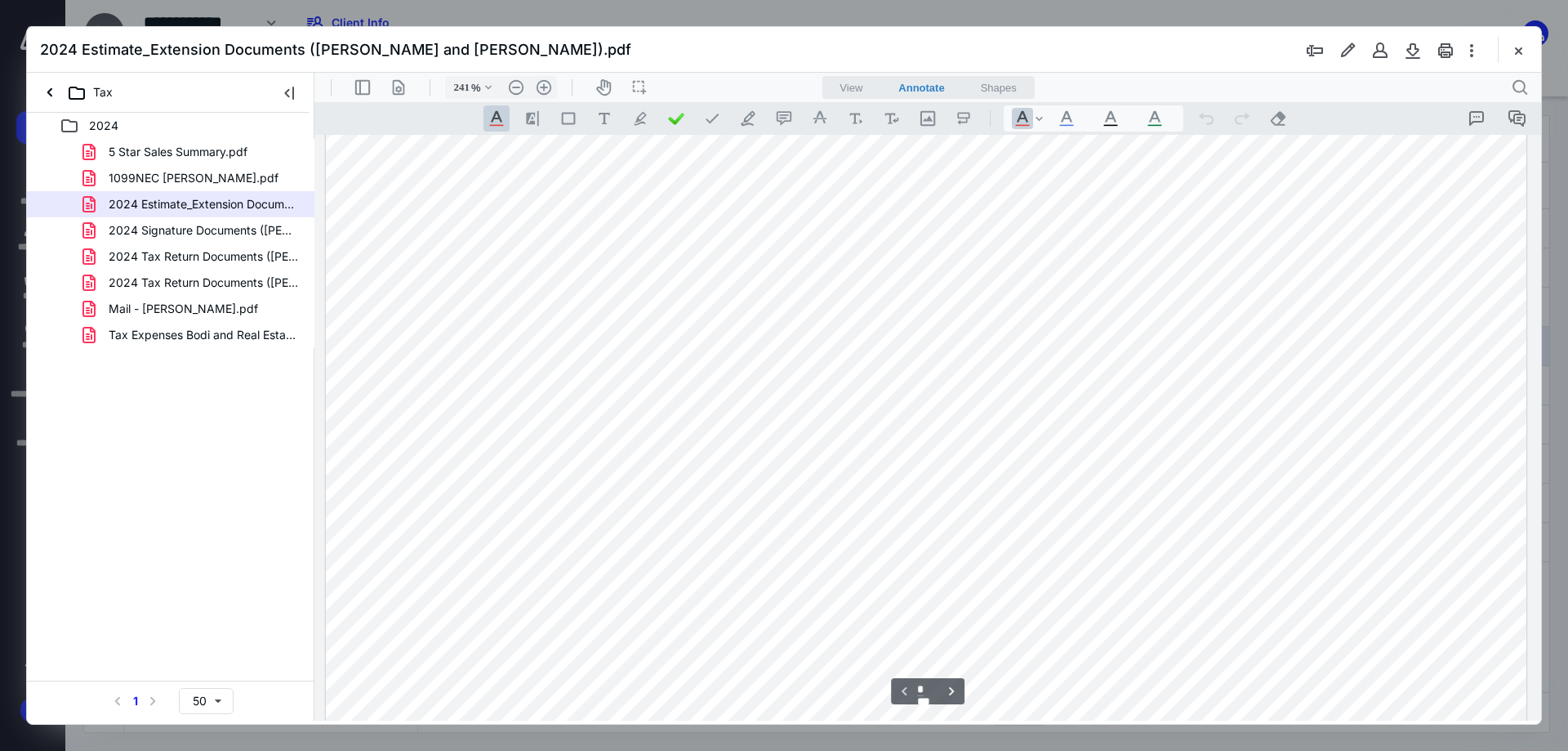 click at bounding box center (1518, 50) 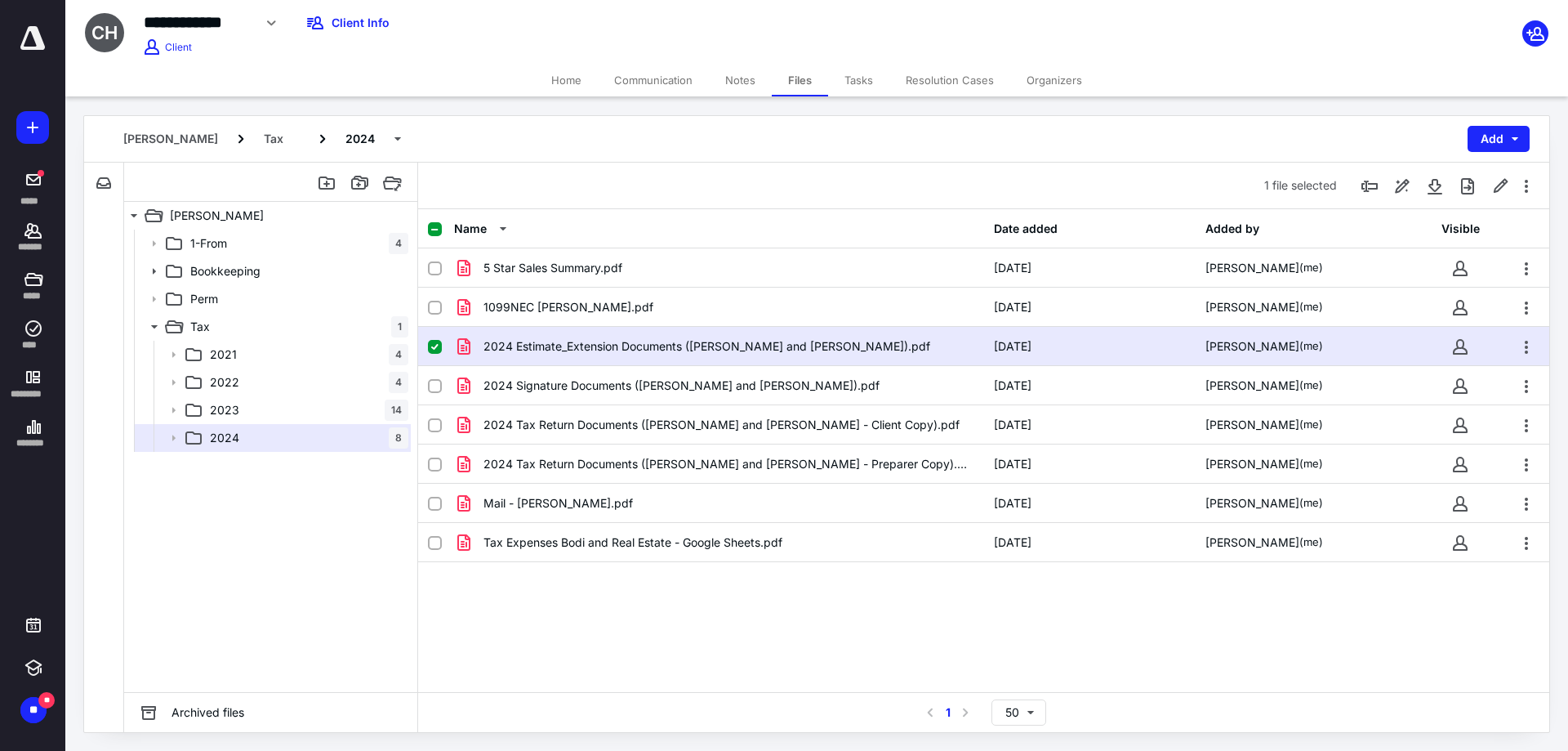 click on "Files" at bounding box center [800, 80] 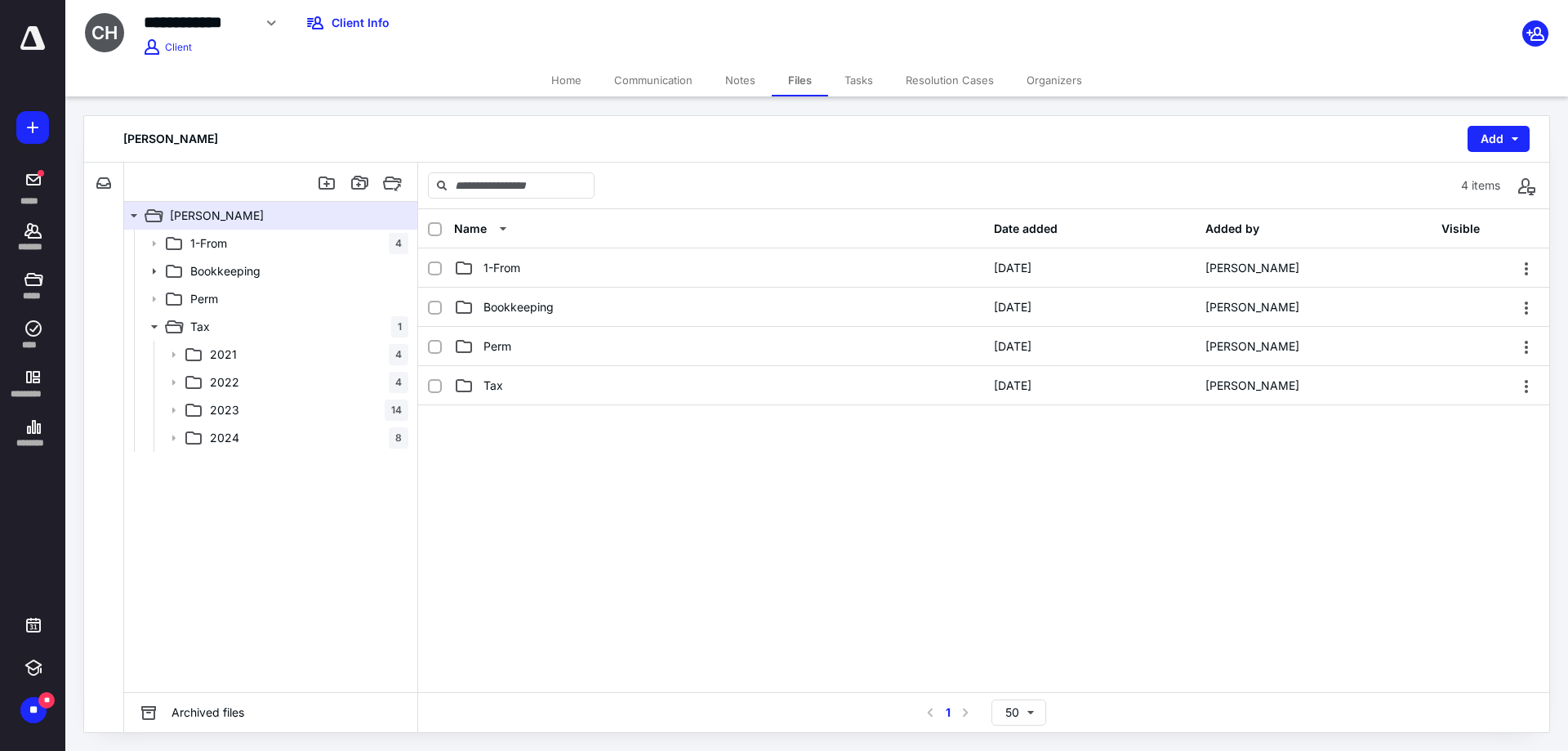 click on "Tasks" at bounding box center [858, 80] 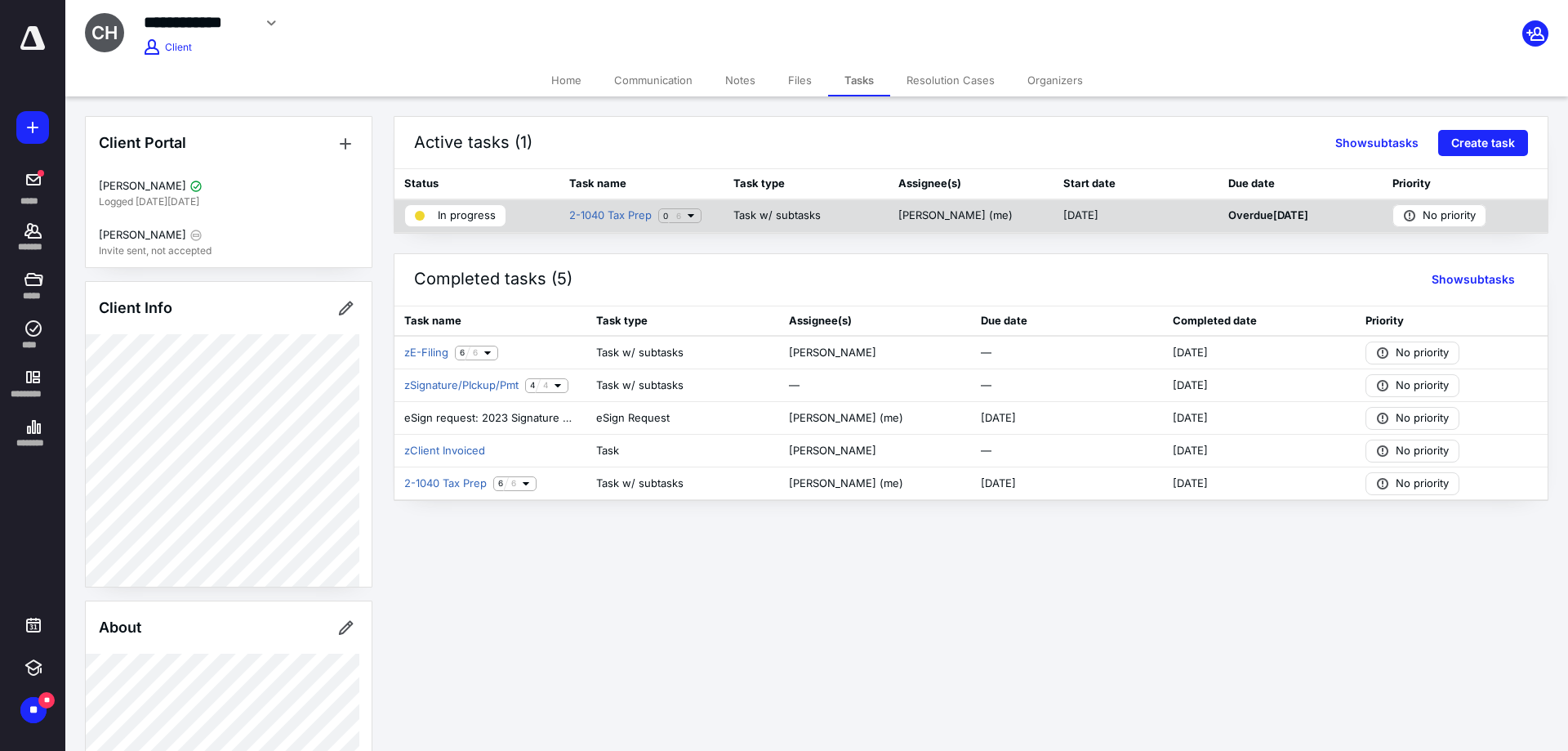 click on "In progress" at bounding box center [466, 216] 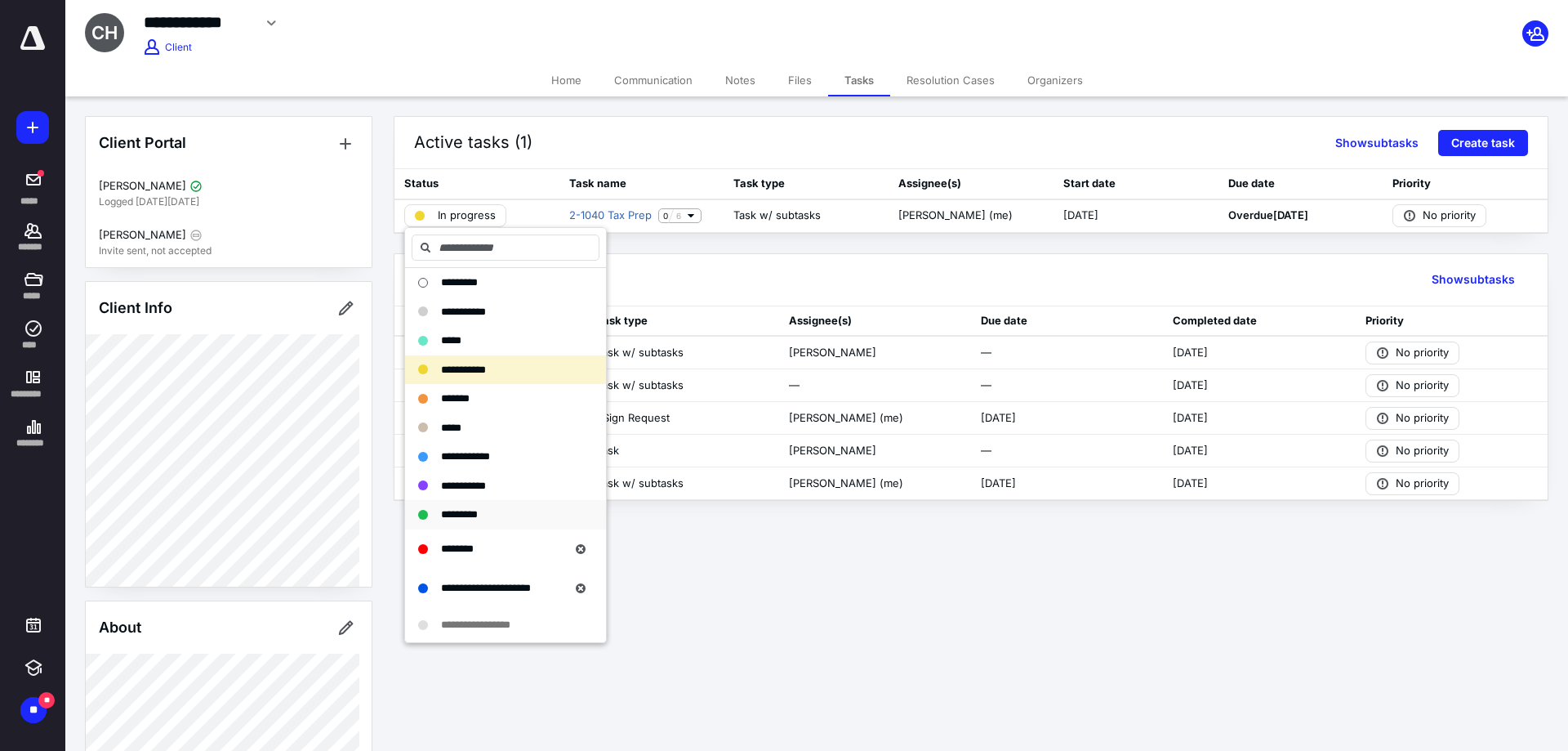 click on "*********" at bounding box center (459, 514) 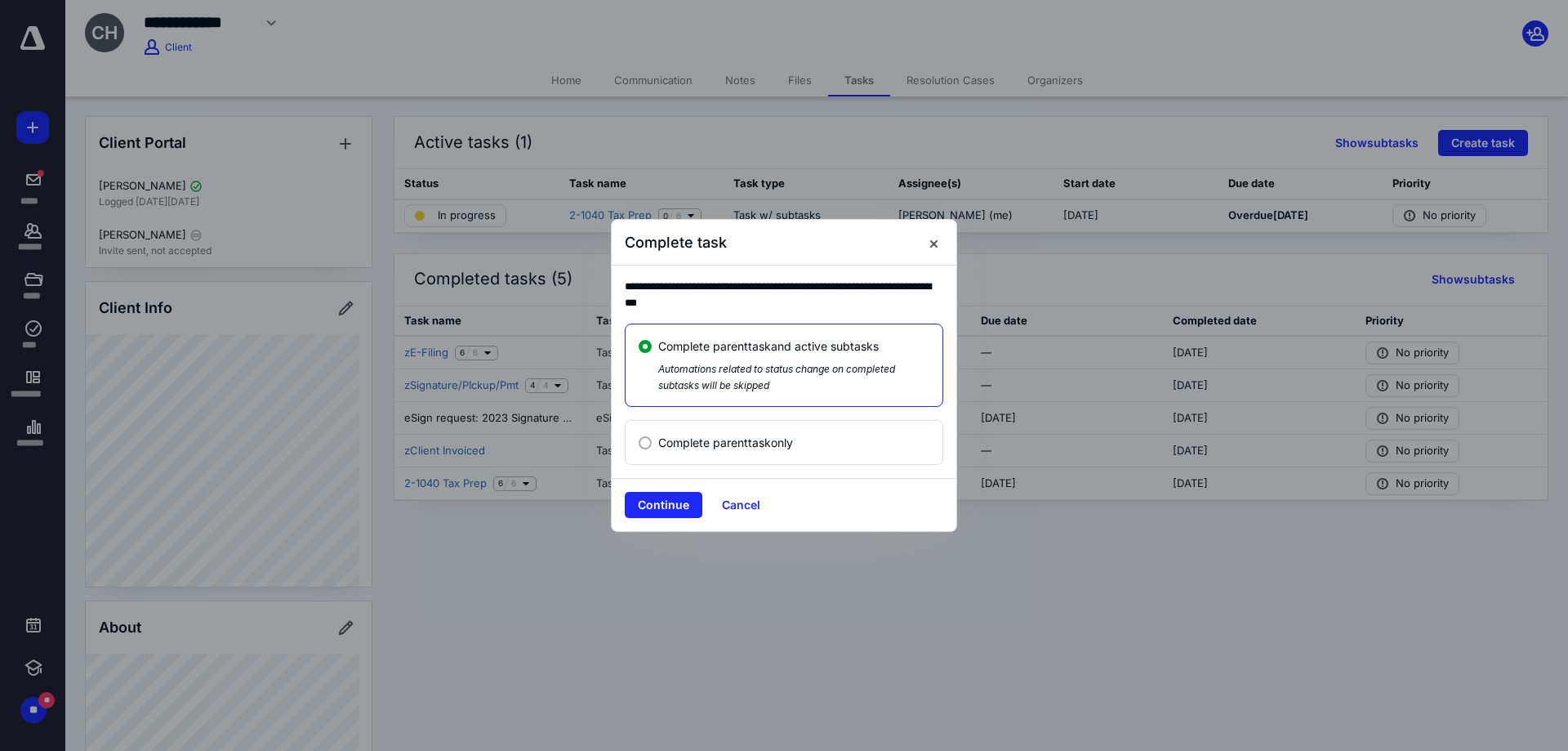 click on "Continue Cancel" at bounding box center [784, 504] 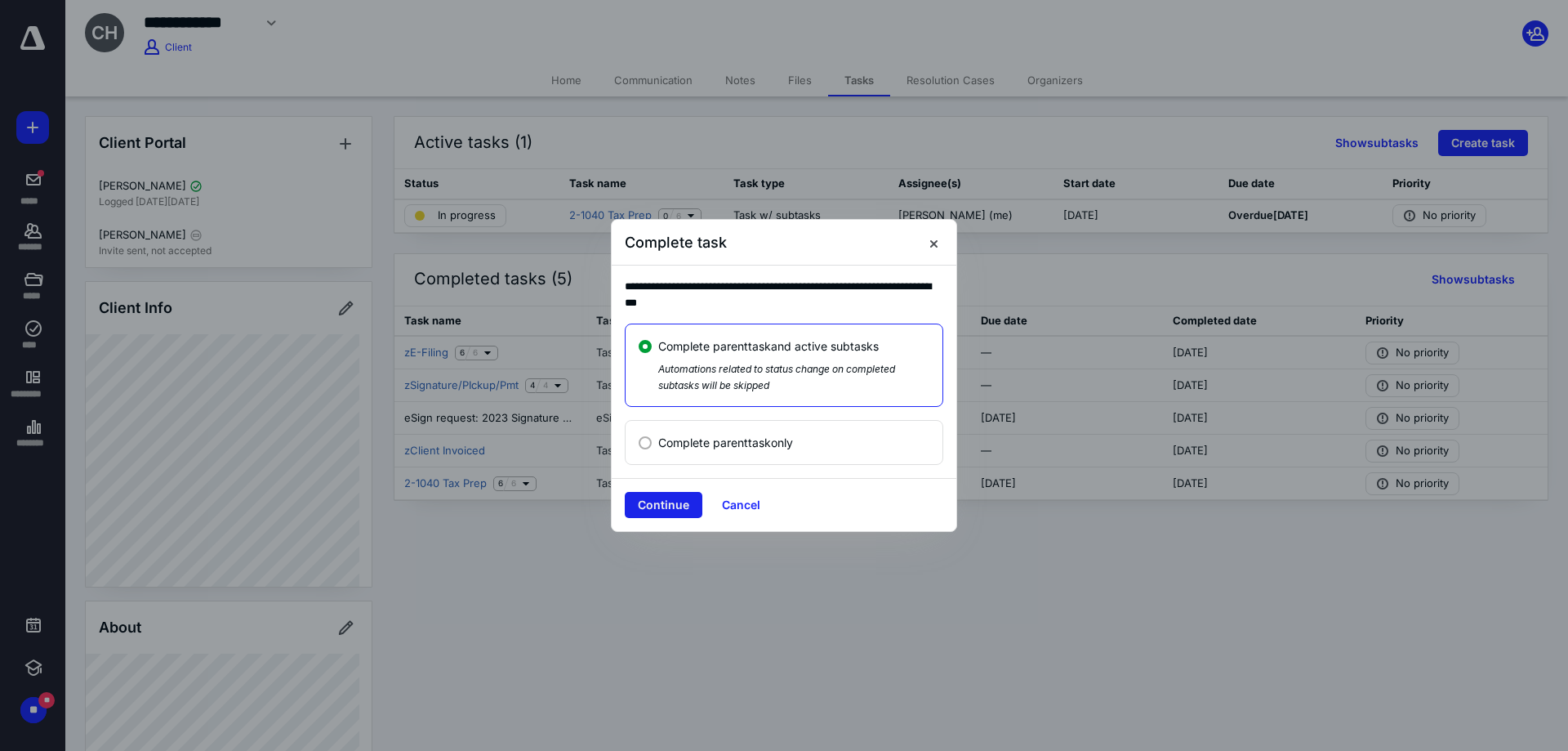 click on "Continue" at bounding box center [663, 505] 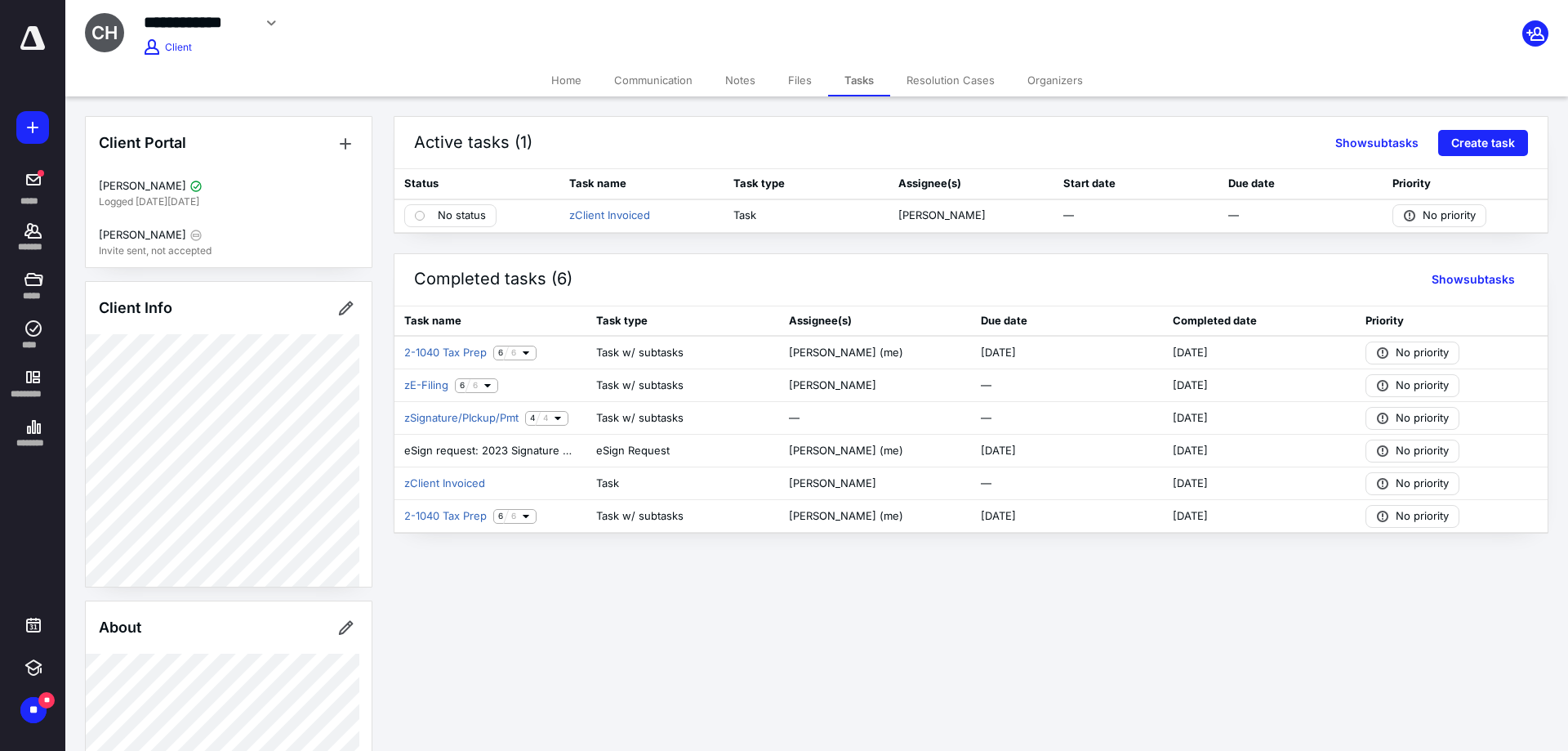 drag, startPoint x: 817, startPoint y: 78, endPoint x: 826, endPoint y: 83, distance: 10.29563 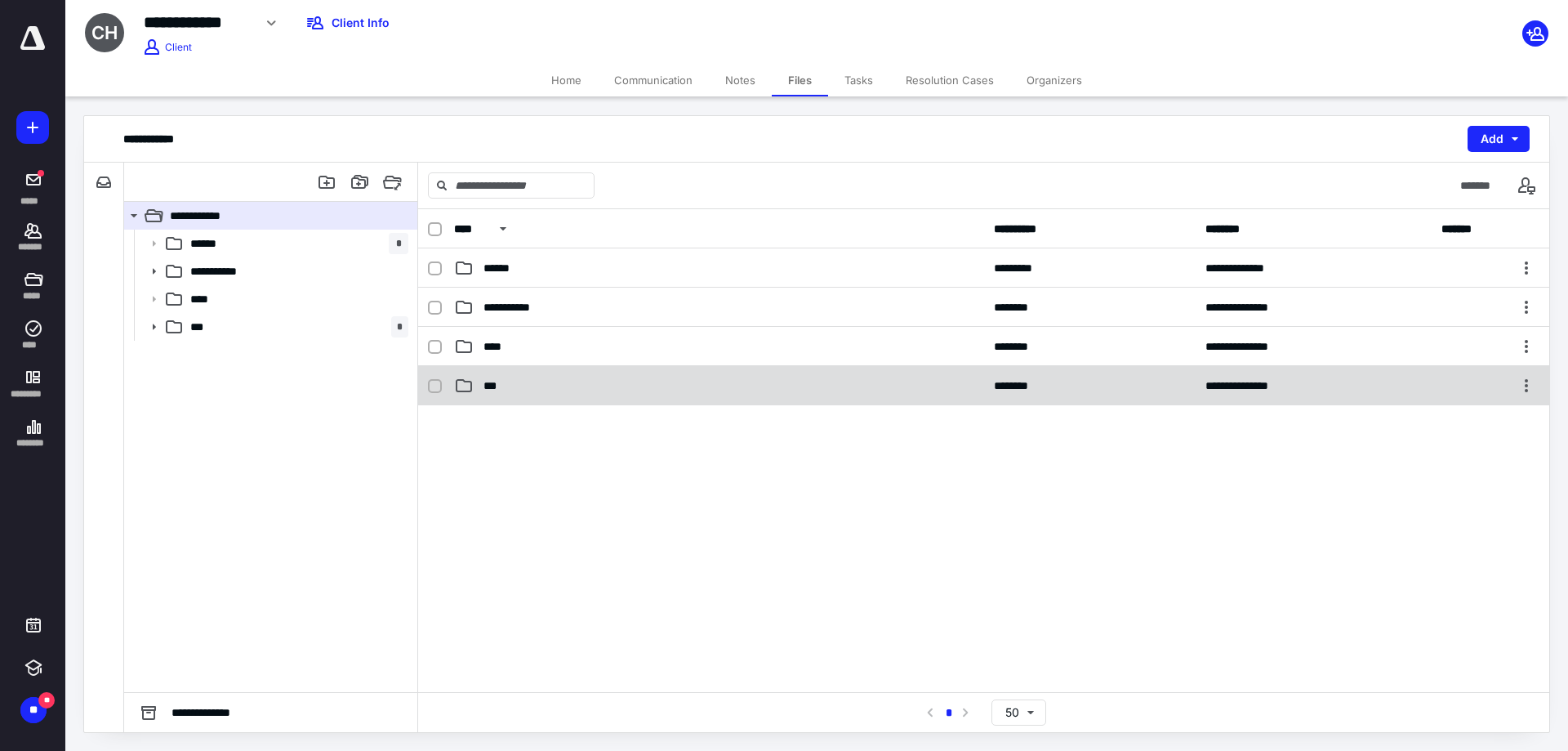 click on "***" at bounding box center (719, 386) 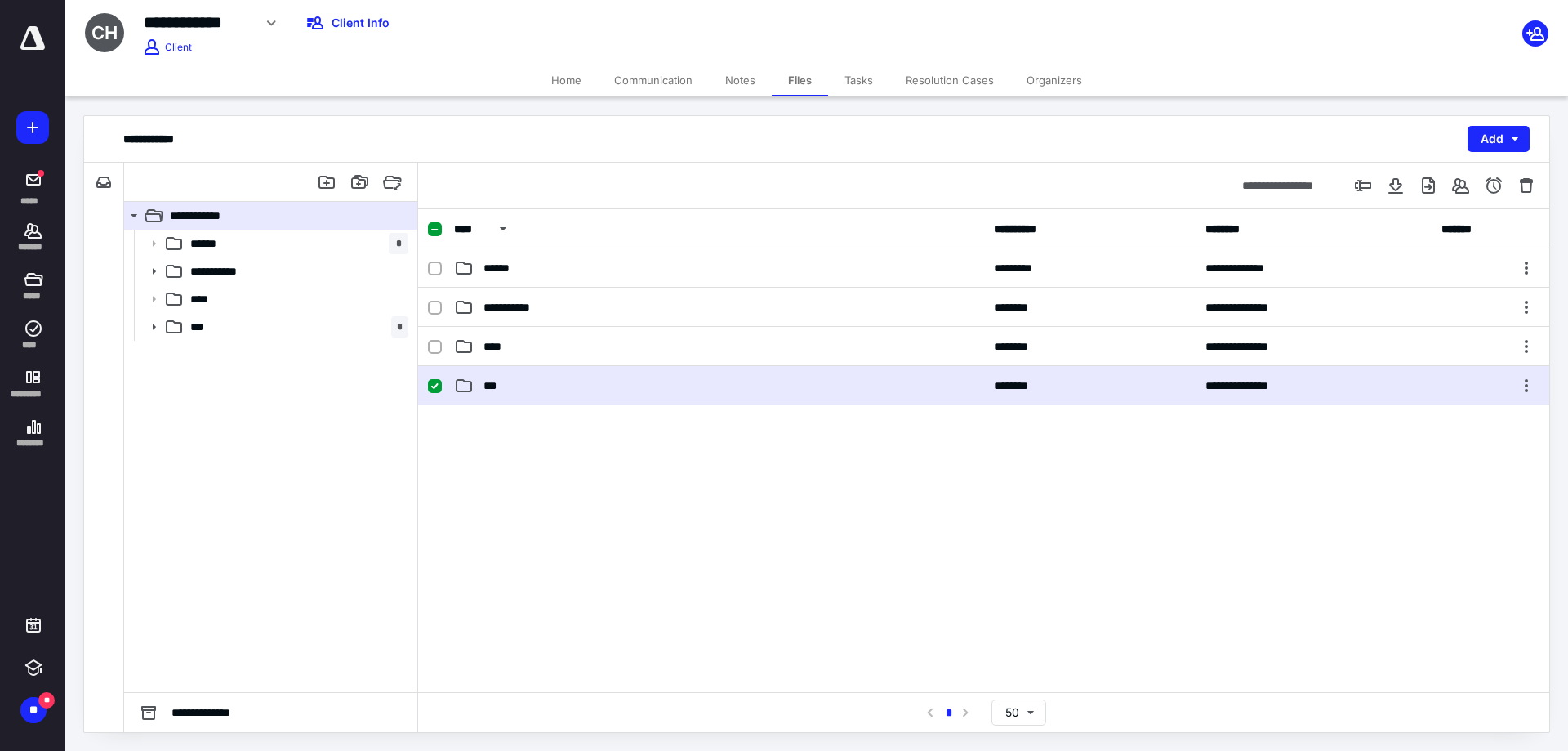 click on "***" at bounding box center (719, 386) 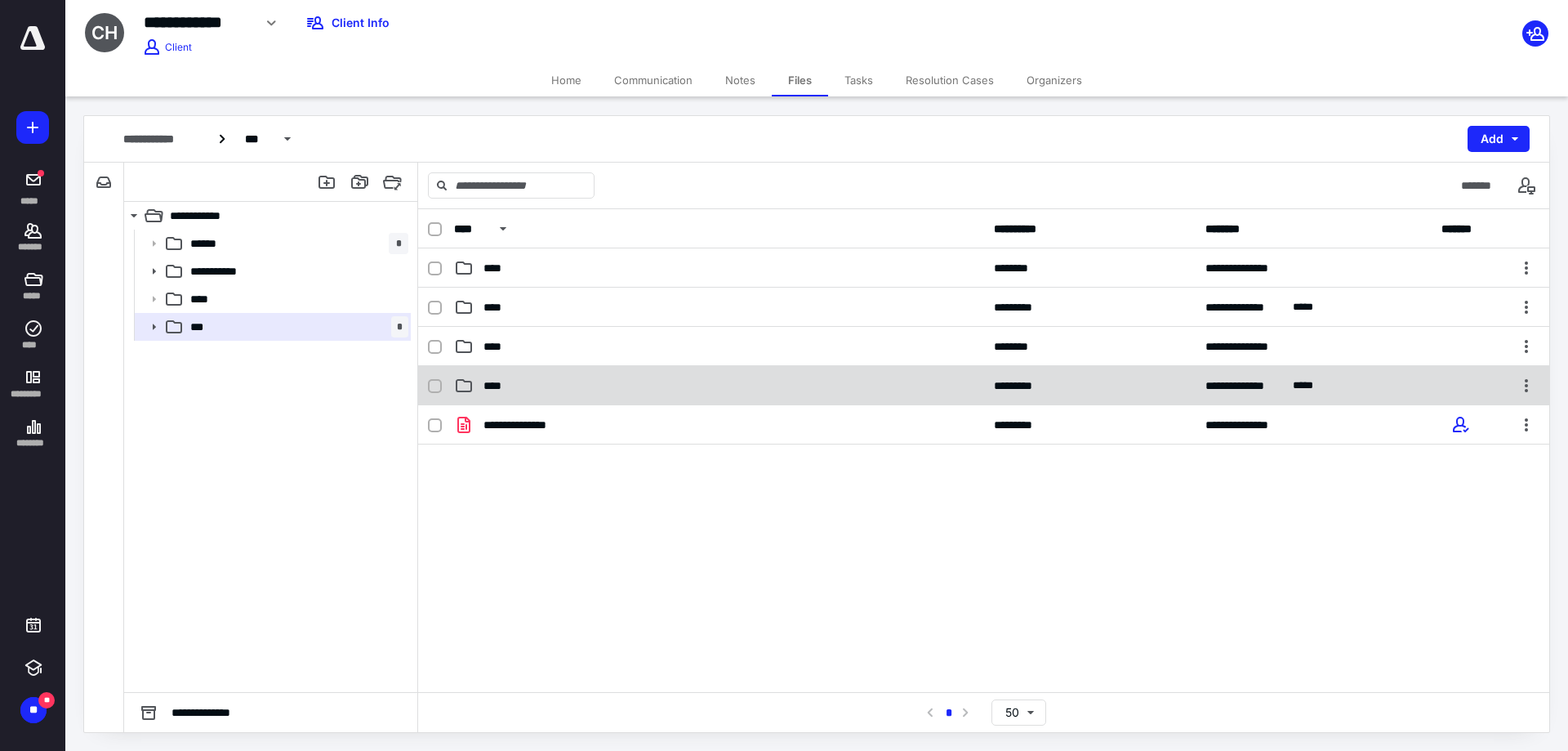 click on "****" at bounding box center [719, 386] 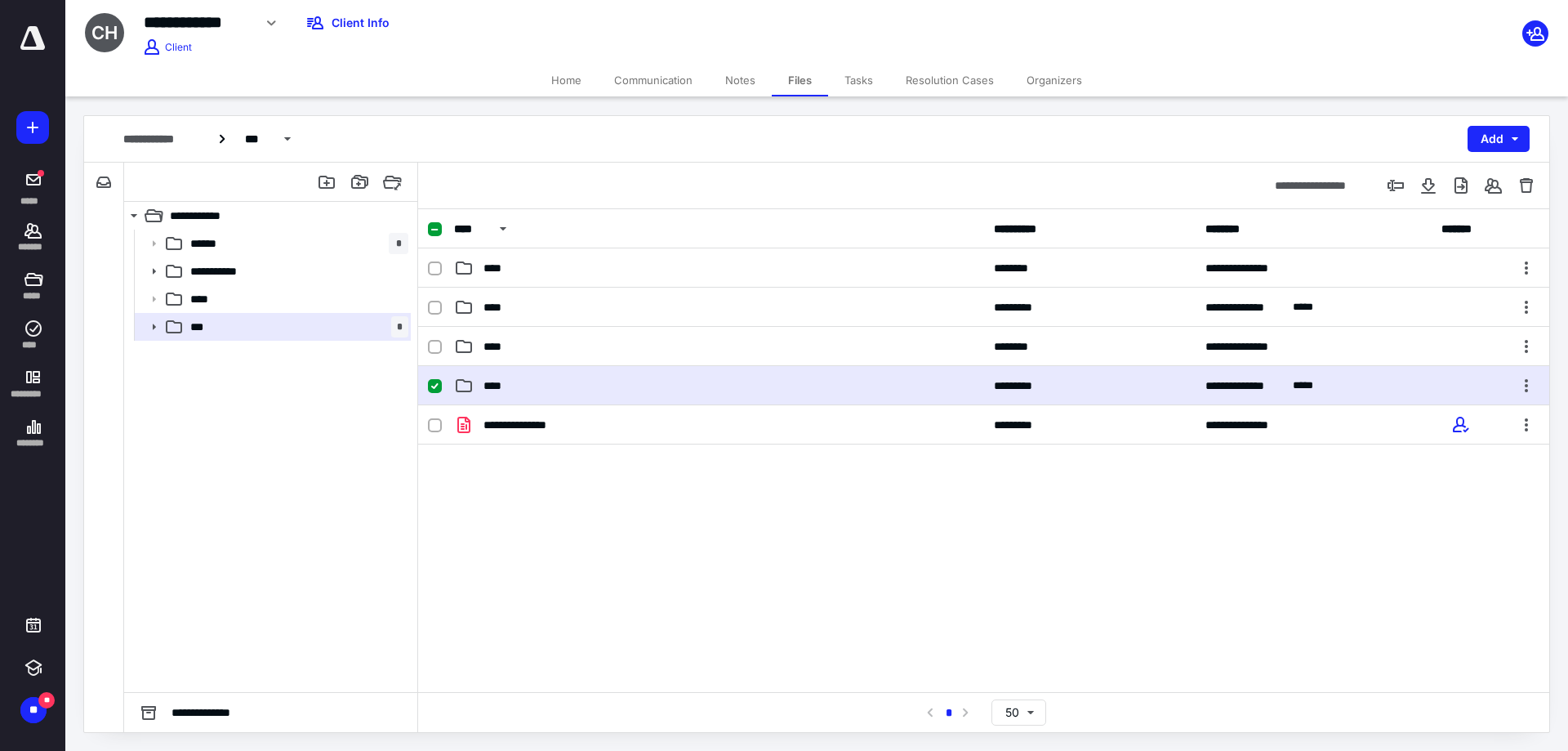 click on "****" at bounding box center (719, 386) 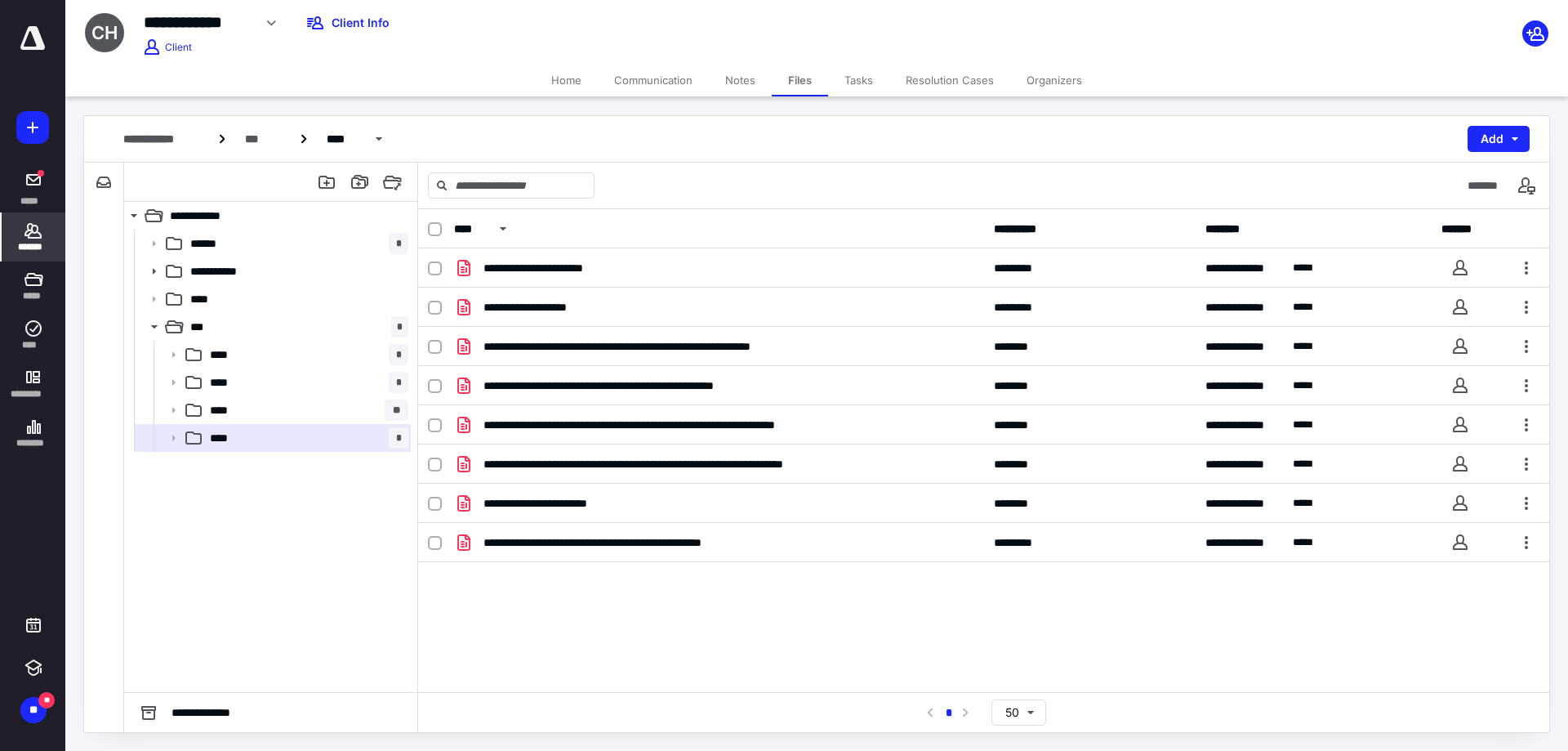 drag, startPoint x: 33, startPoint y: 229, endPoint x: 41, endPoint y: 226, distance: 8.544004 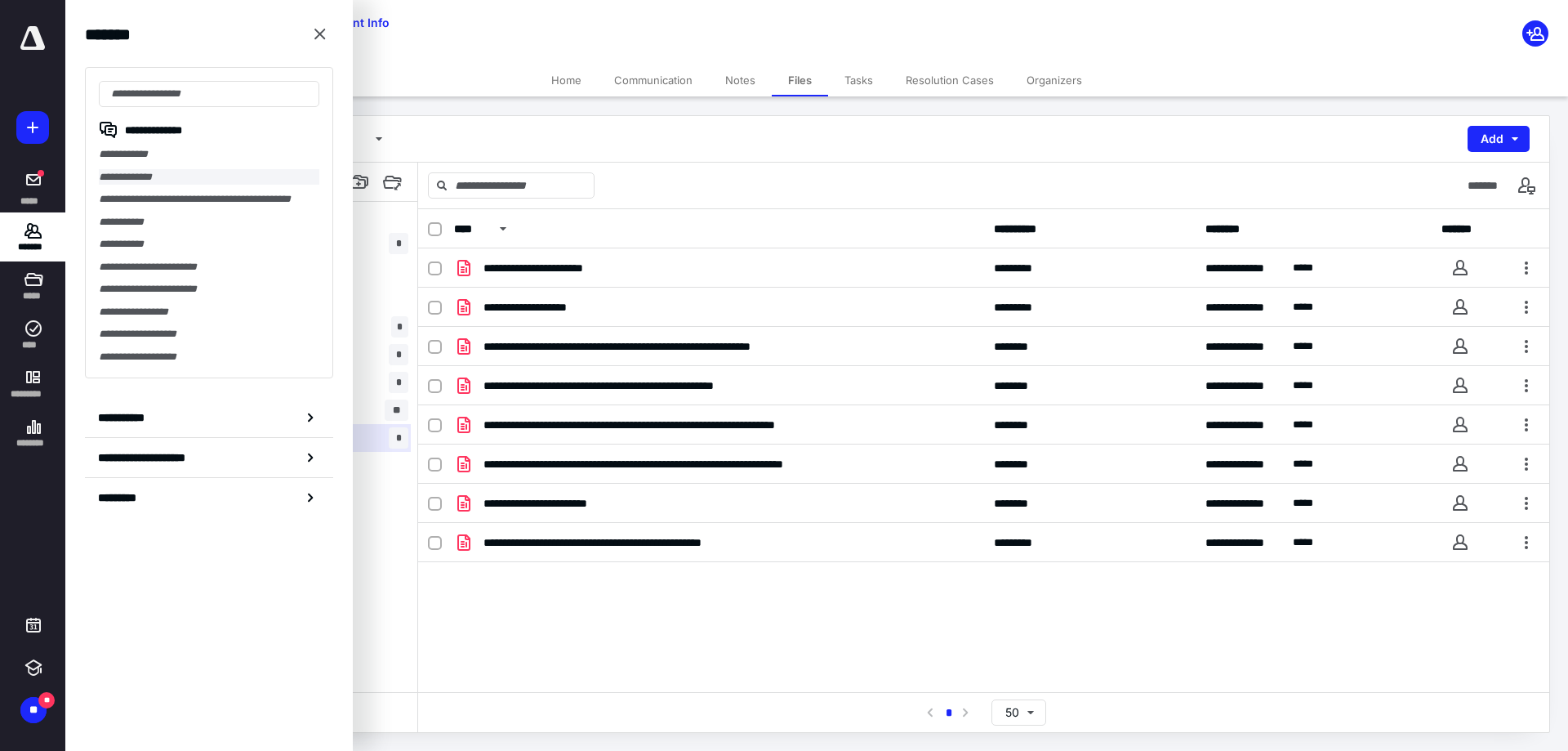 click on "**********" at bounding box center [209, 177] 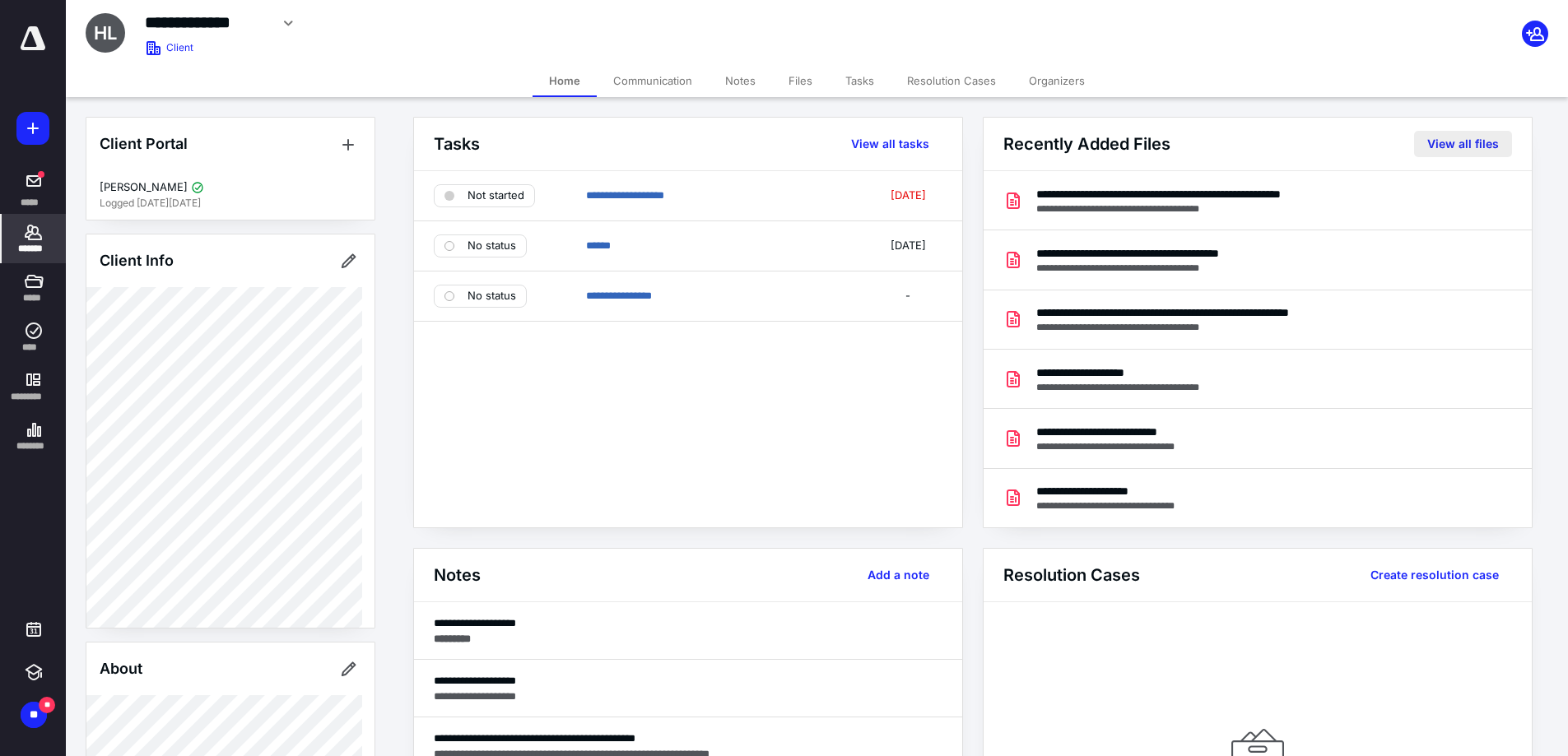 click on "View all files" at bounding box center [1463, 144] 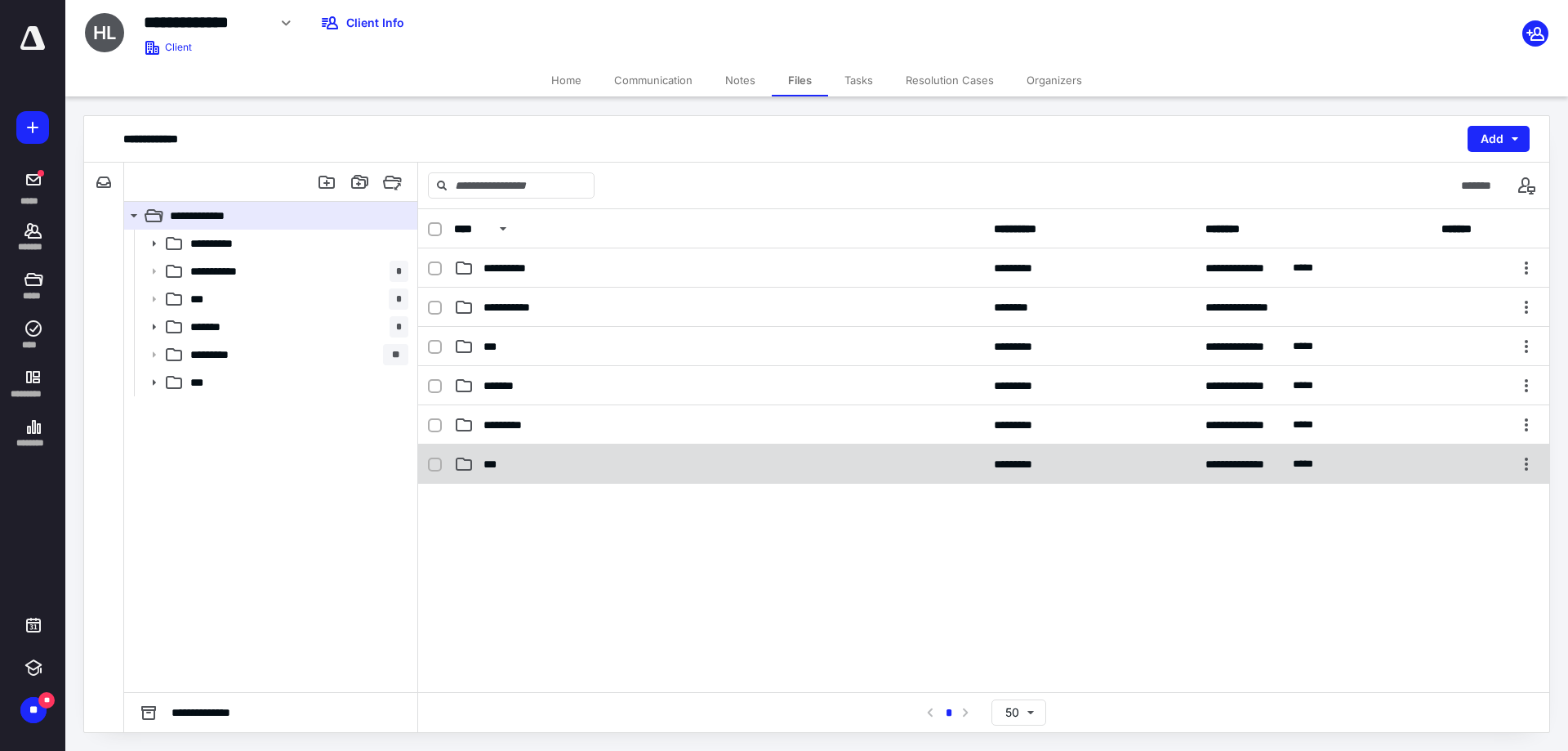 click on "**********" at bounding box center (983, 464) 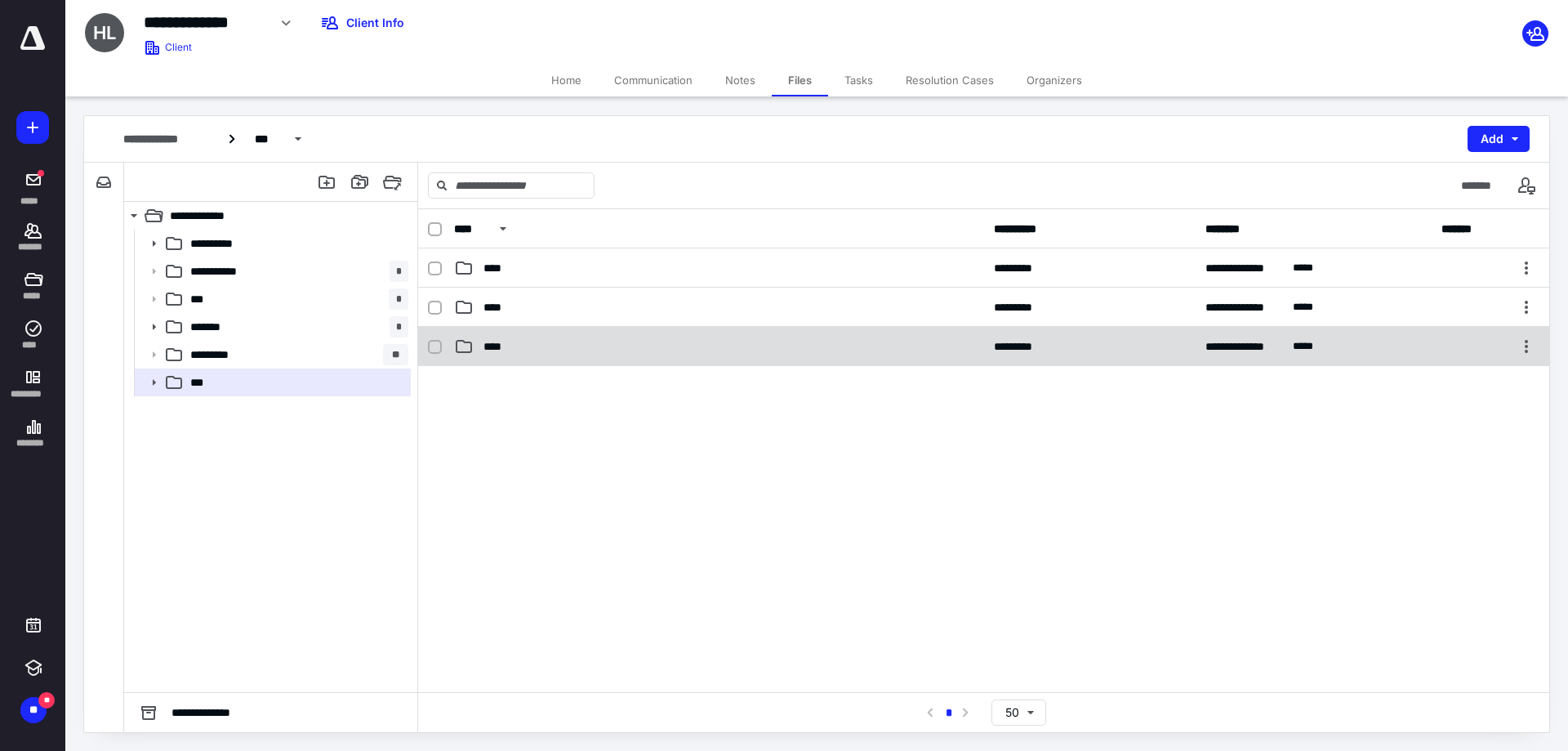 click on "****" at bounding box center [719, 346] 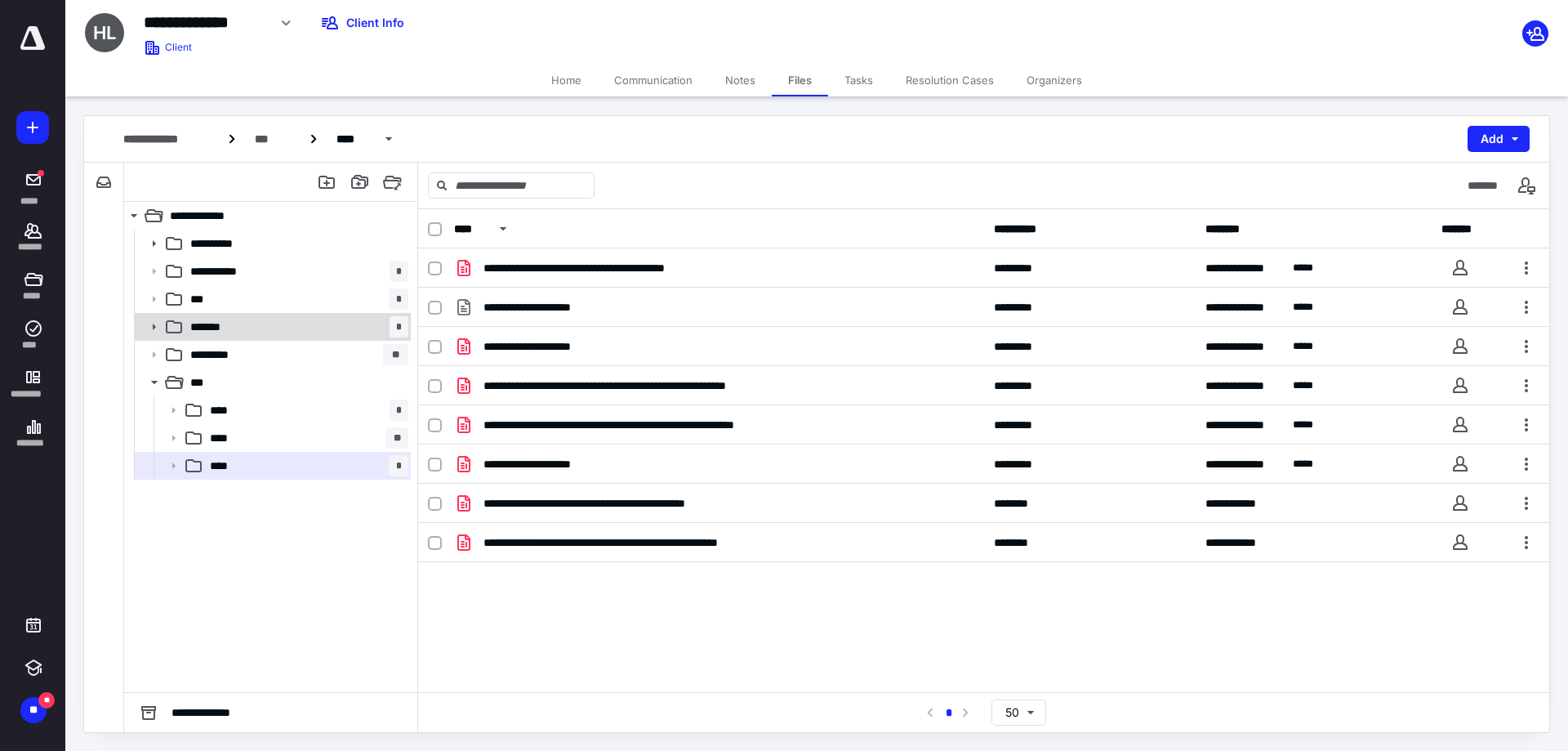 click on "******* *" at bounding box center (296, 327) 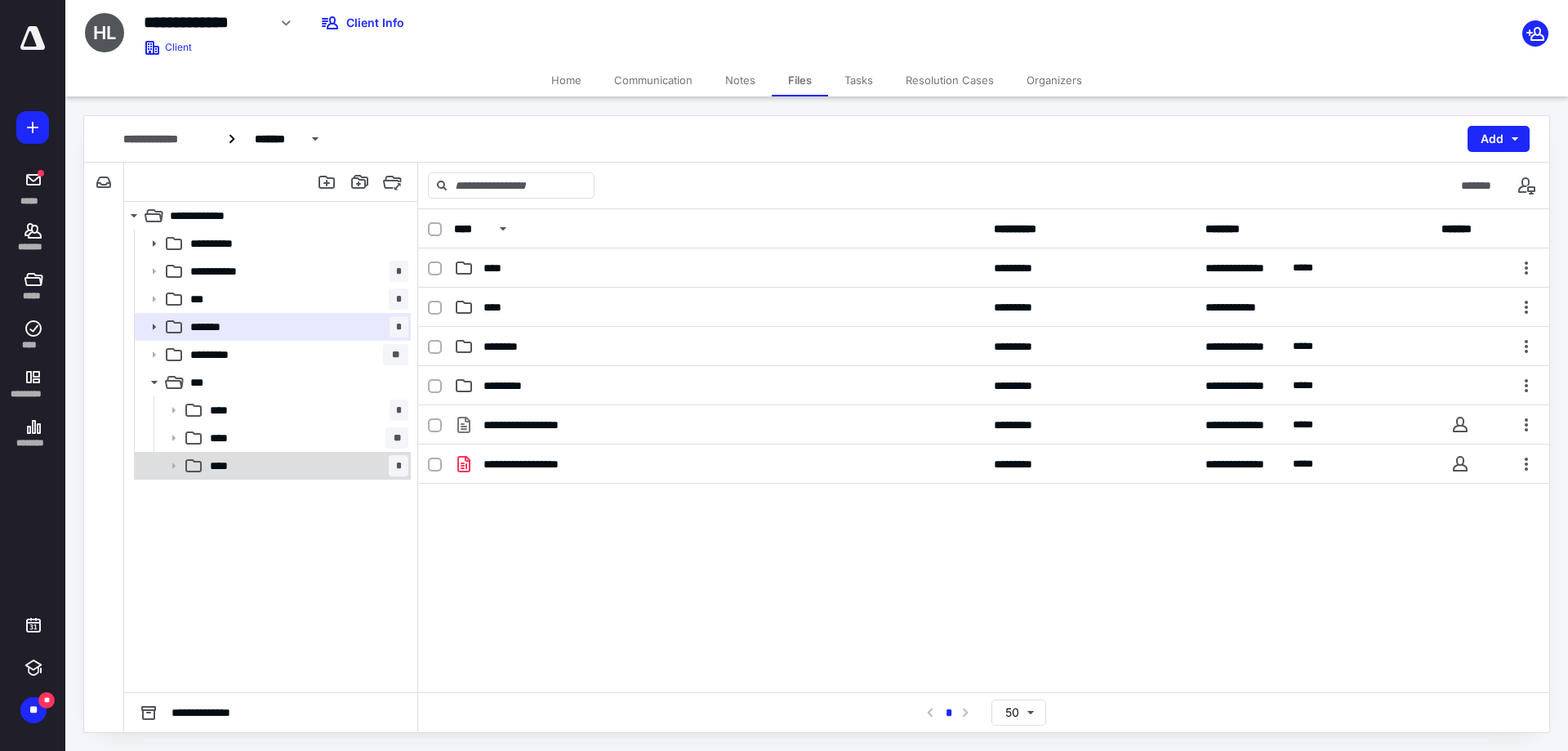 click on "**** *" at bounding box center [305, 466] 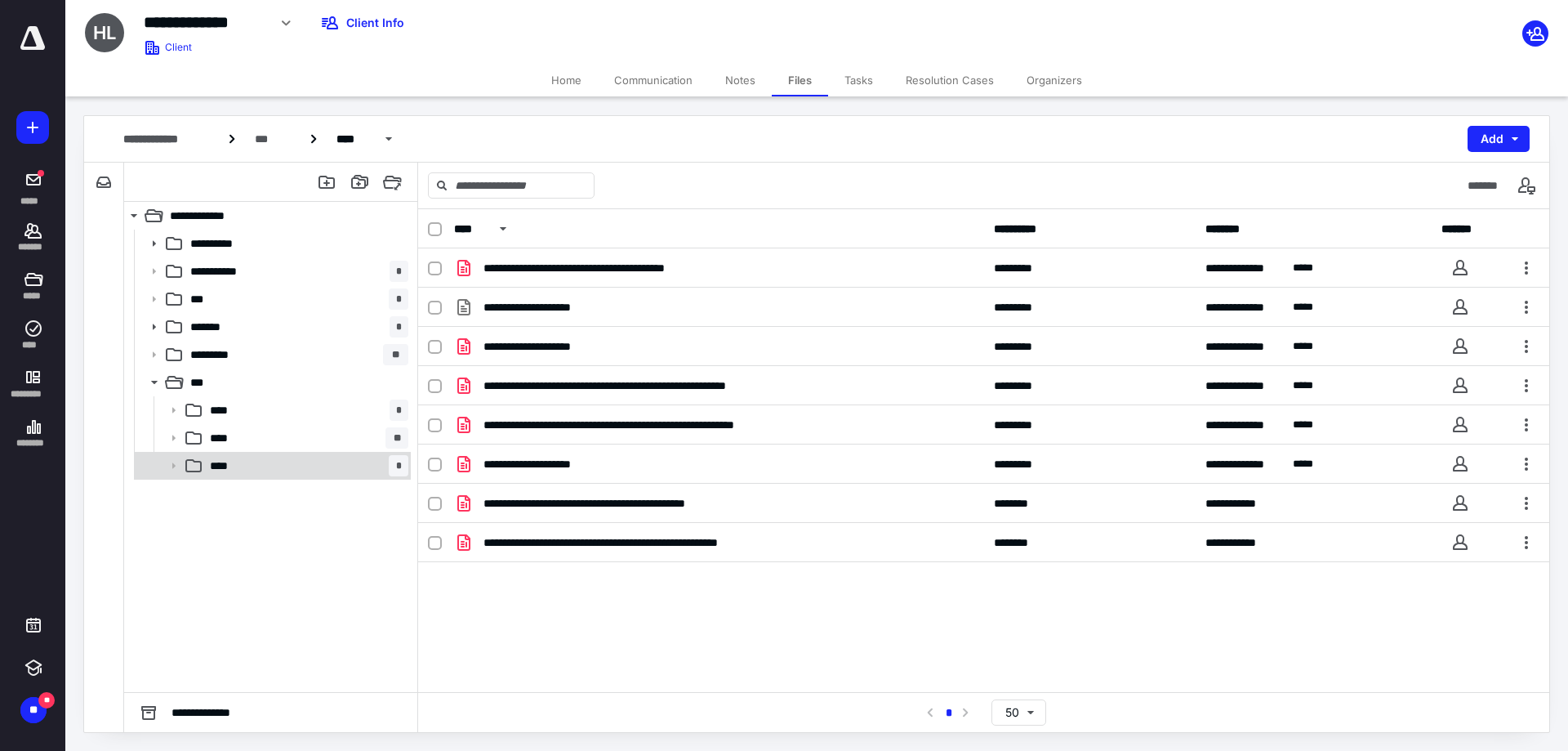 drag, startPoint x: 234, startPoint y: 481, endPoint x: 243, endPoint y: 463, distance: 20.124612 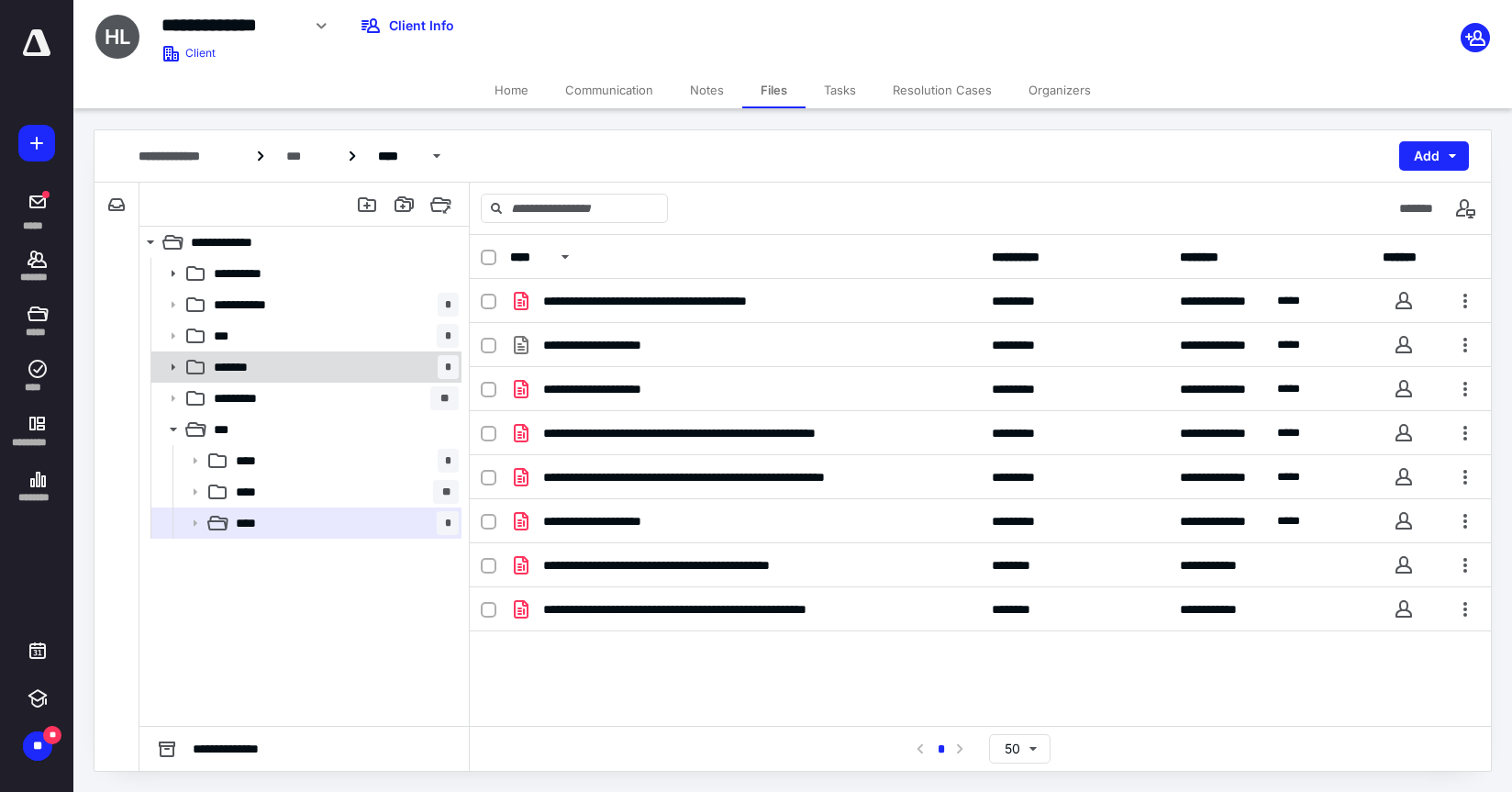 click on "******* *" at bounding box center (332, 367) 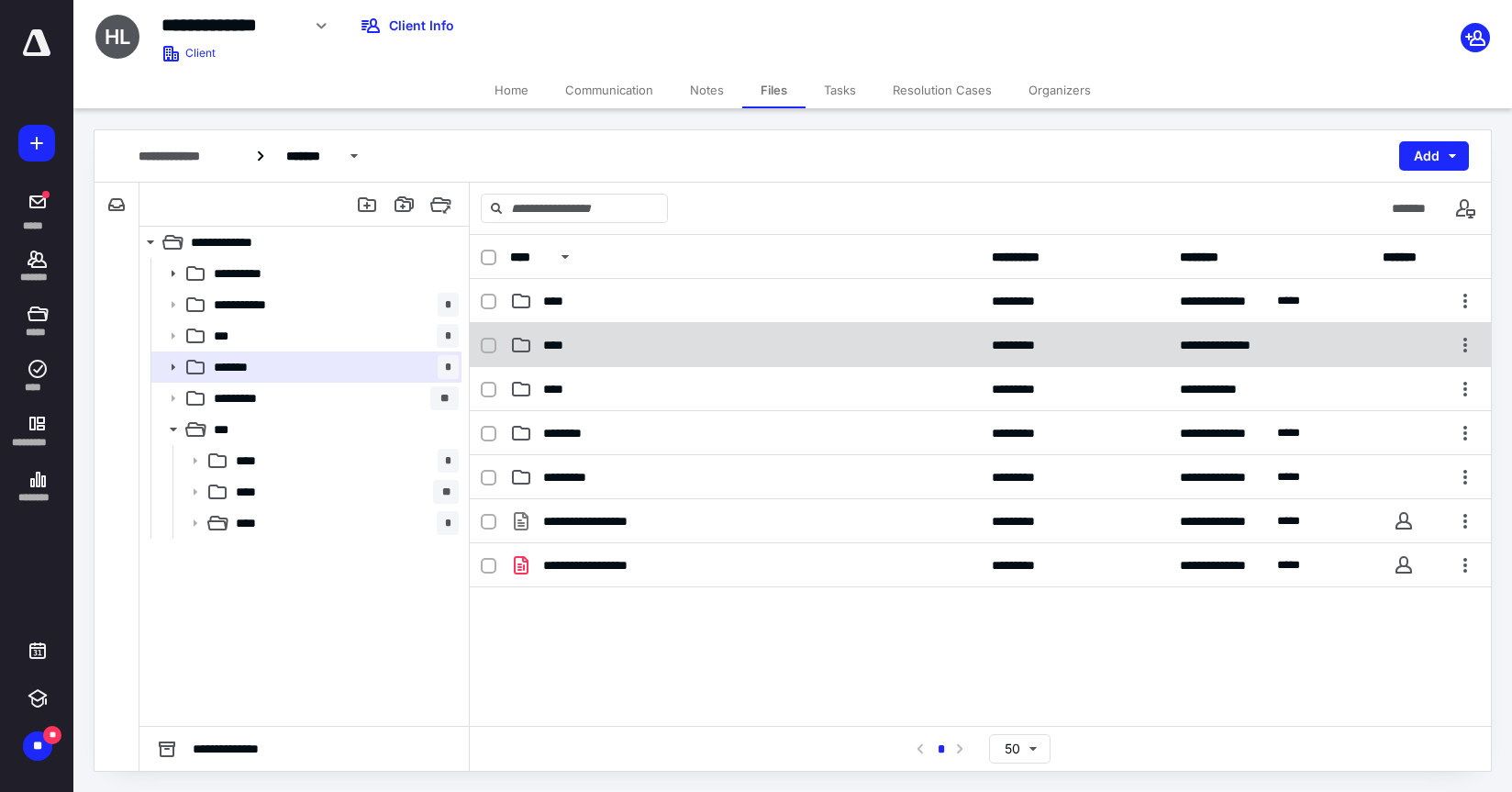 click on "****" at bounding box center (745, 345) 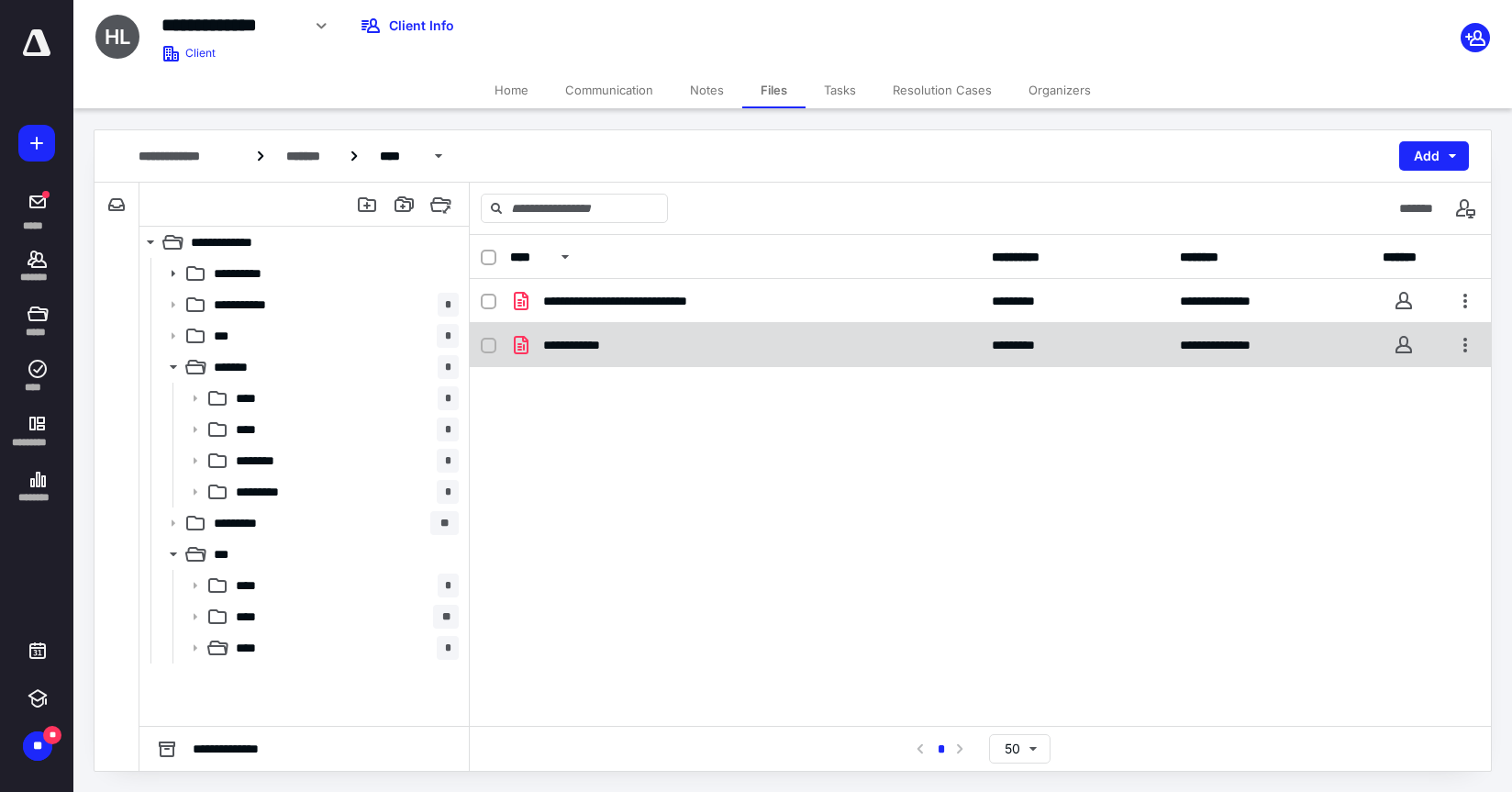 click on "**********" at bounding box center [585, 345] 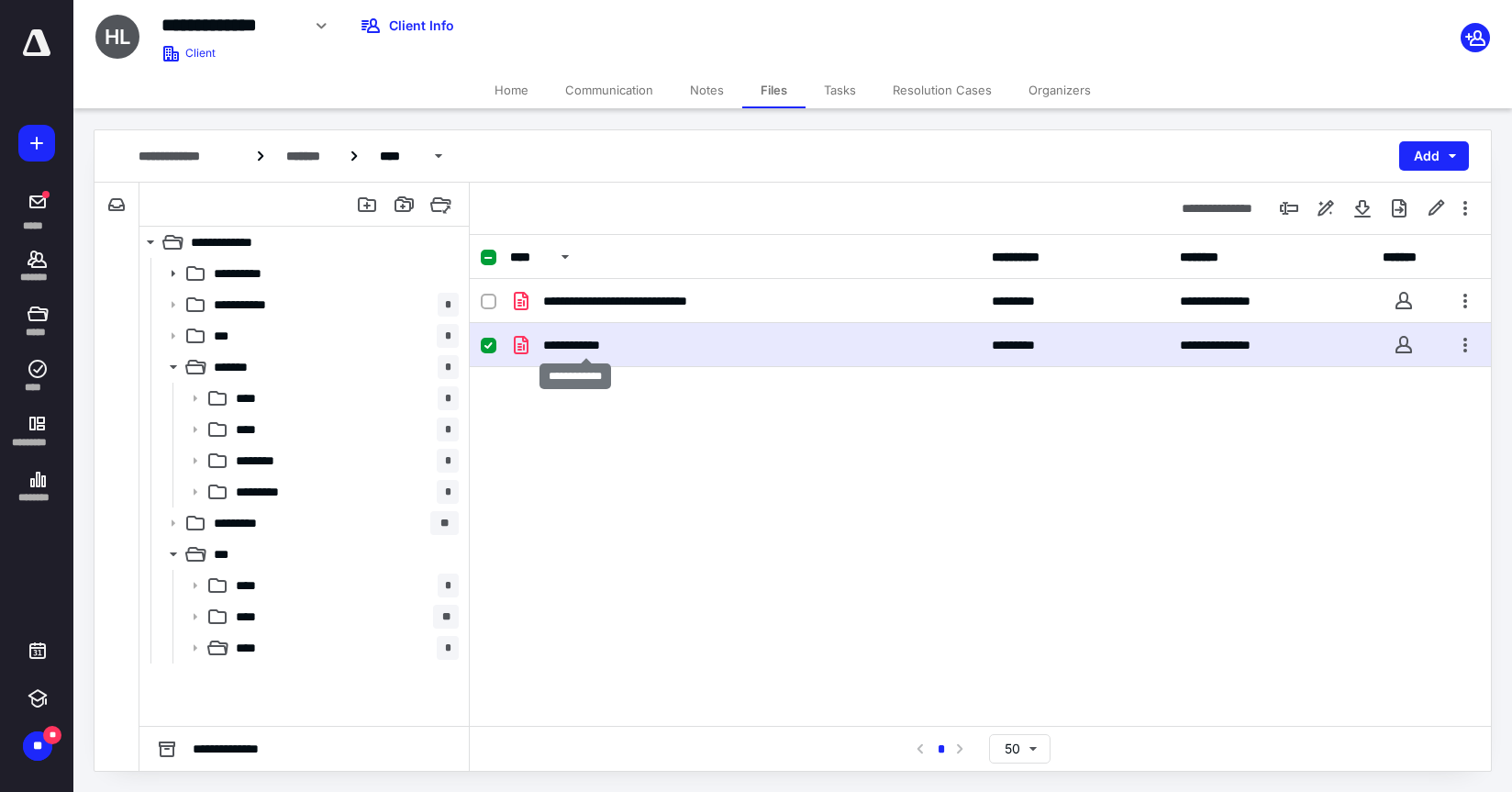 click on "**********" at bounding box center [585, 345] 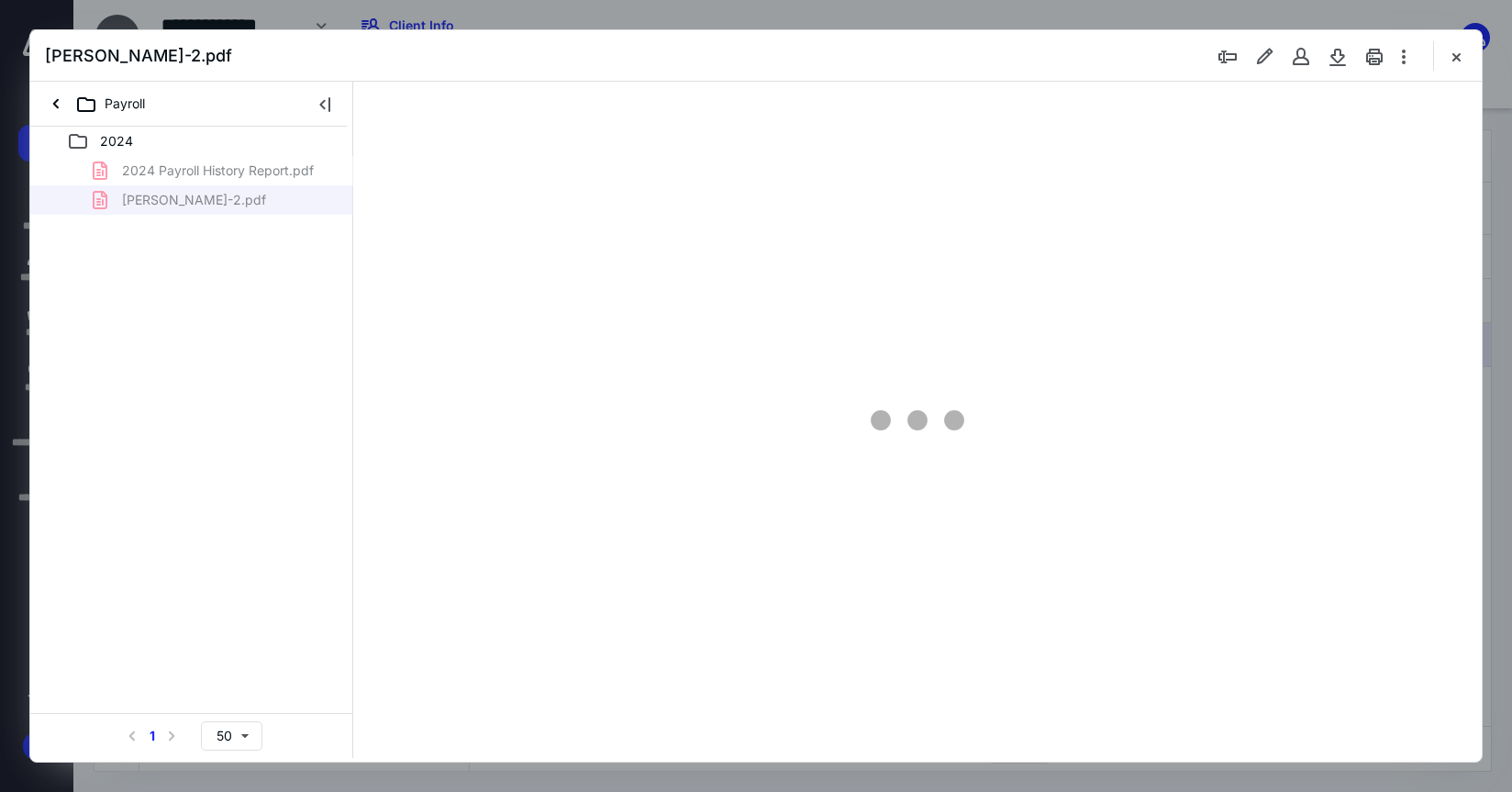scroll, scrollTop: 0, scrollLeft: 0, axis: both 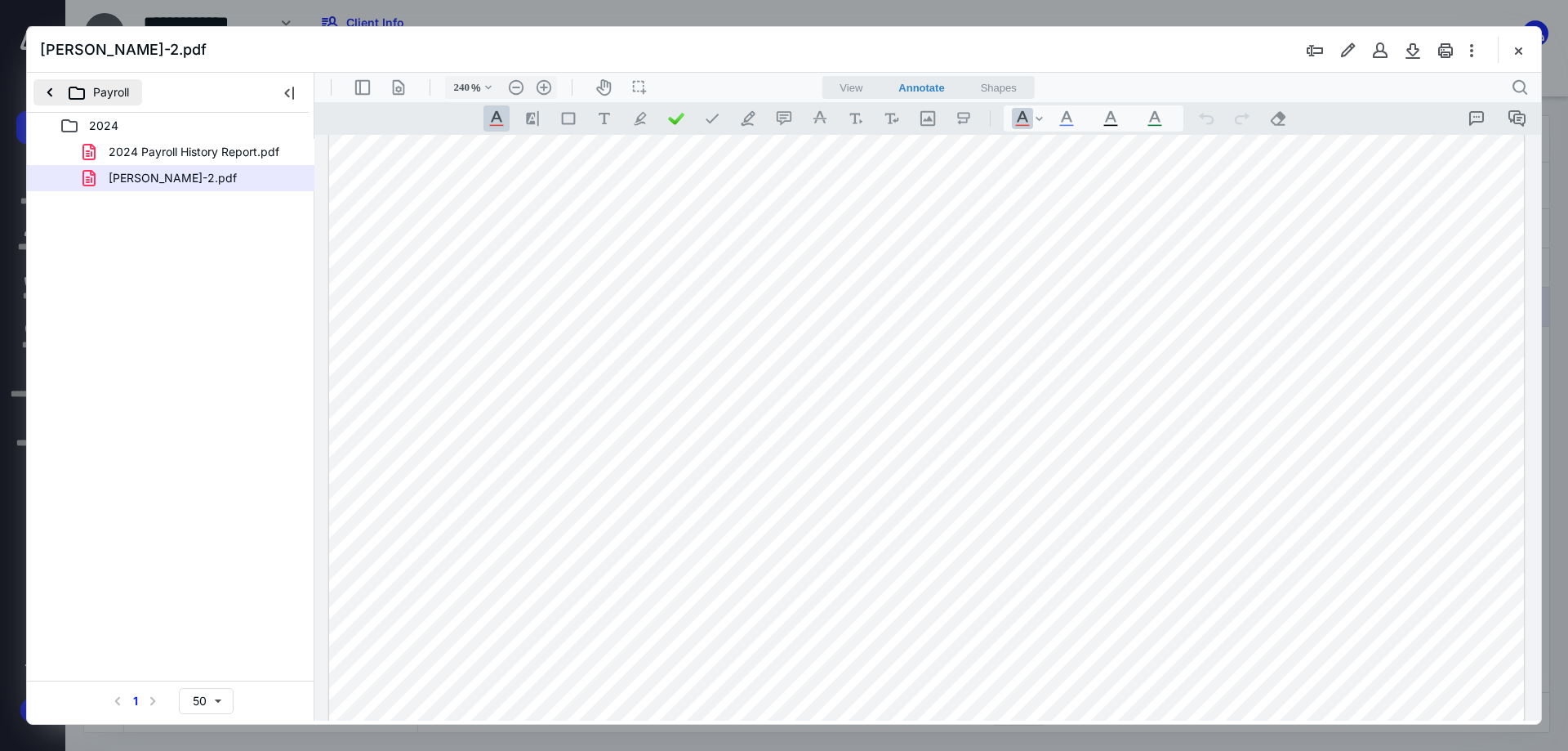 click on "Payroll" at bounding box center [87, 92] 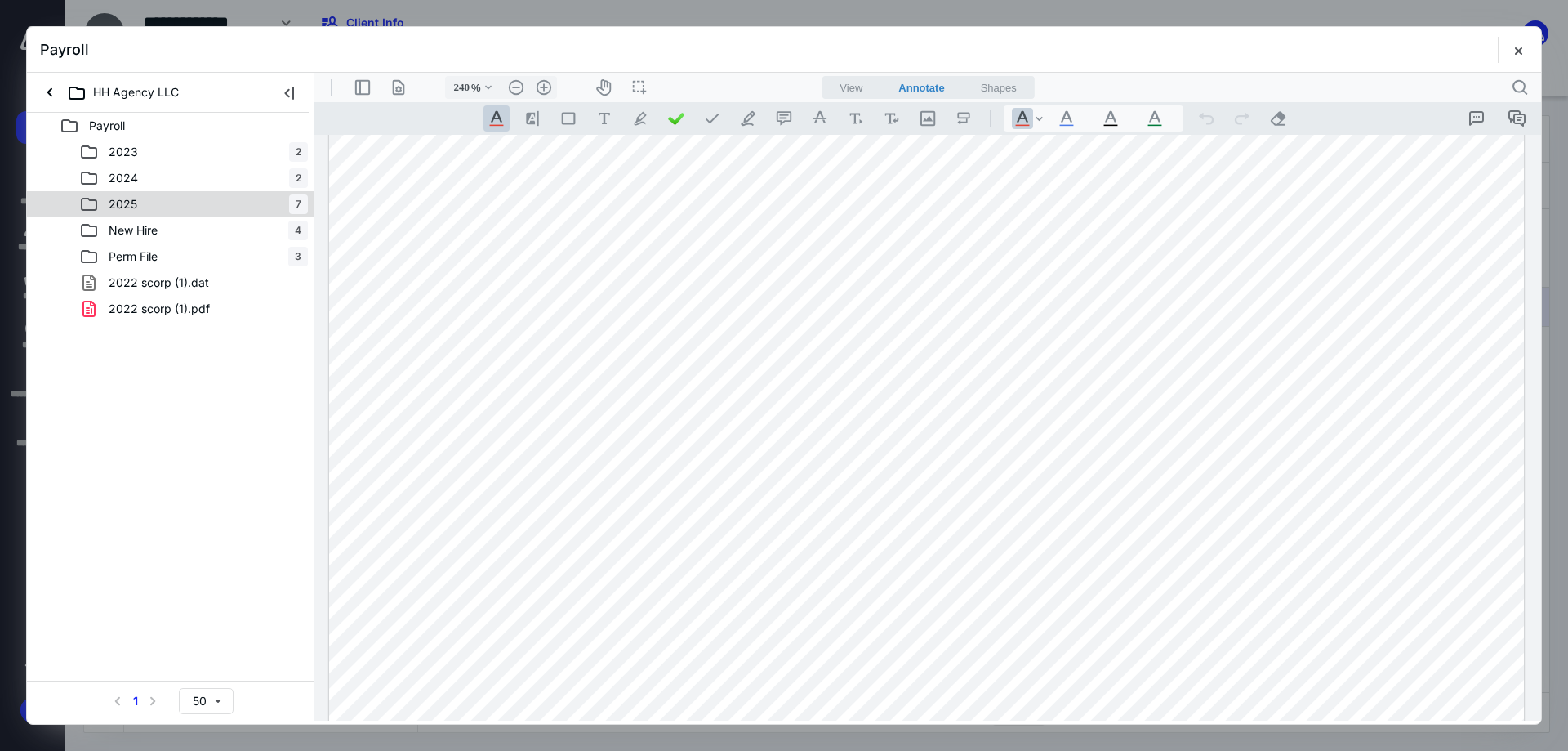 click on "2025 7" at bounding box center [194, 204] 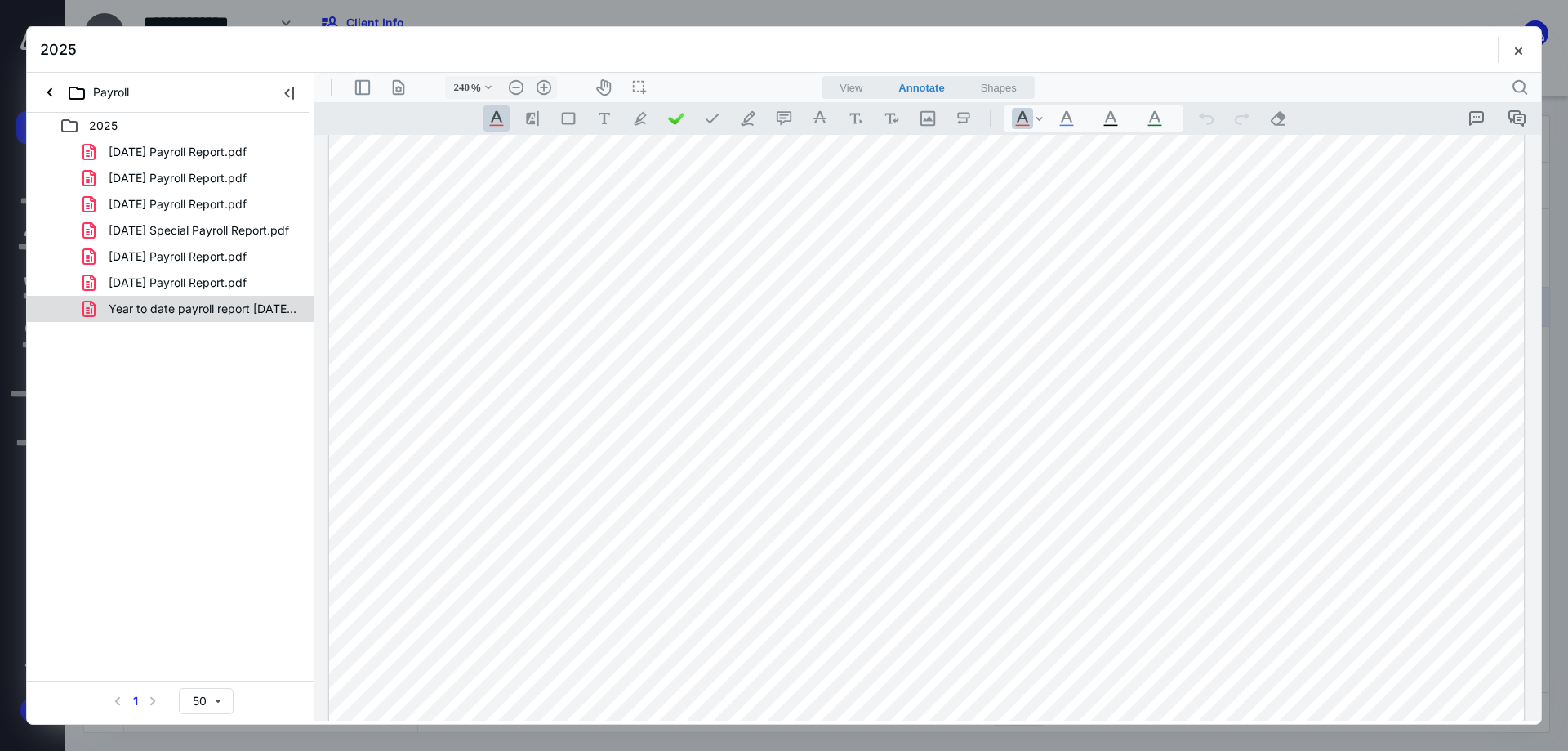 click on "Year to date payroll report [DATE].pdf" at bounding box center (203, 309) 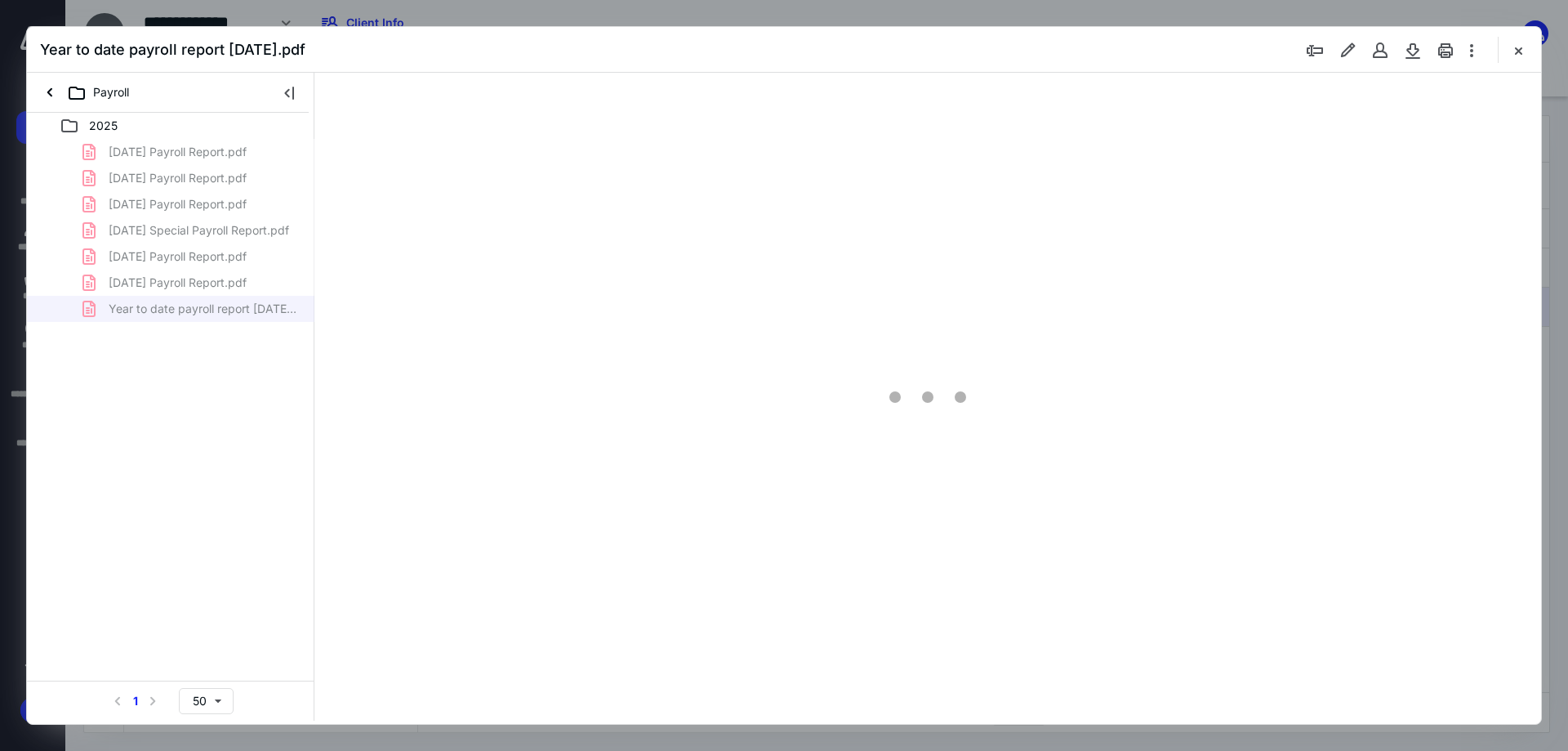type on "186" 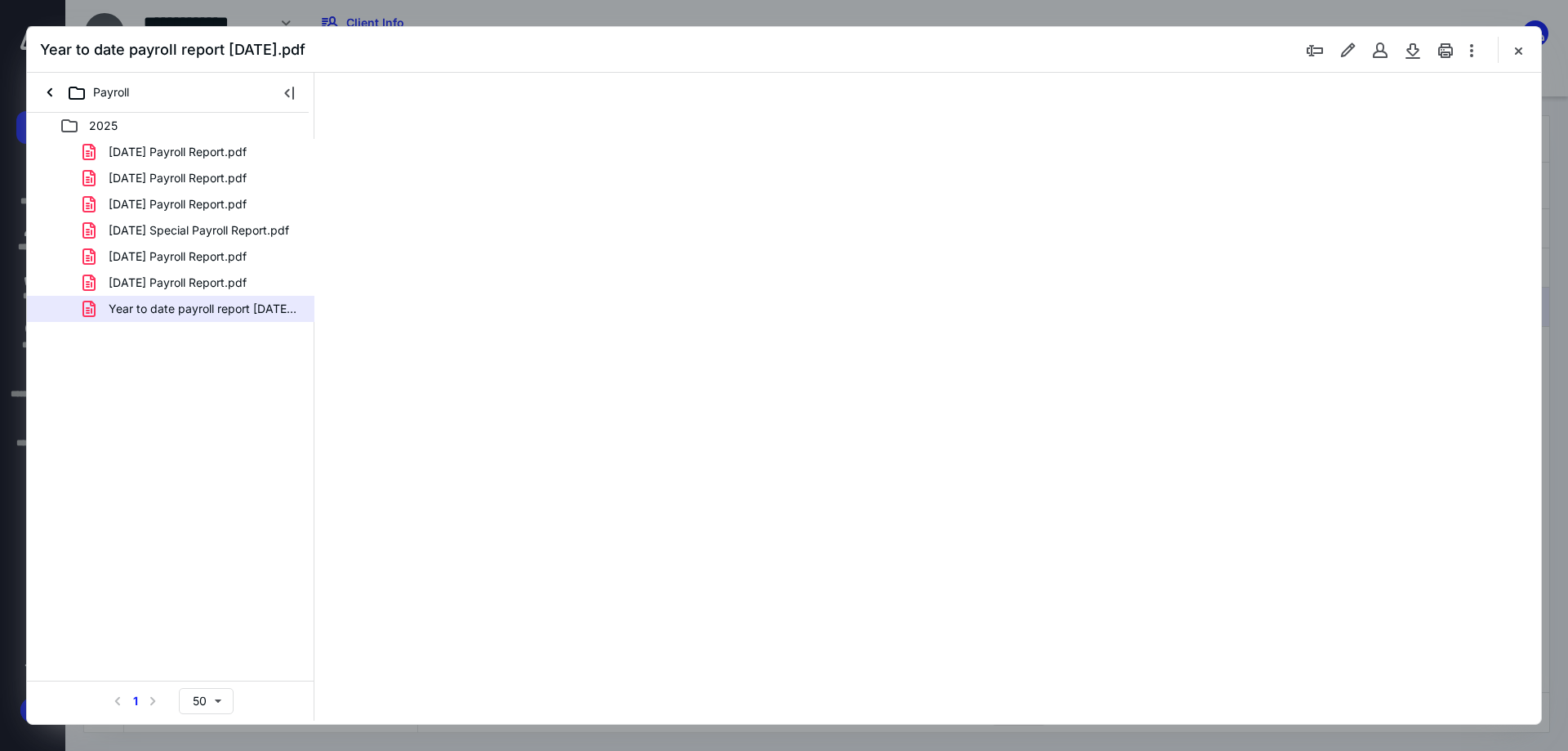 scroll, scrollTop: 0, scrollLeft: 0, axis: both 